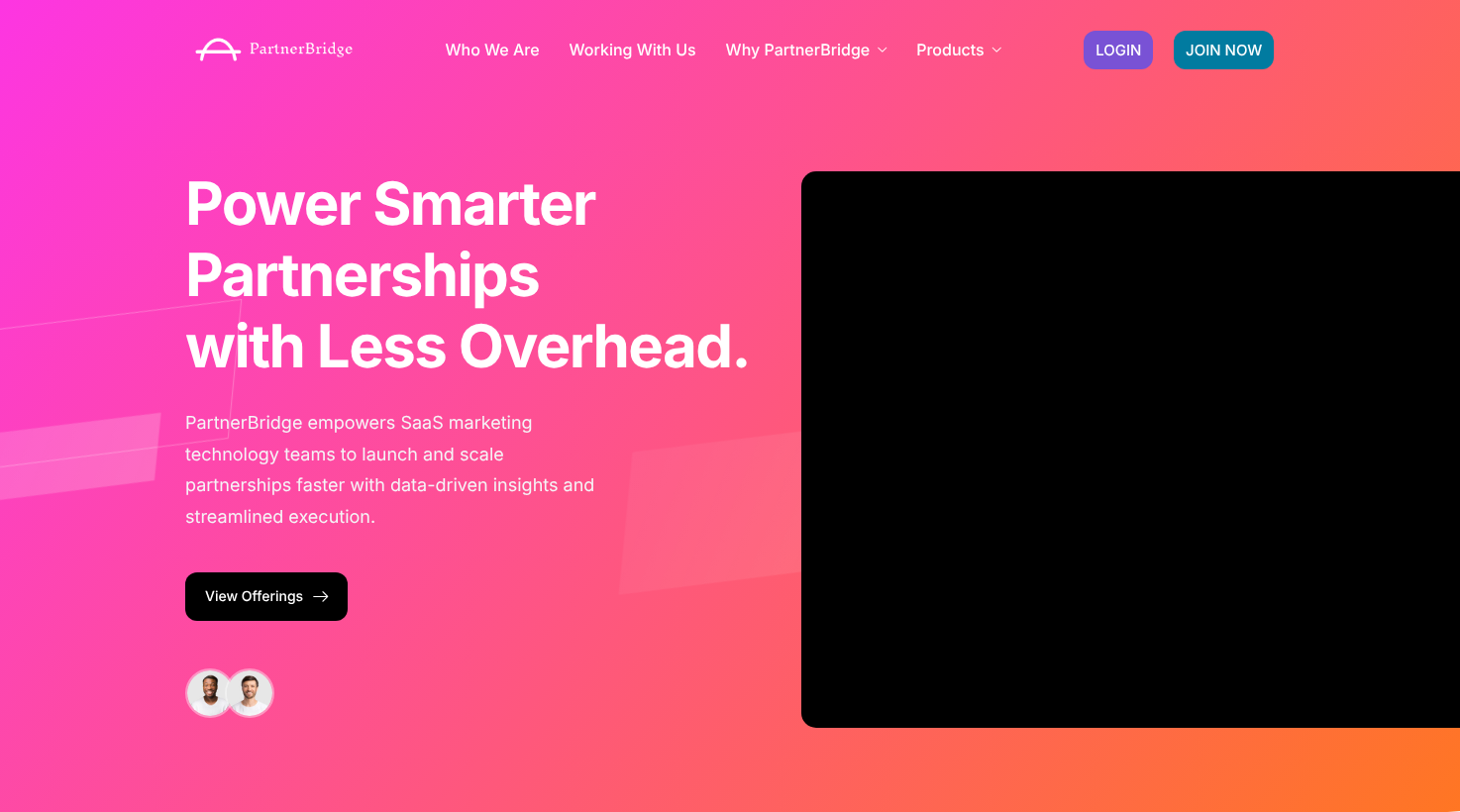 scroll, scrollTop: 0, scrollLeft: 0, axis: both 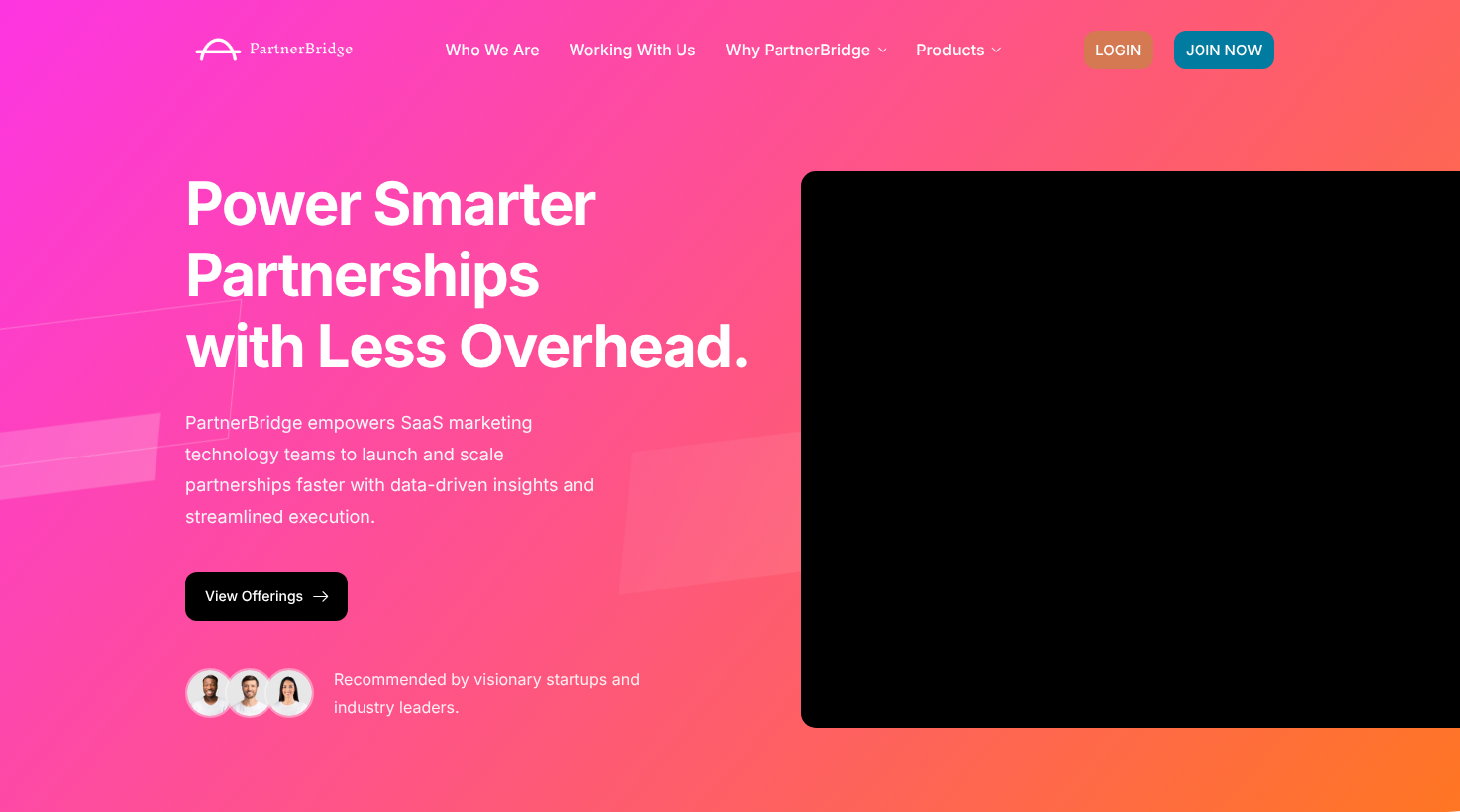 click on "LOGIN" at bounding box center (1118, 50) 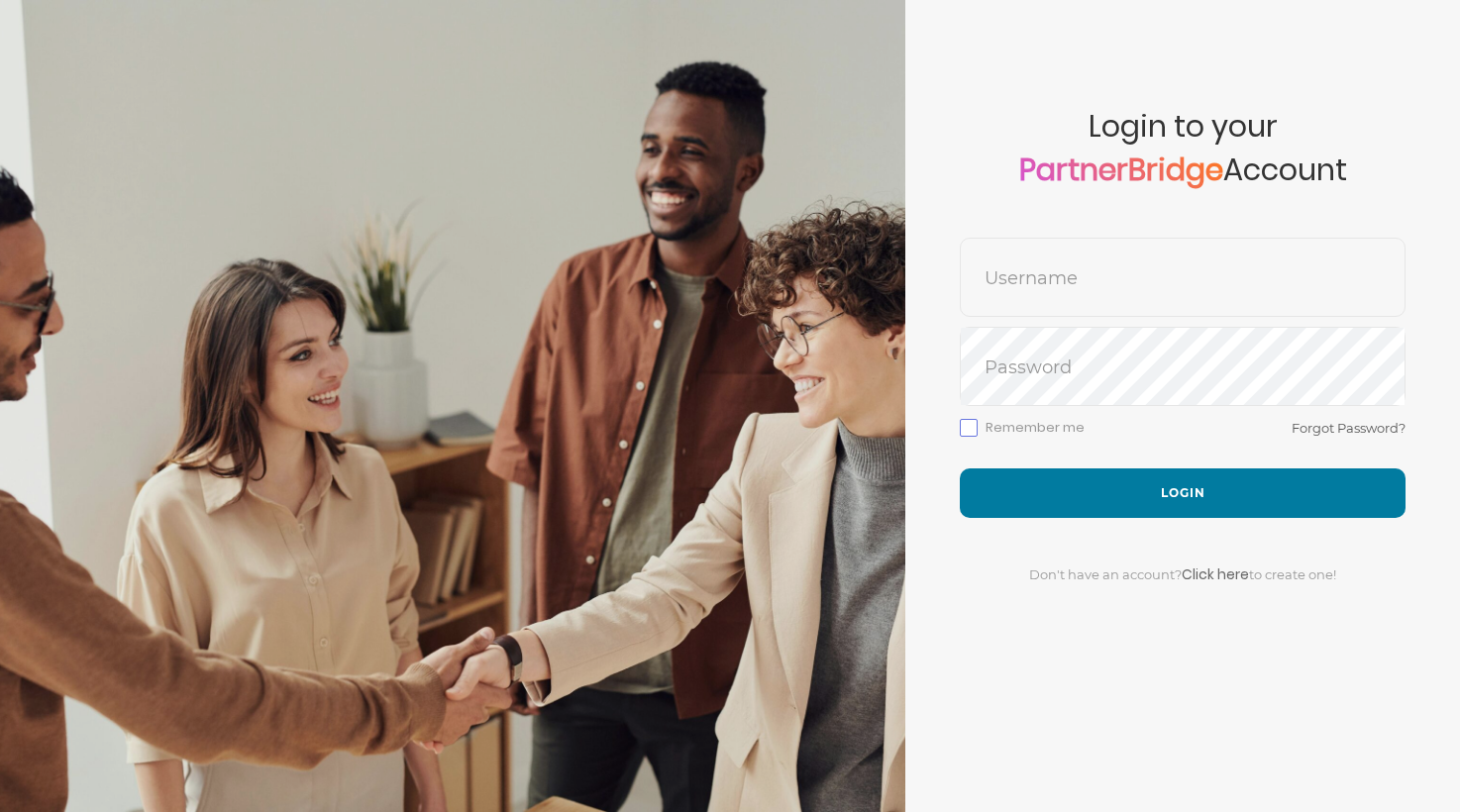 scroll, scrollTop: 0, scrollLeft: 0, axis: both 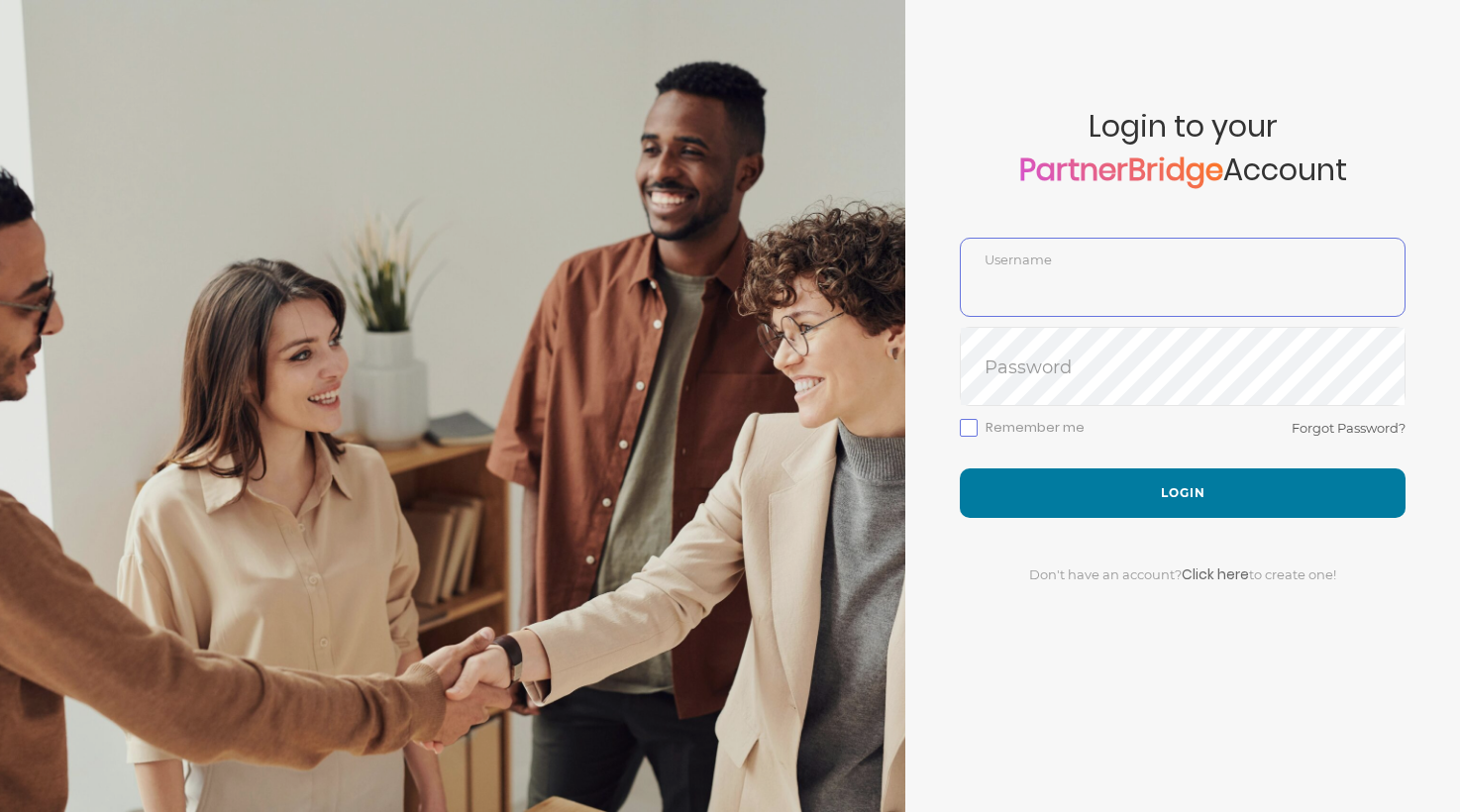 type on "DemoUser" 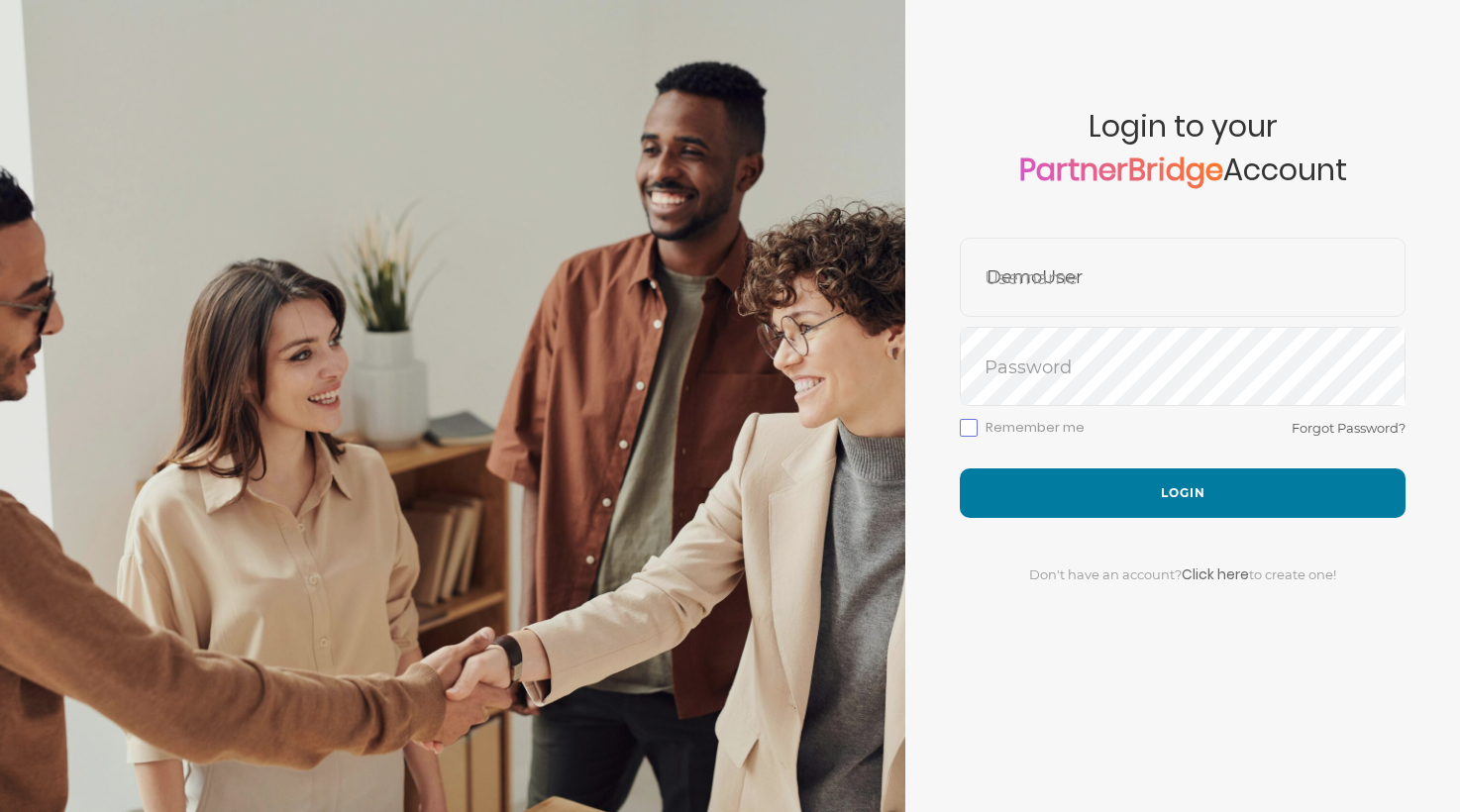 click on "Don't have an account?  Click here  to create one!" at bounding box center (1183, 562) 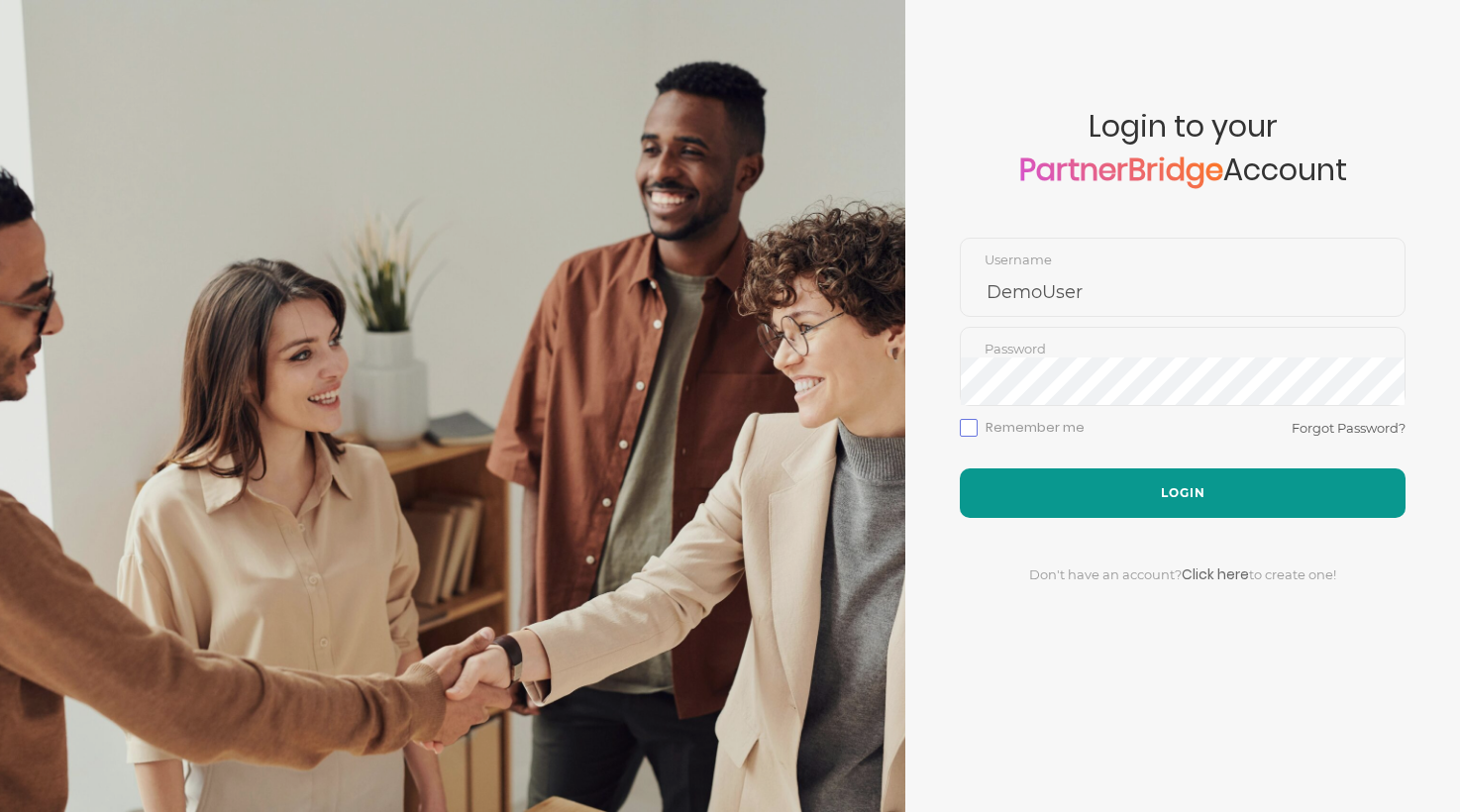 click on "Login" at bounding box center (1183, 493) 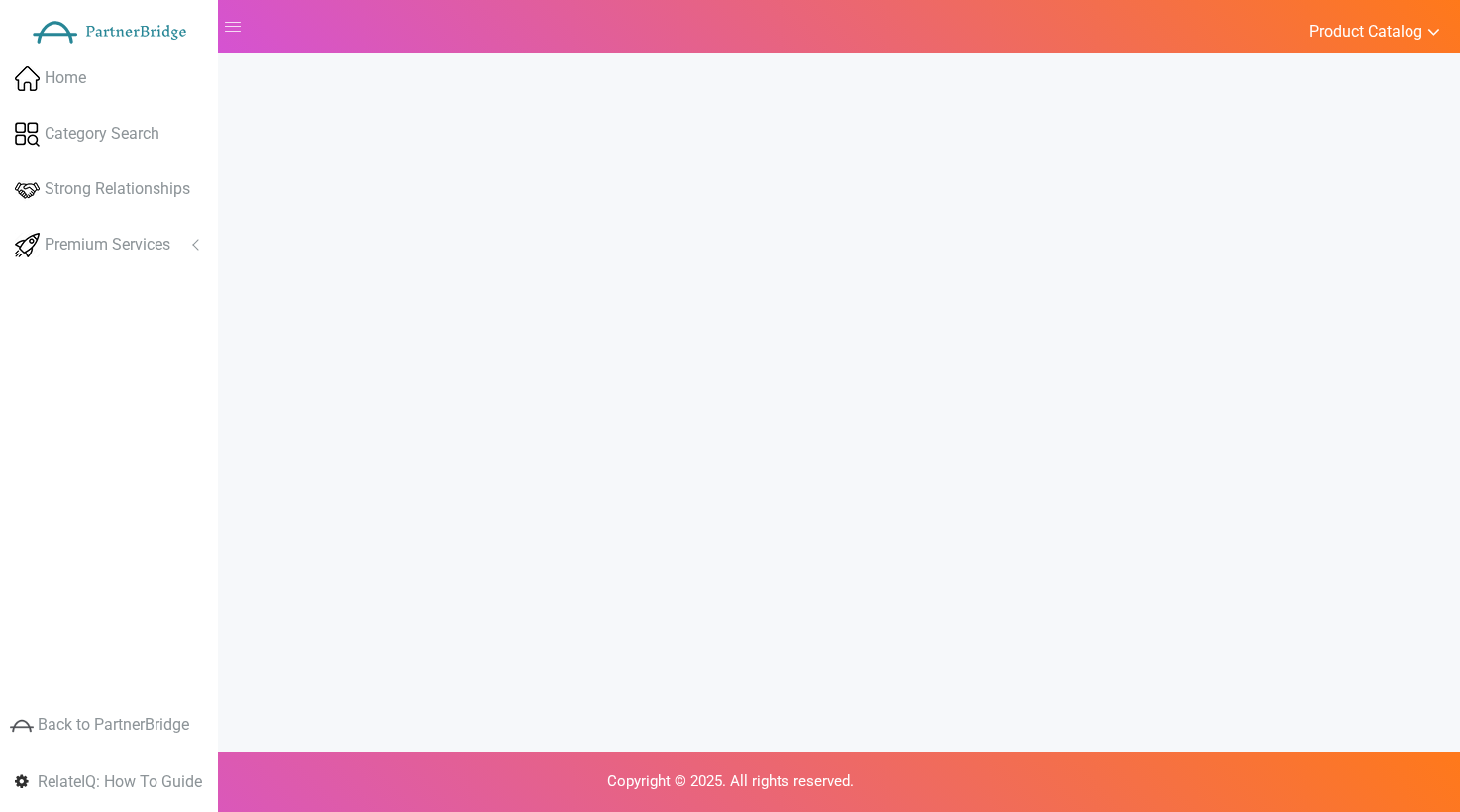scroll, scrollTop: 0, scrollLeft: 0, axis: both 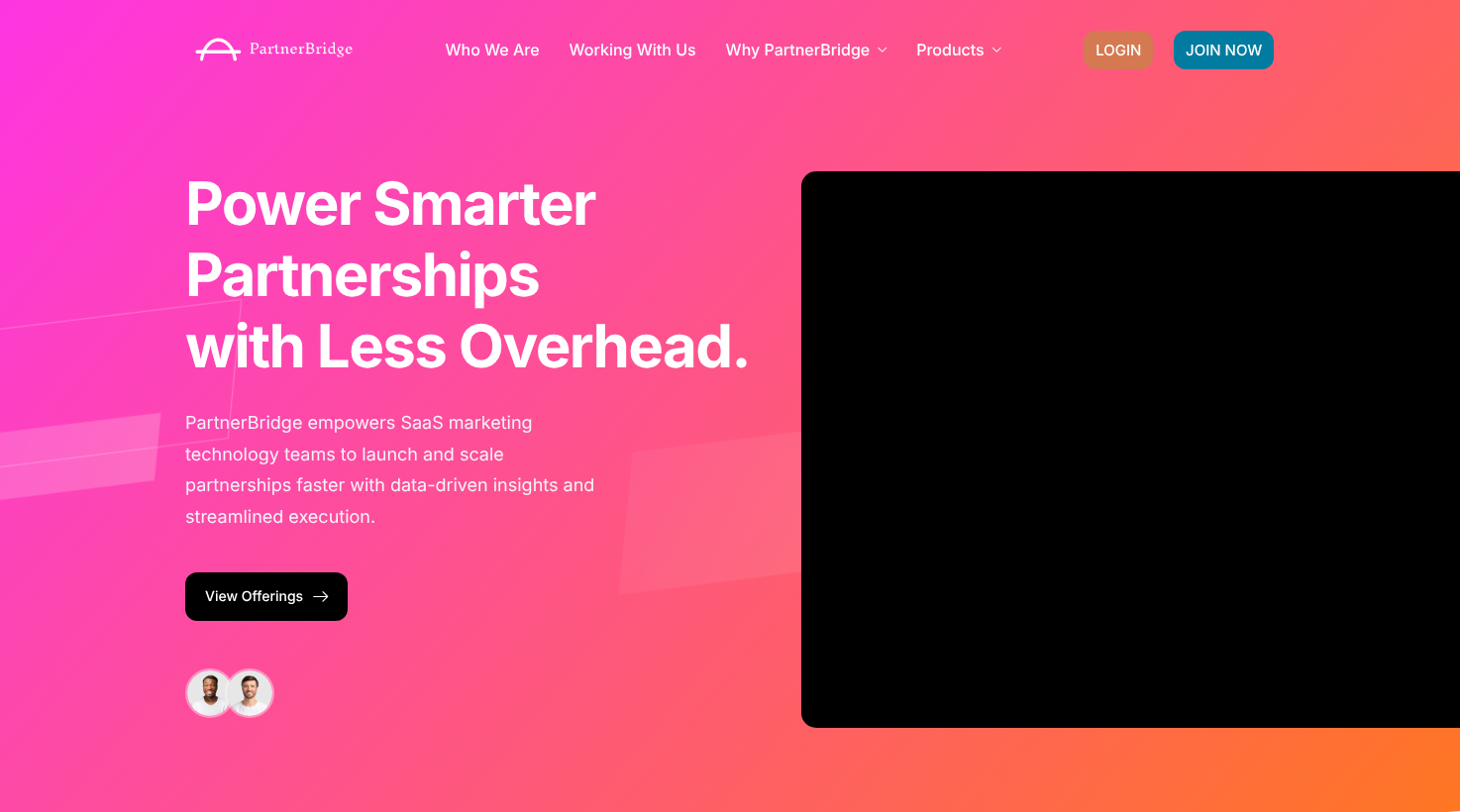 click on "LOGIN" at bounding box center (1118, 50) 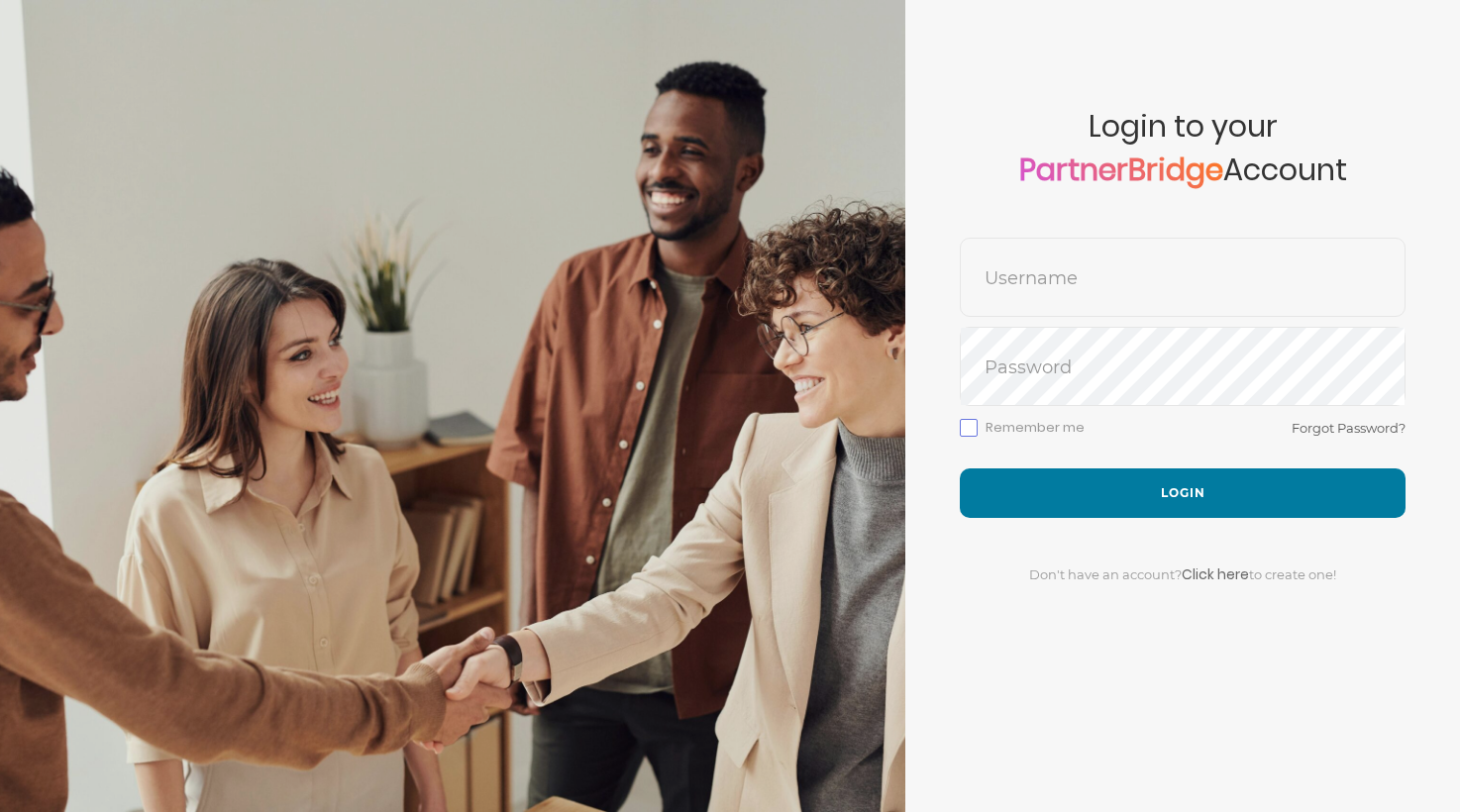 scroll, scrollTop: 0, scrollLeft: 0, axis: both 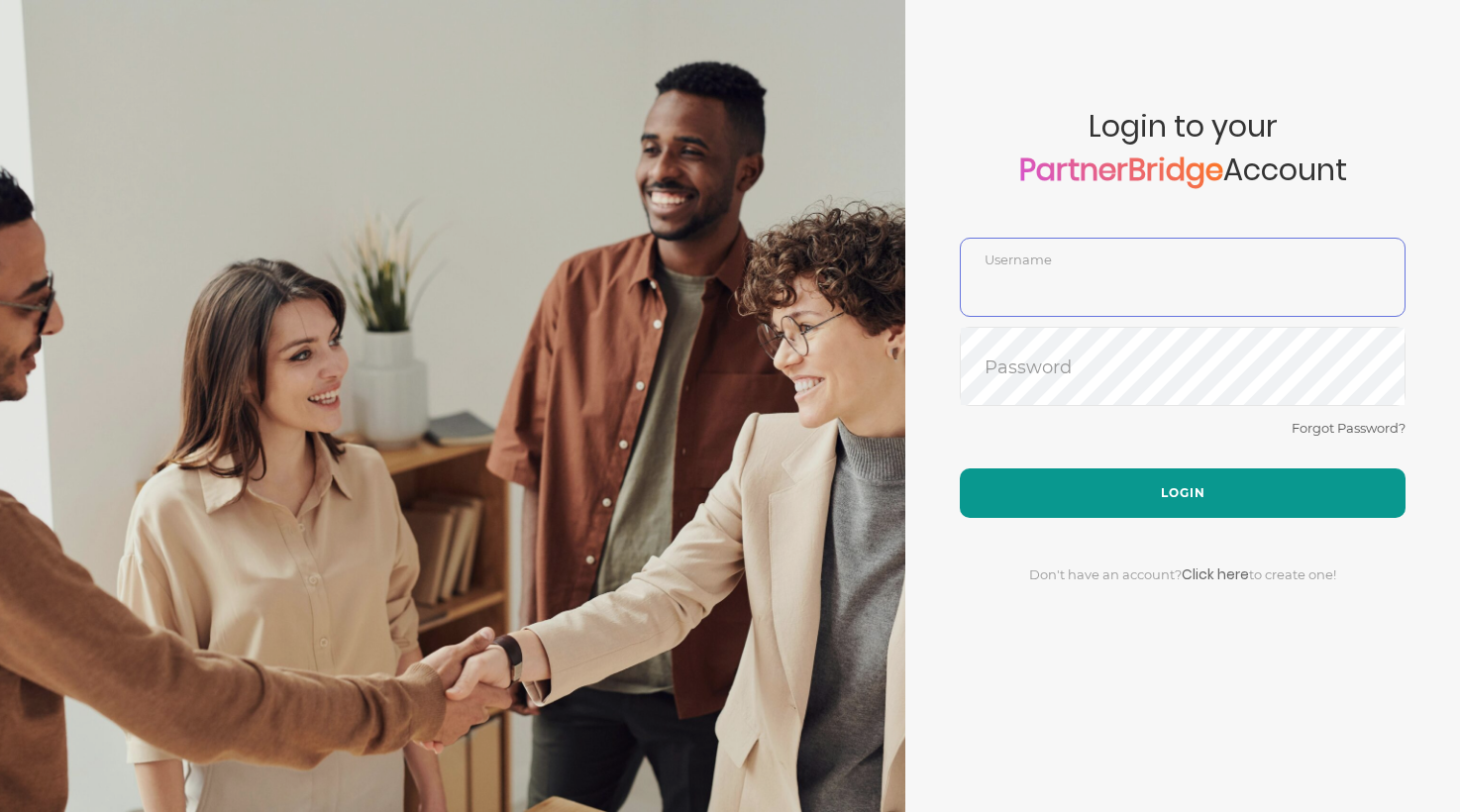 type on "DemoUser" 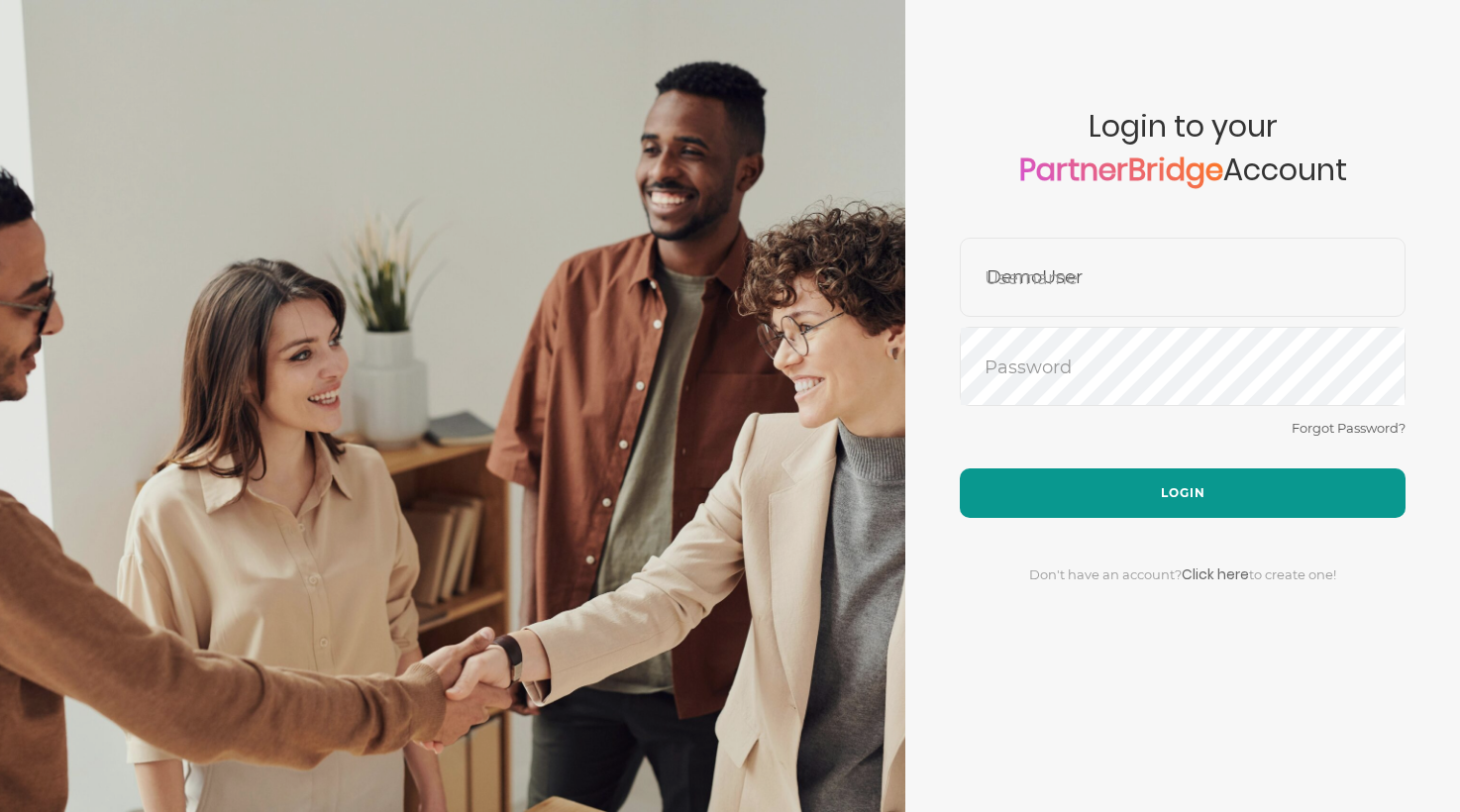 click on "Login" at bounding box center [1183, 493] 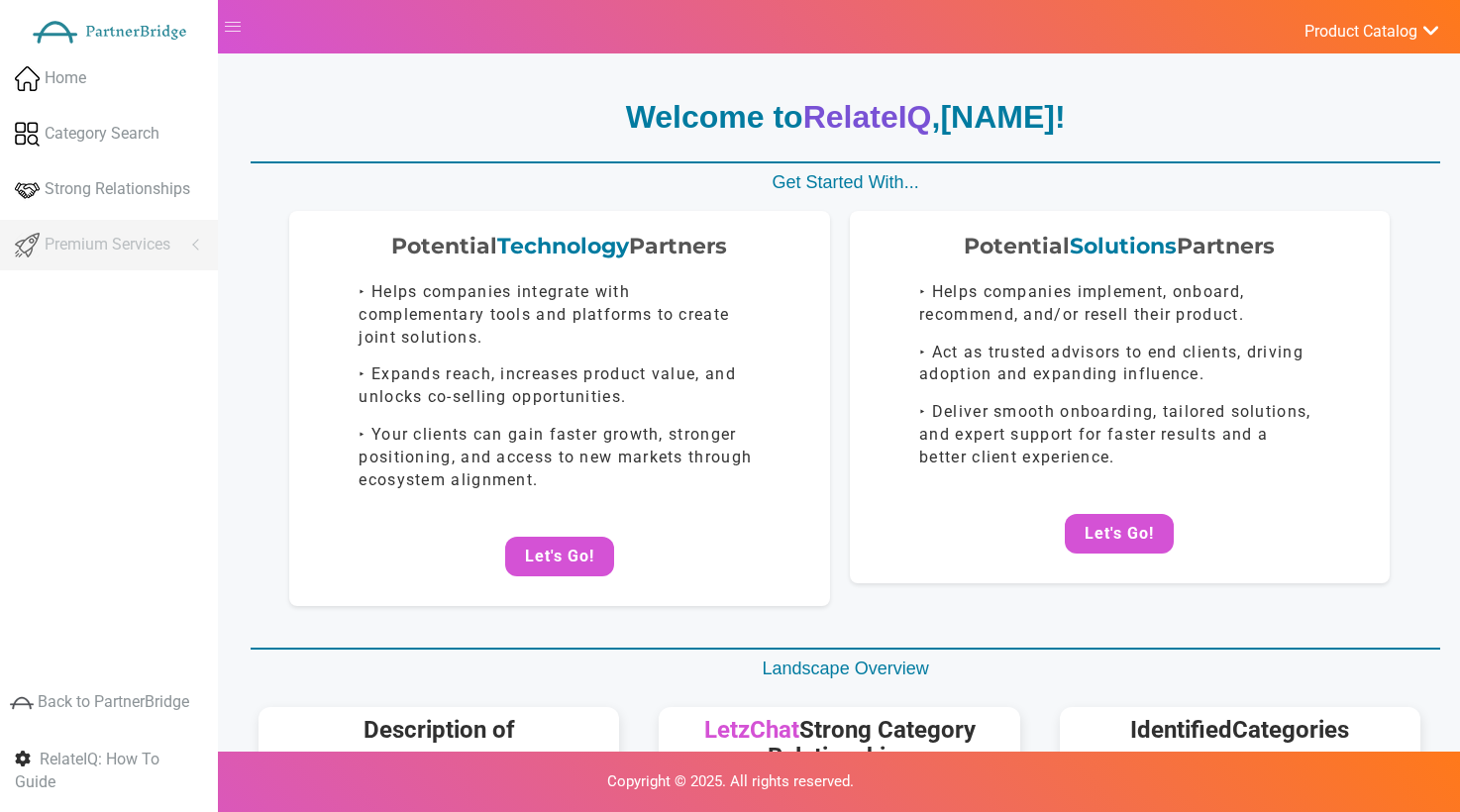 scroll, scrollTop: 0, scrollLeft: 0, axis: both 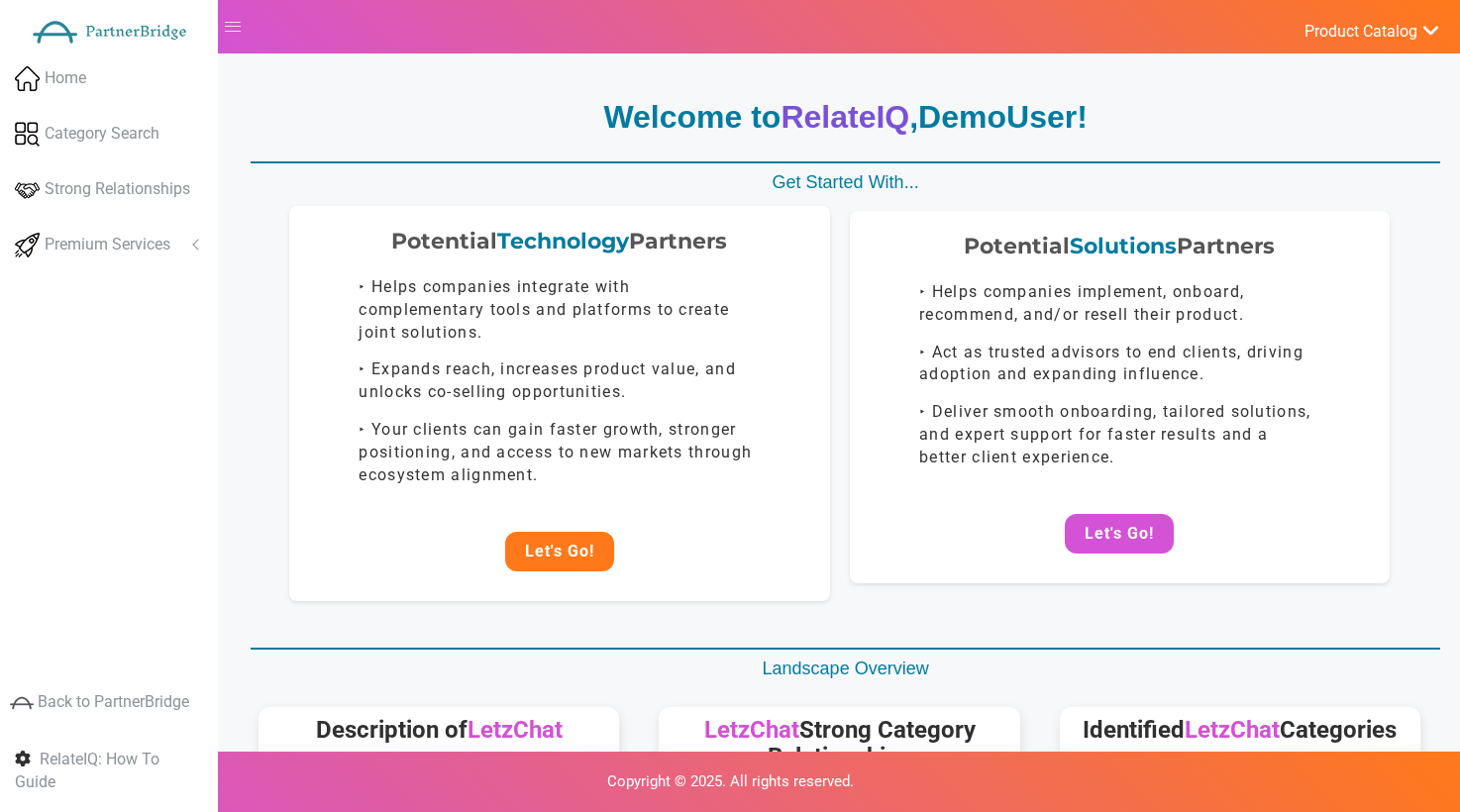 click on "Let's Go!" at bounding box center (560, 552) 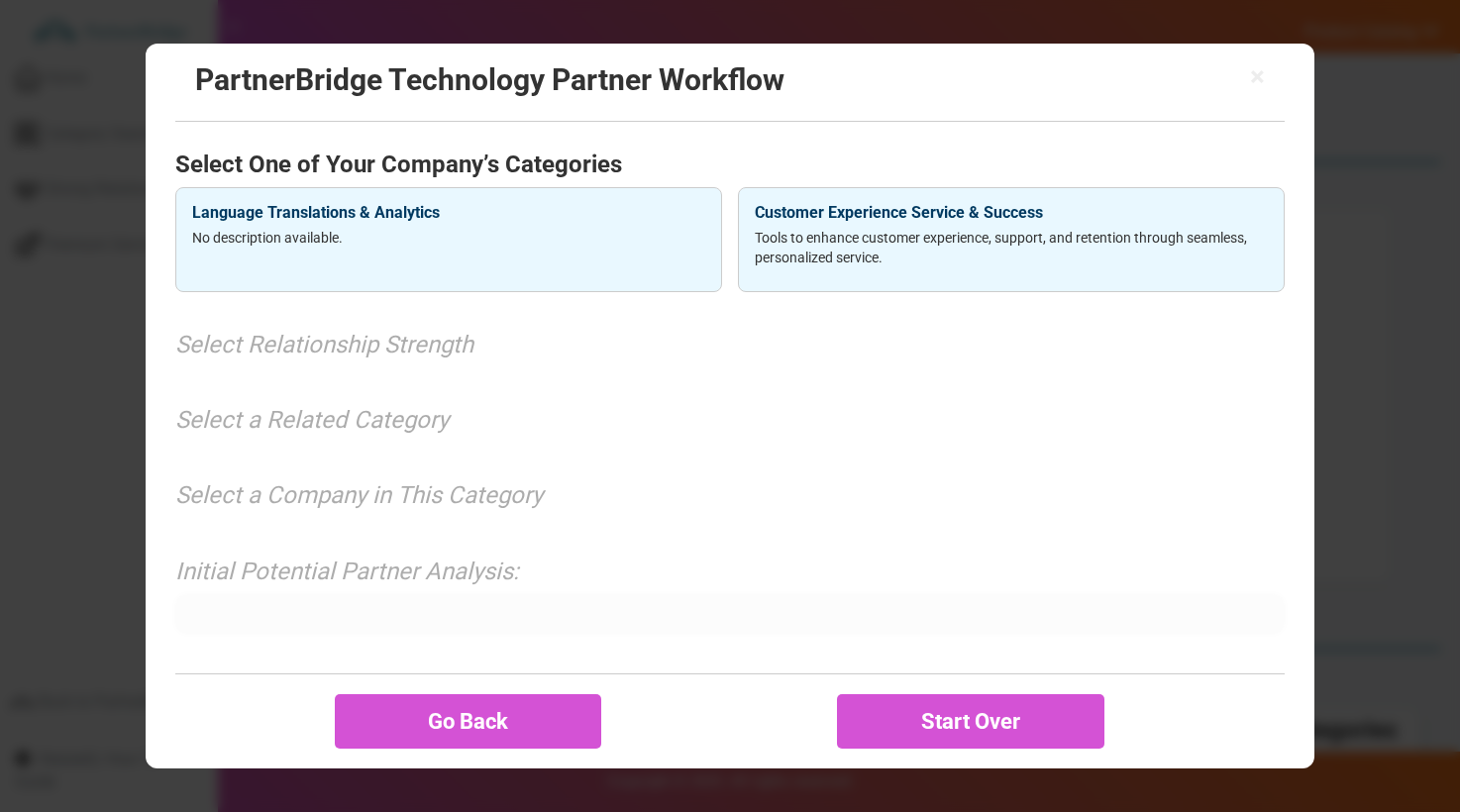 click on "Select One of Your Company’s Categories
Language Translations & Analytics
No description available.
Customer Experience Service & Success
Tools to enhance customer experience, support, and retention through seamless, personalized service." at bounding box center [729, 222] 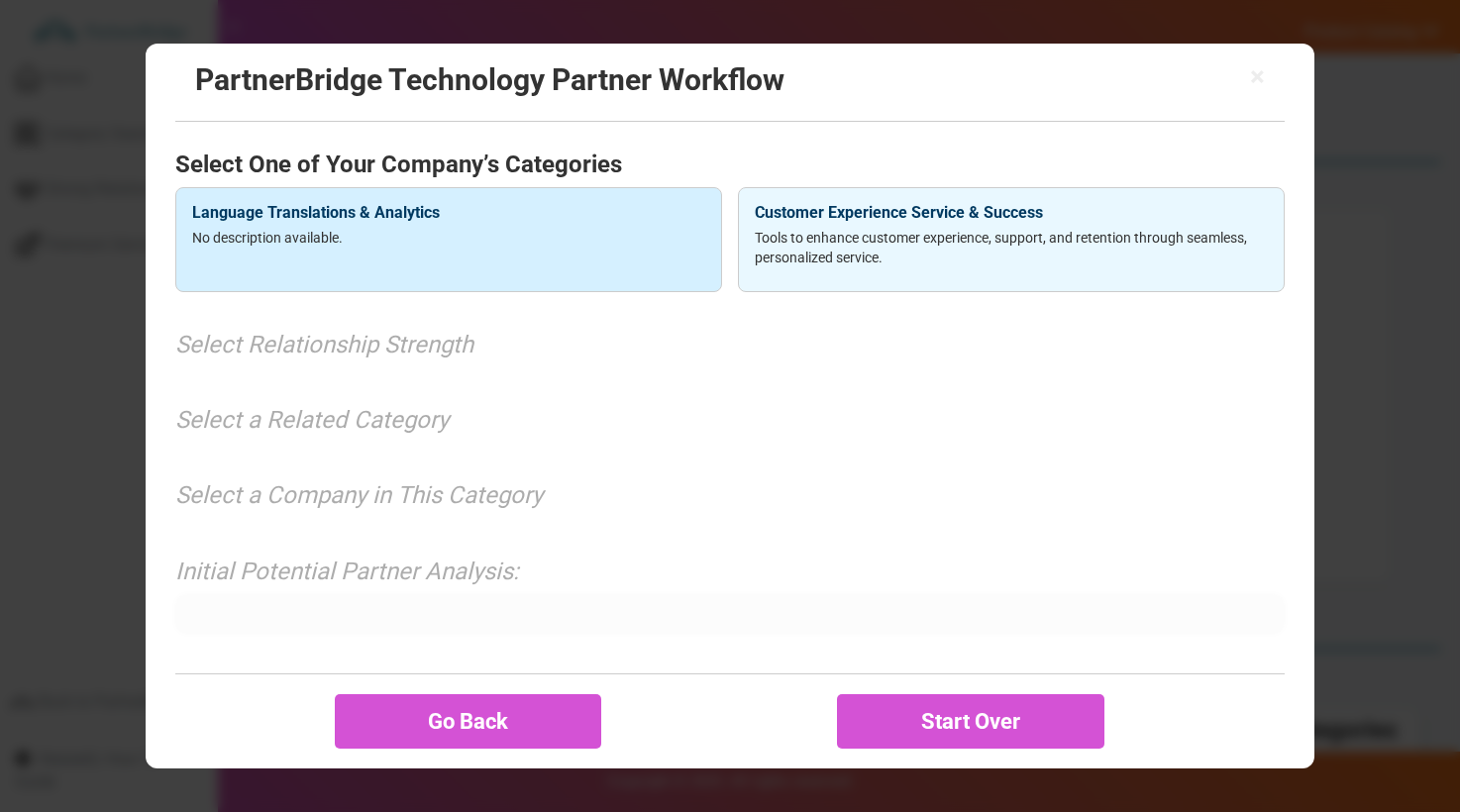 click on "Language Translations & Analytics
No description available." at bounding box center [449, 240] 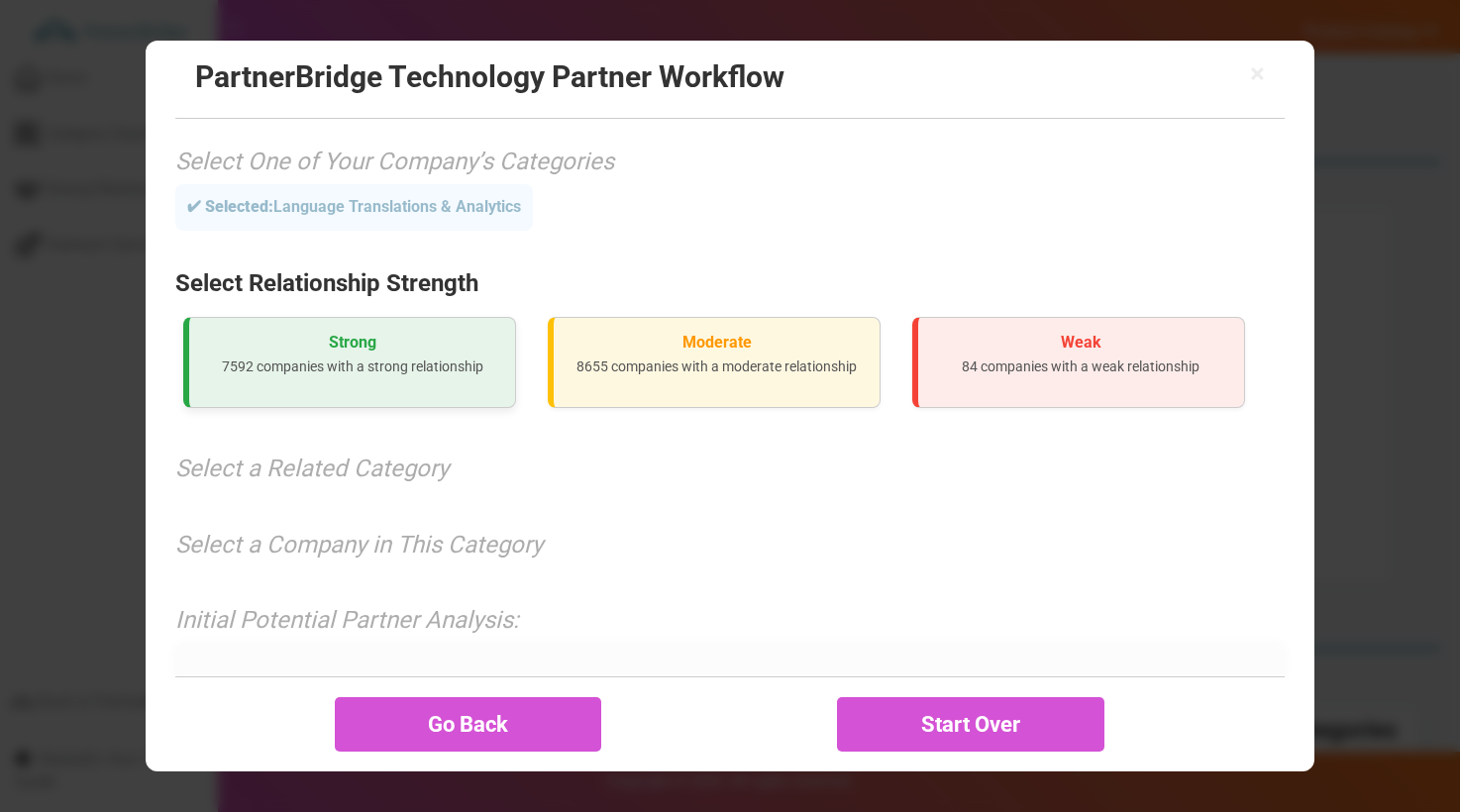 click on "7592 companies with a strong relationship" at bounding box center (352, 366) 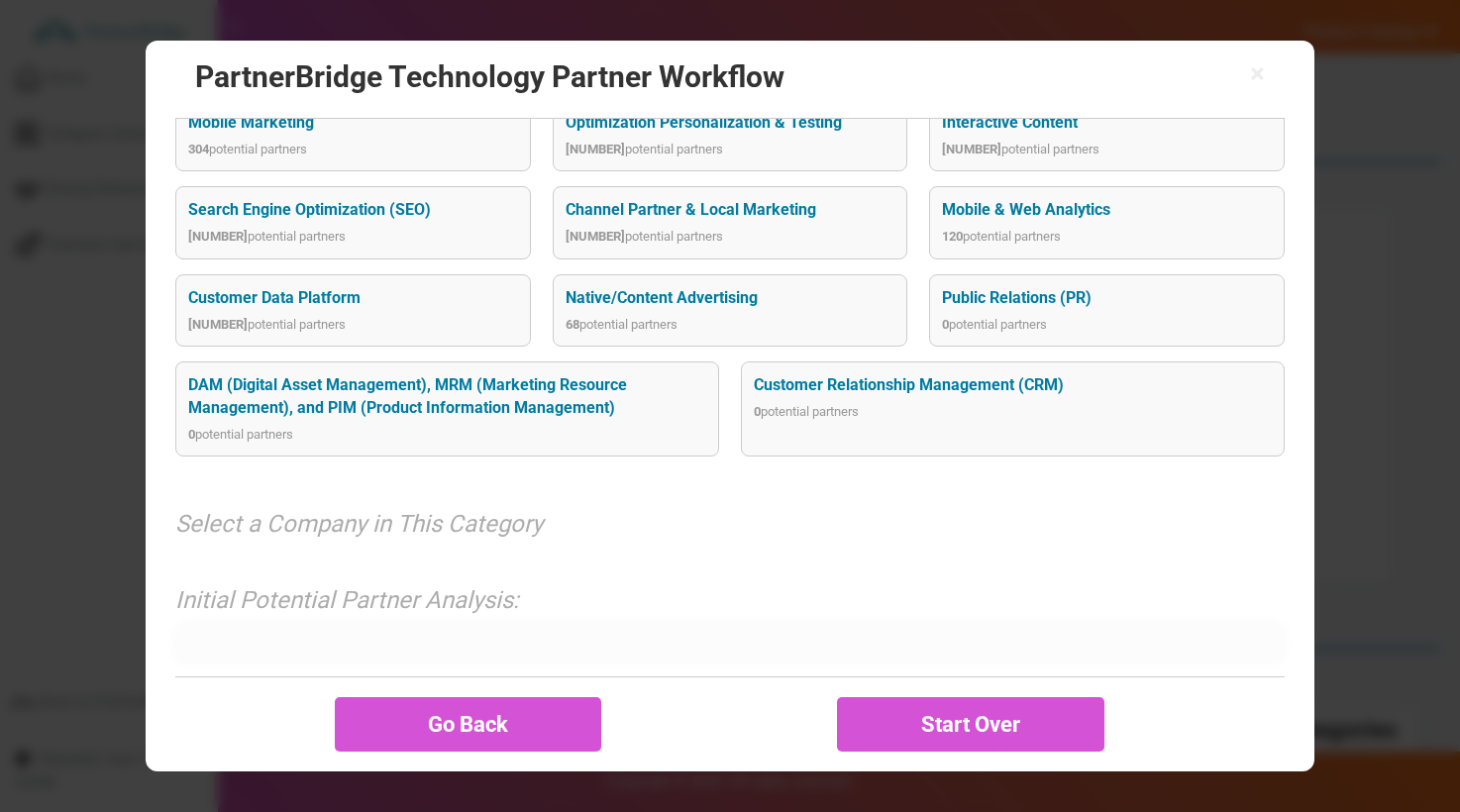 scroll, scrollTop: 627, scrollLeft: 0, axis: vertical 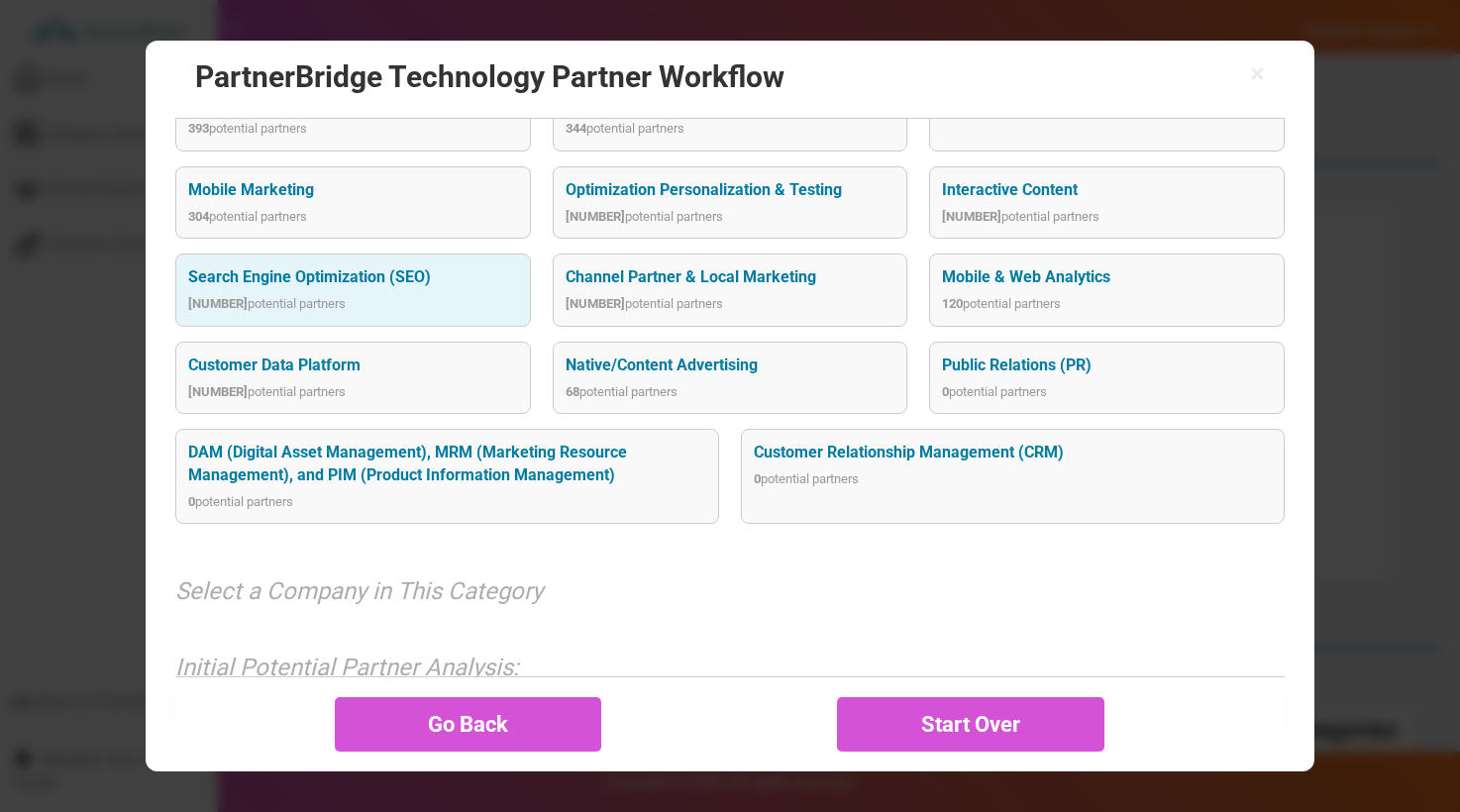 click on "Search Engine Optimization (SEO)
268  potential partners" at bounding box center (353, 289) 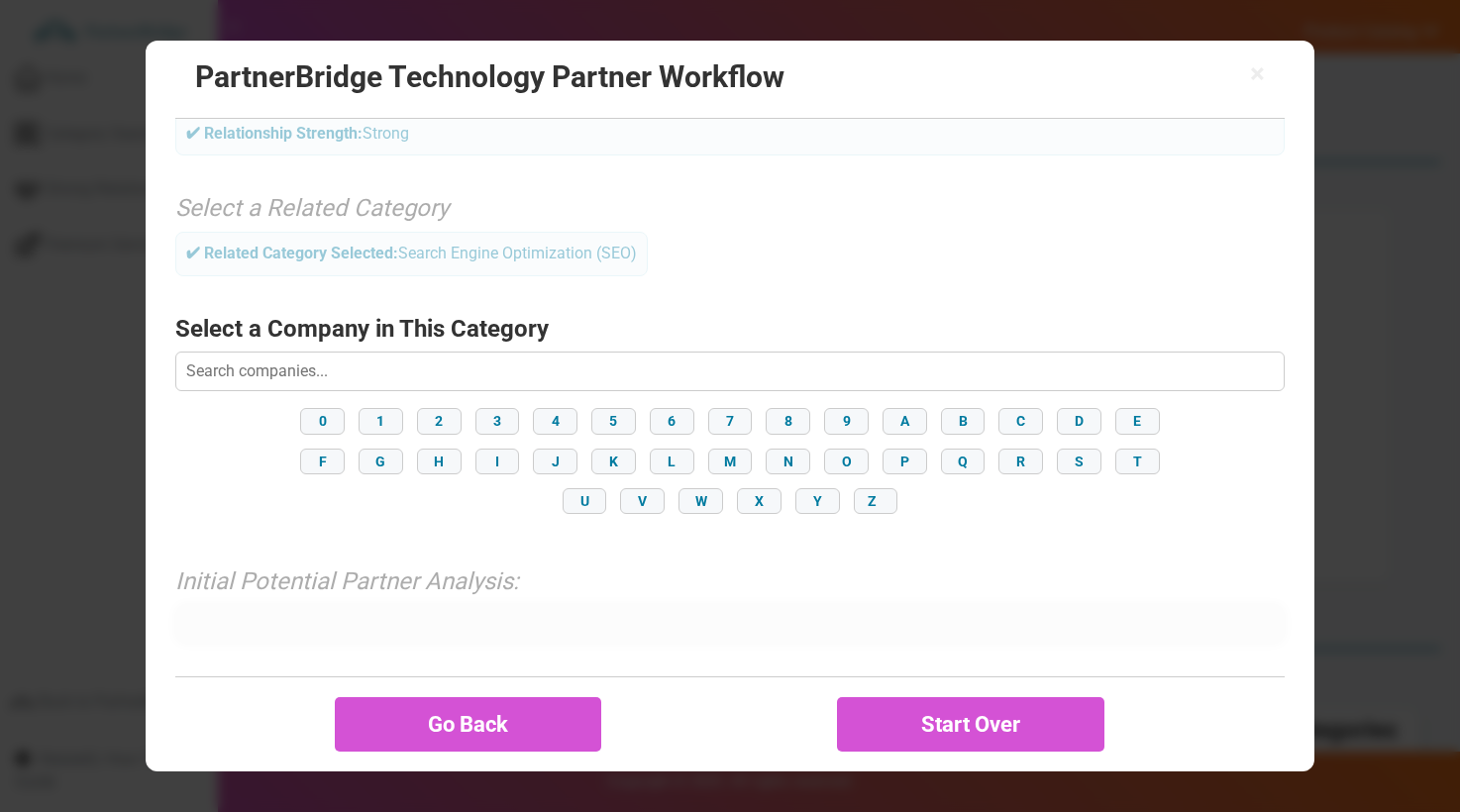 scroll, scrollTop: 202, scrollLeft: 0, axis: vertical 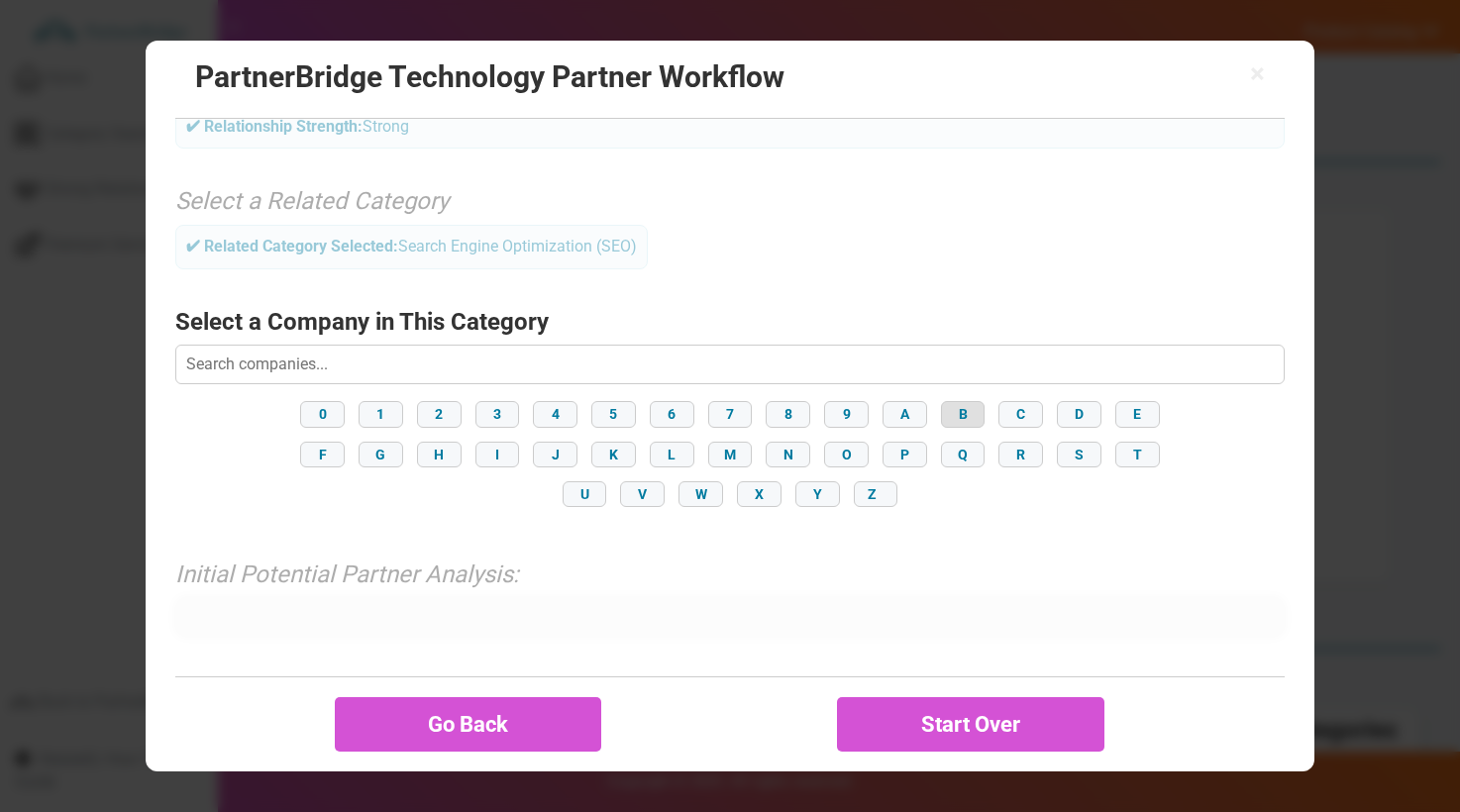 click on "B" at bounding box center (963, 414) 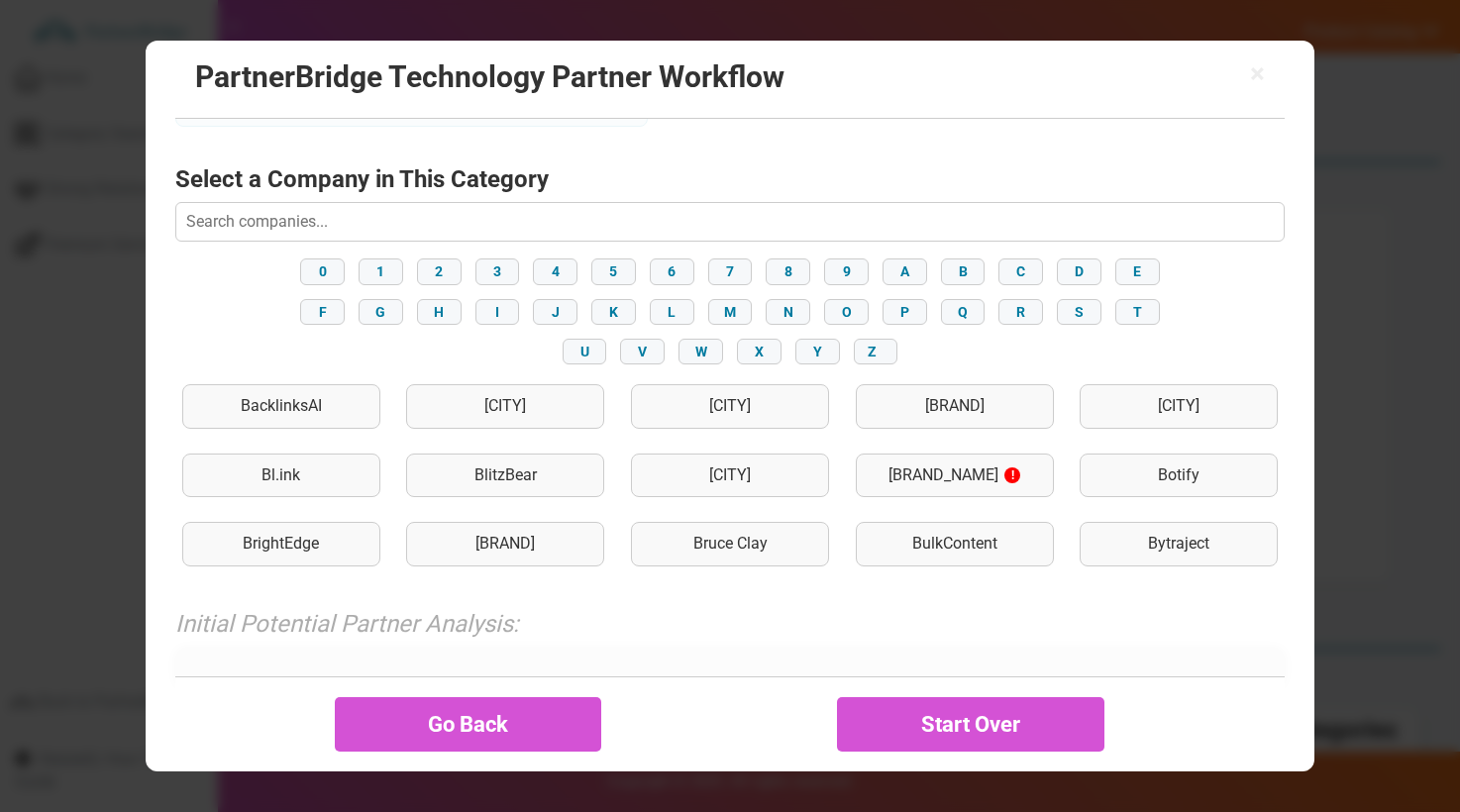 scroll, scrollTop: 348, scrollLeft: 0, axis: vertical 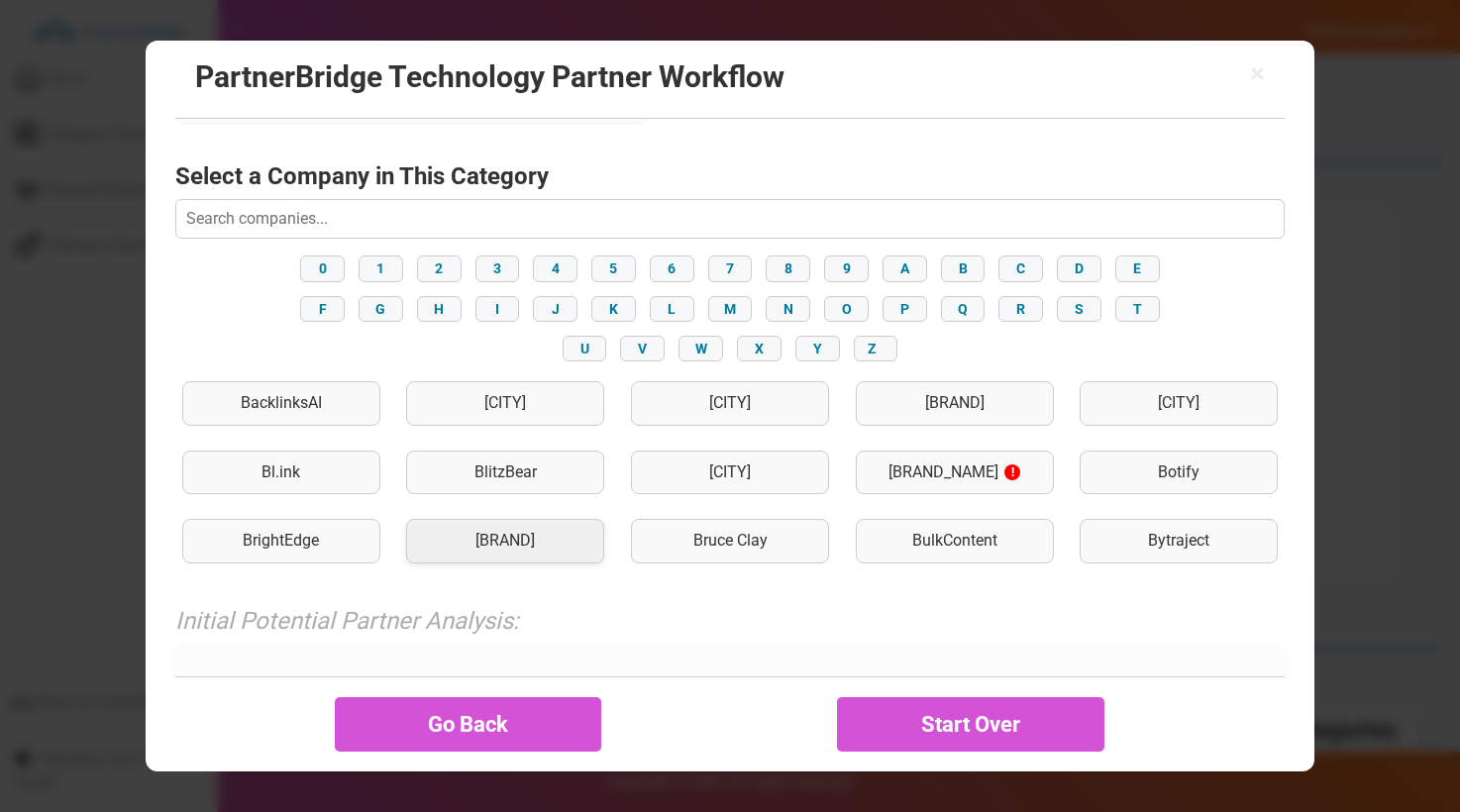 click on "BrightLocal" at bounding box center [505, 541] 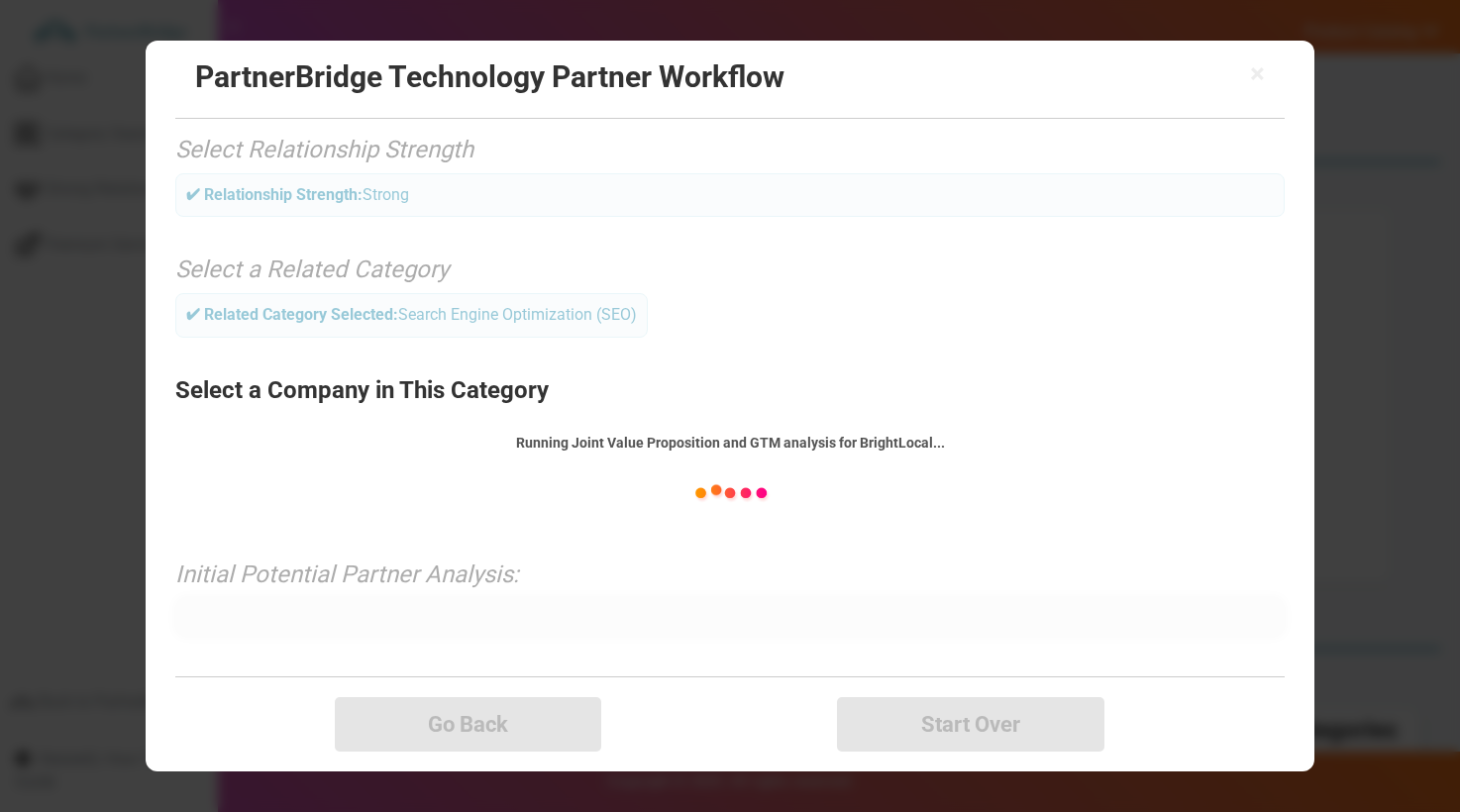 scroll, scrollTop: 134, scrollLeft: 0, axis: vertical 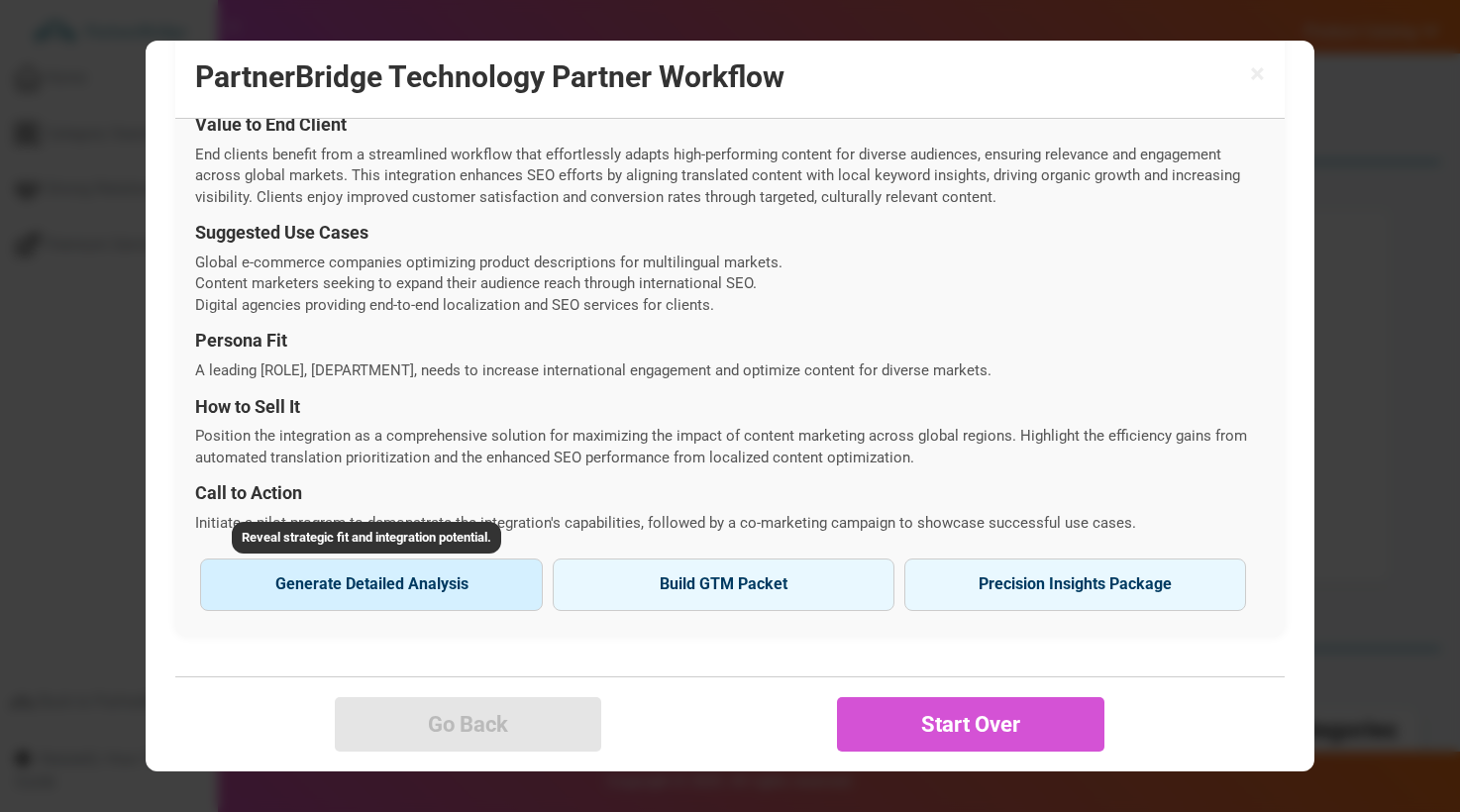 click on "Generate Detailed Analysis
Reveal strategic fit and integration potential." at bounding box center [370, 584] 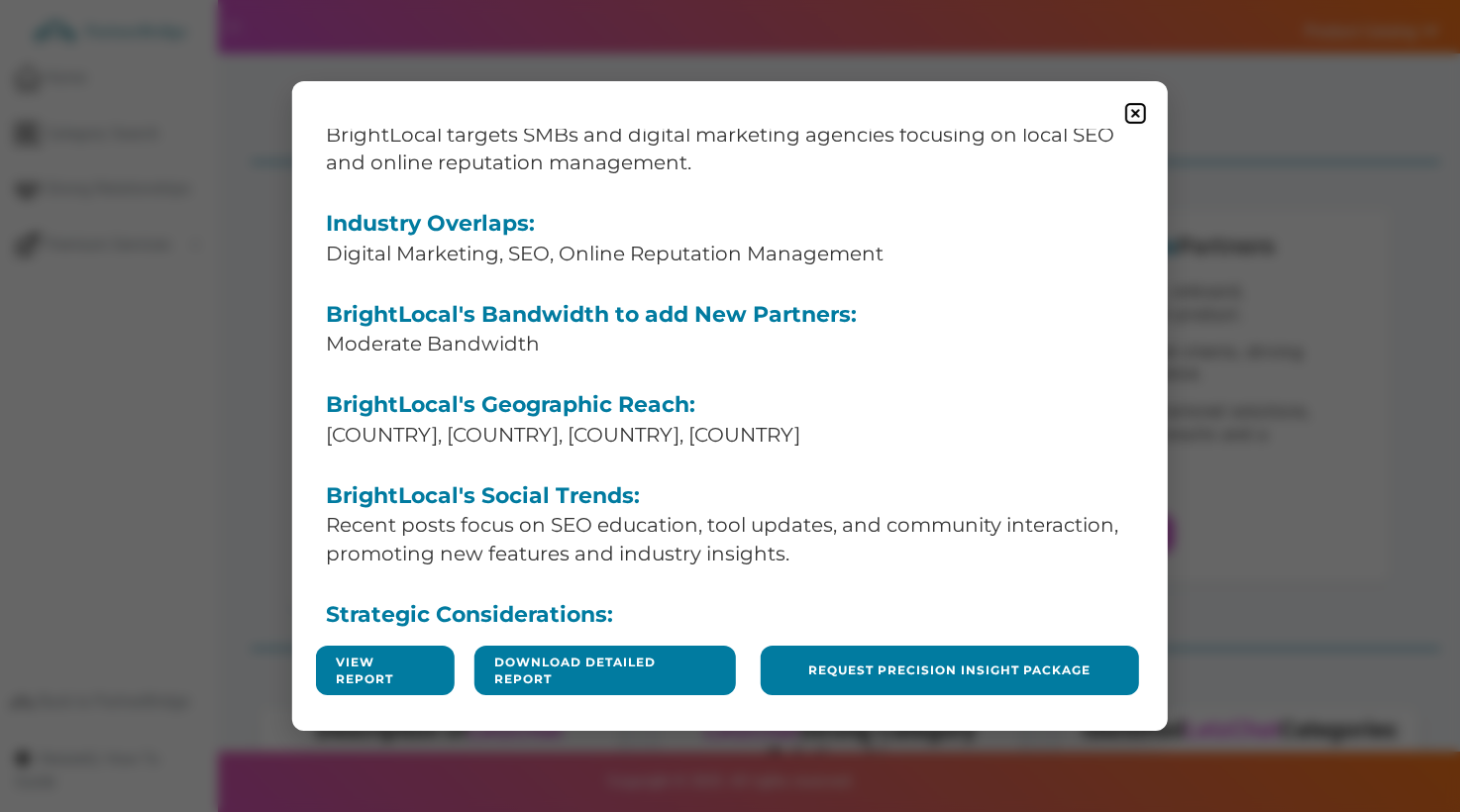 scroll, scrollTop: 343, scrollLeft: 0, axis: vertical 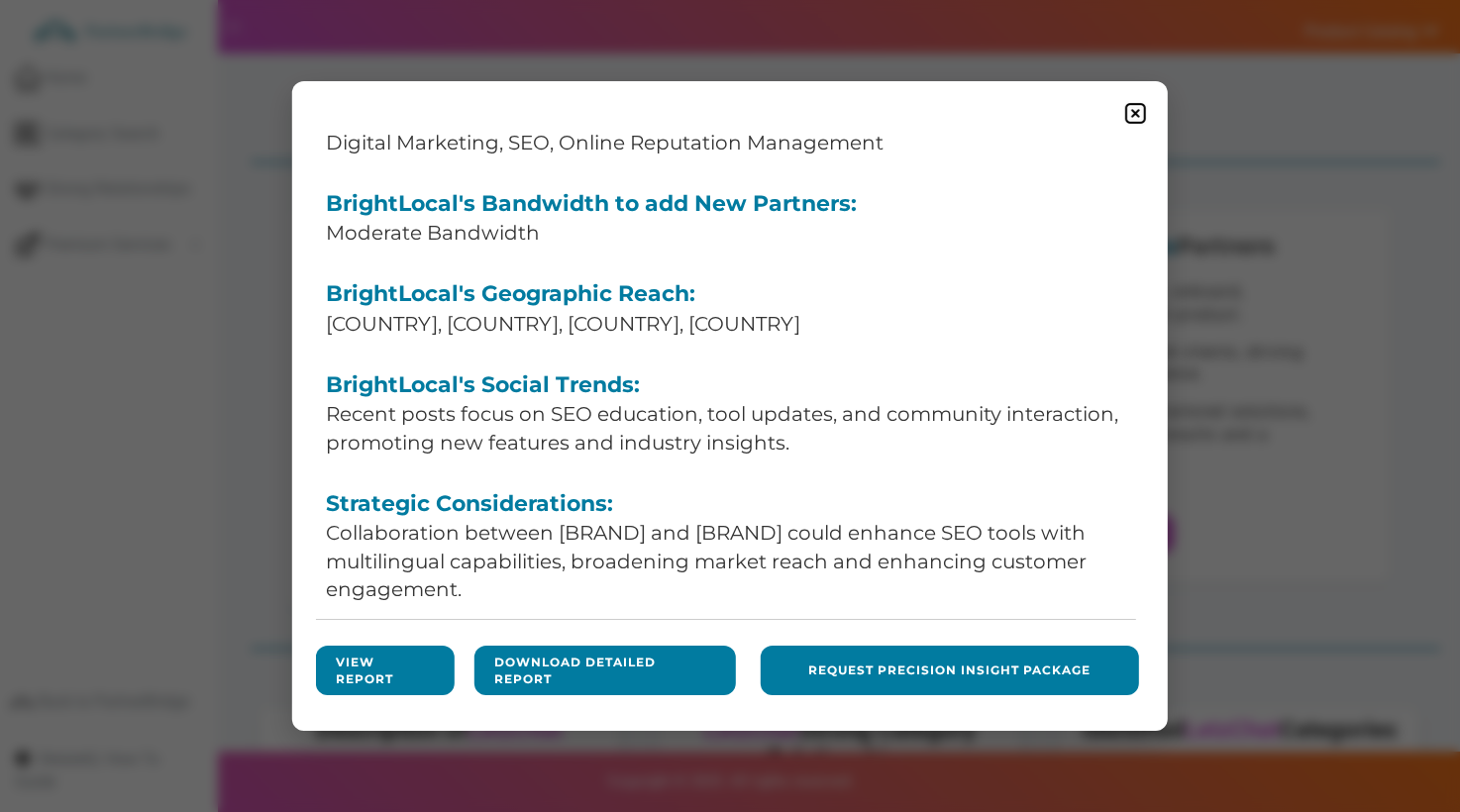 click on "View Report Download Detailed Report Request Precision Insight Package" at bounding box center [730, 676] 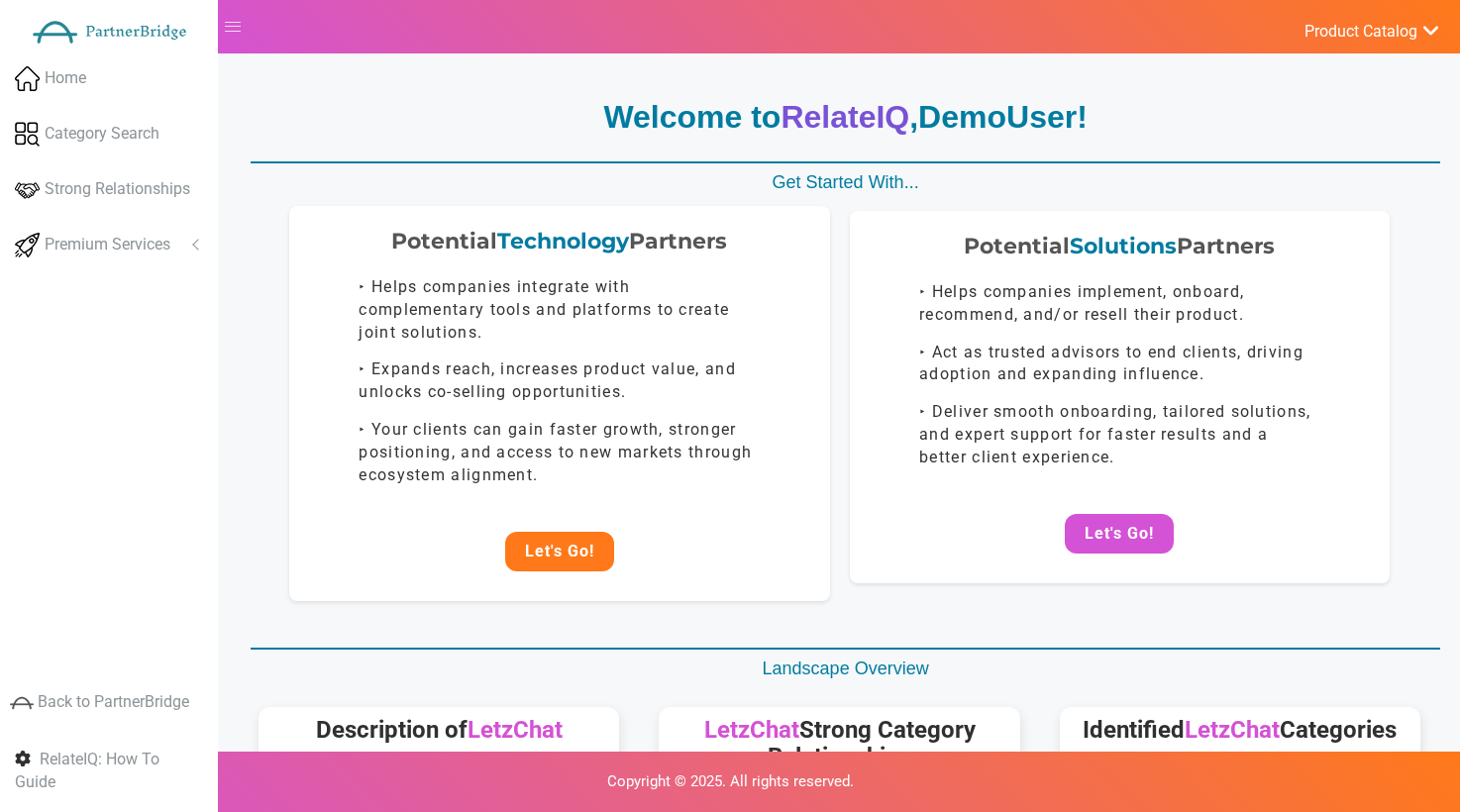 click on "Let's Go!" at bounding box center (560, 552) 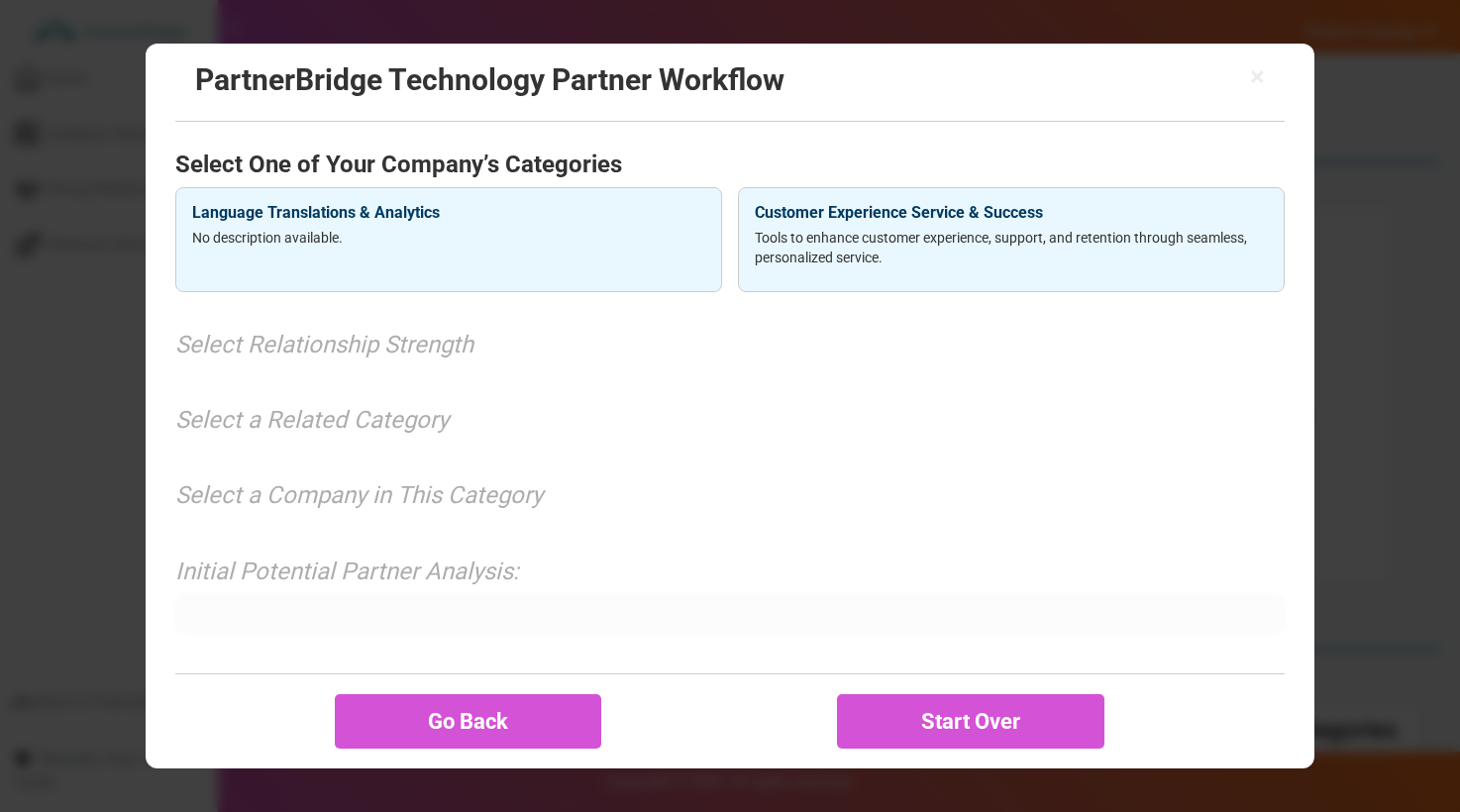 scroll, scrollTop: 0, scrollLeft: 0, axis: both 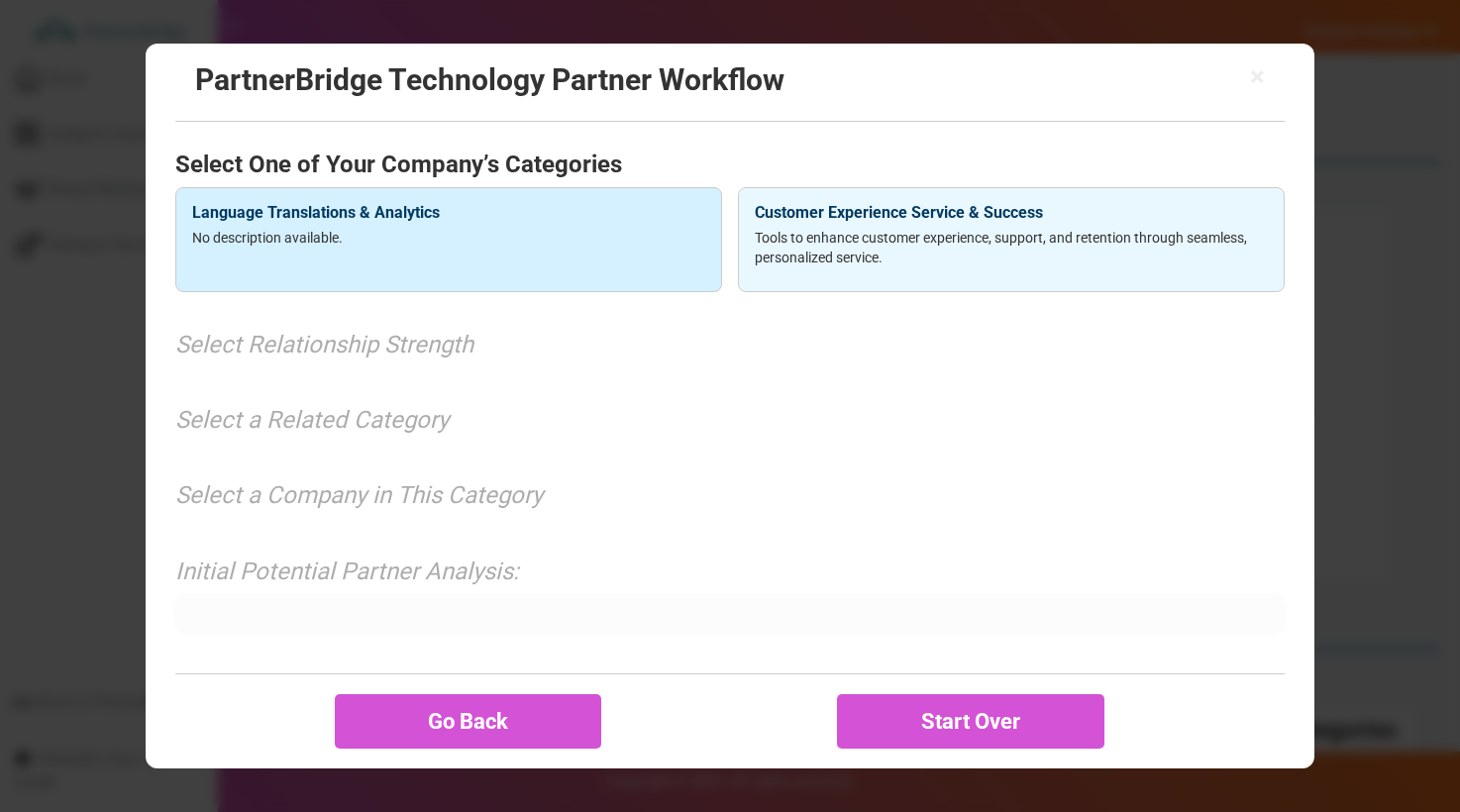 click on "Language Translations & Analytics
No description available." at bounding box center (449, 240) 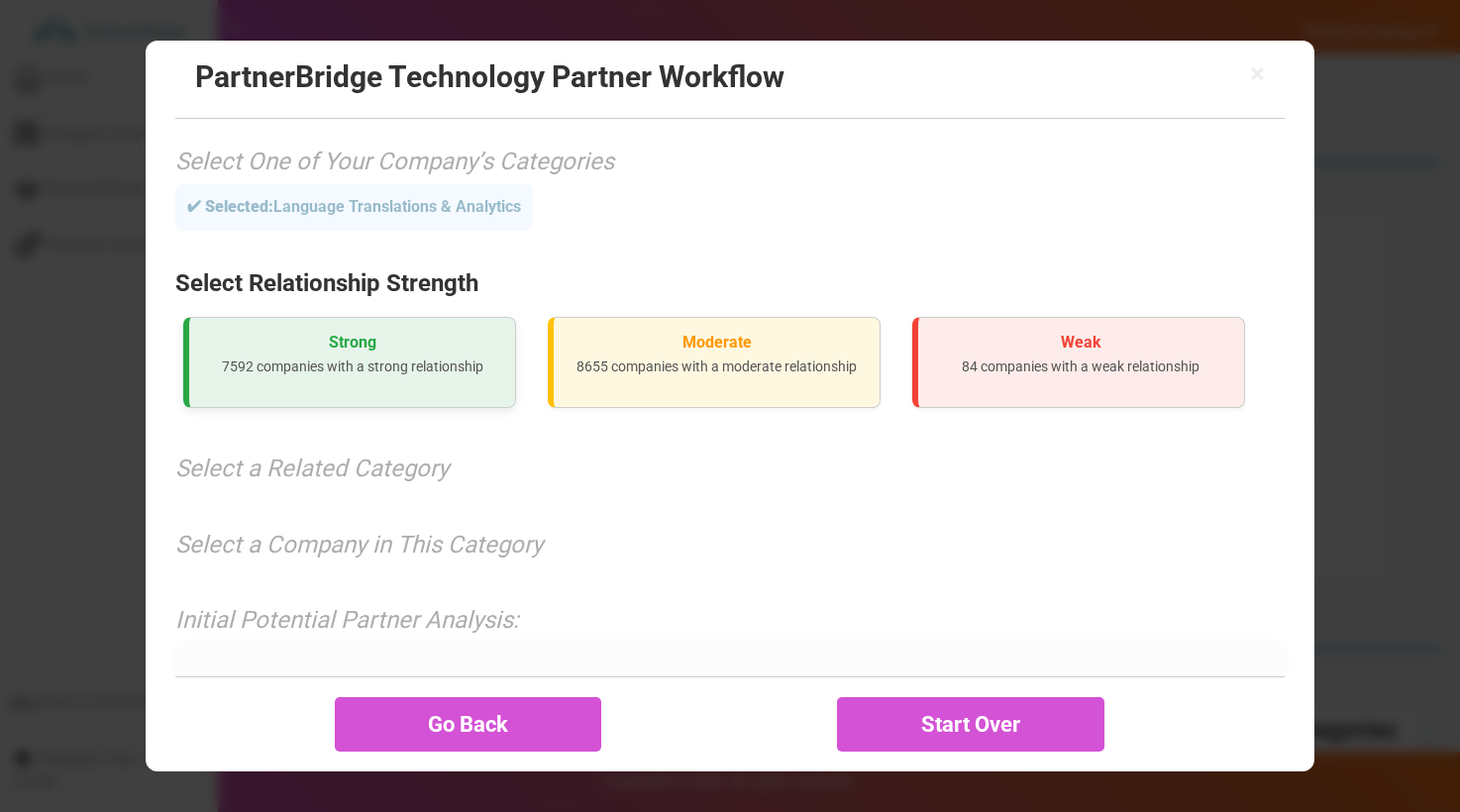 click on "Strong 7592 companies with a strong relationship" at bounding box center (350, 362) 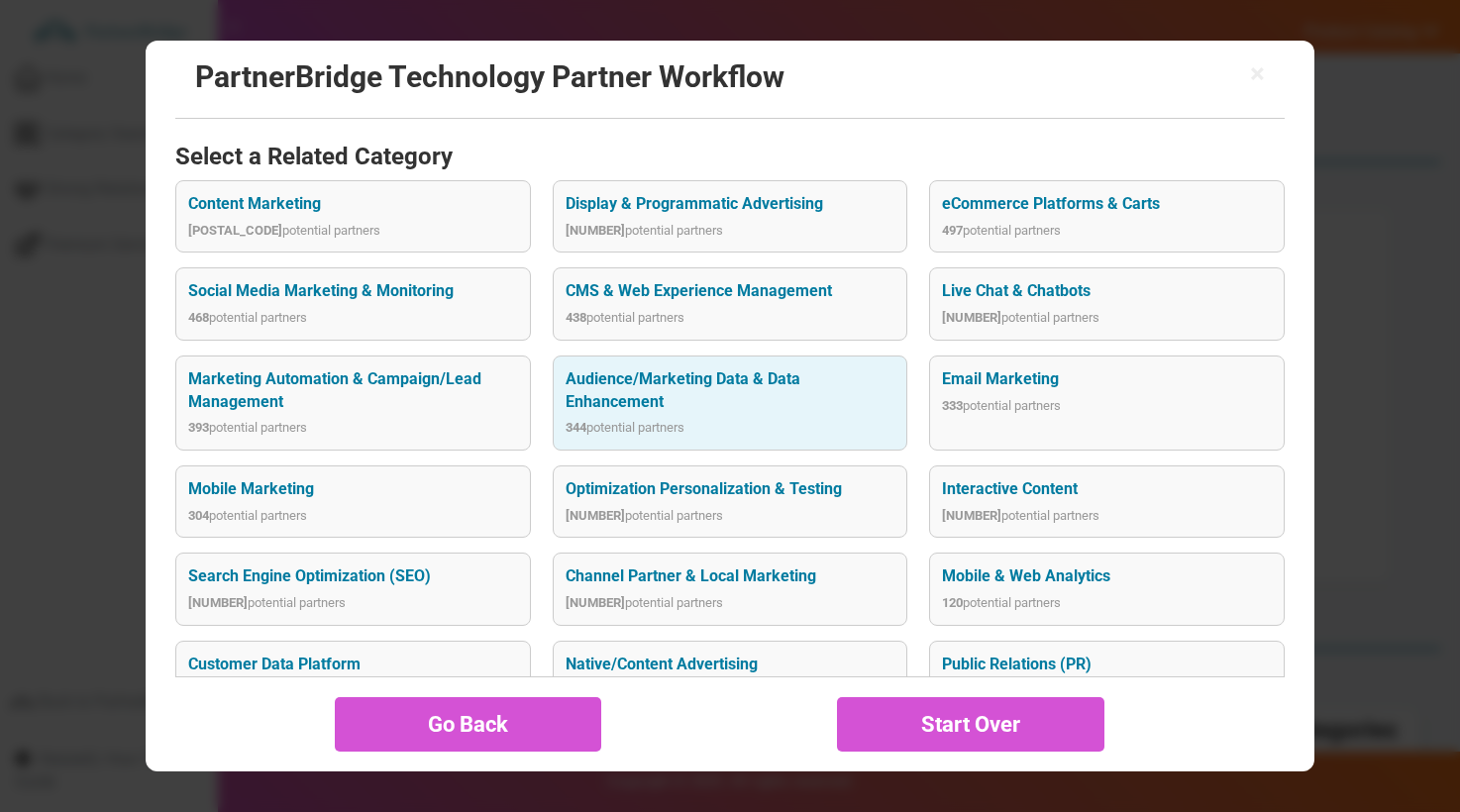 scroll, scrollTop: 639, scrollLeft: 0, axis: vertical 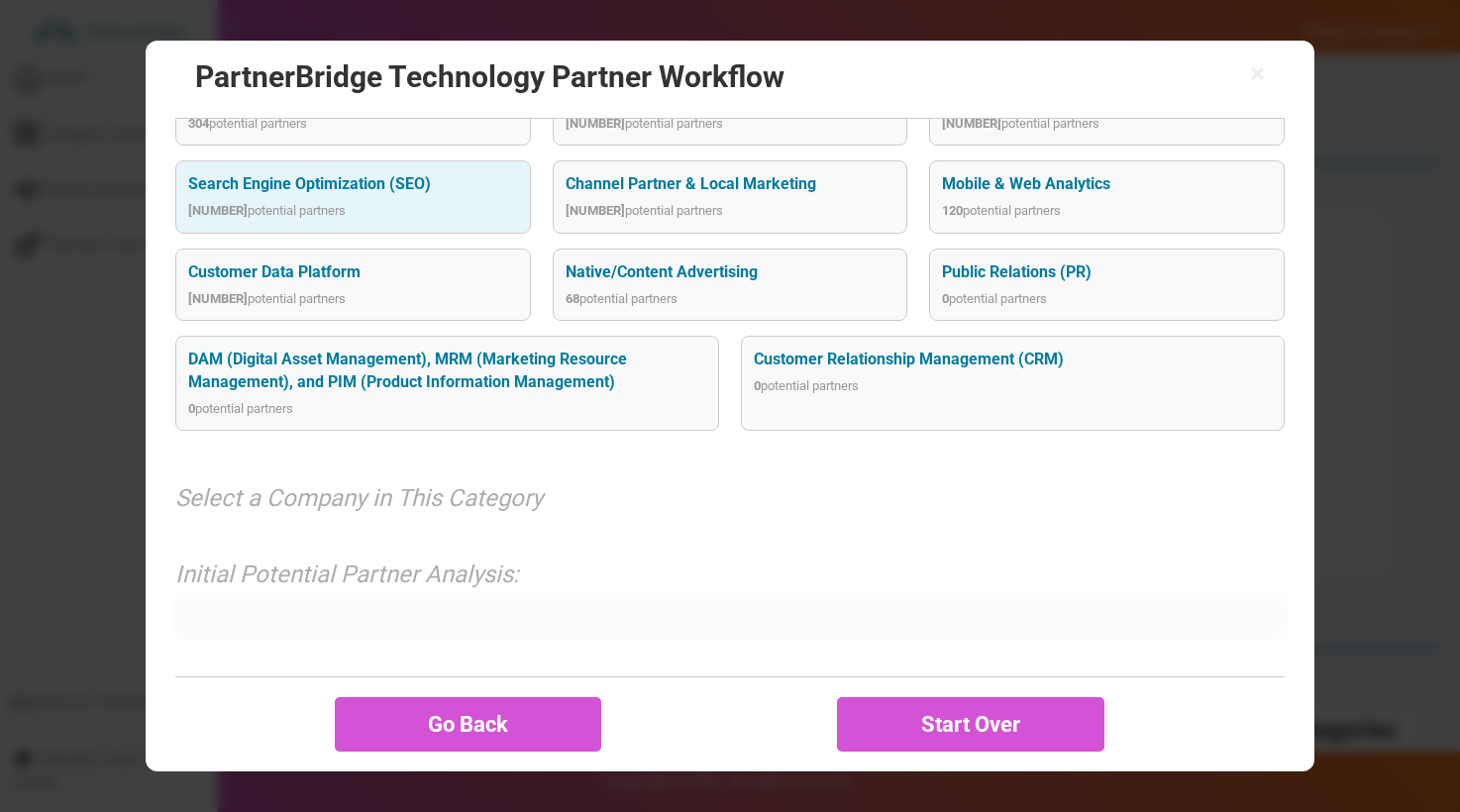click on "268  potential partners" at bounding box center [353, 211] 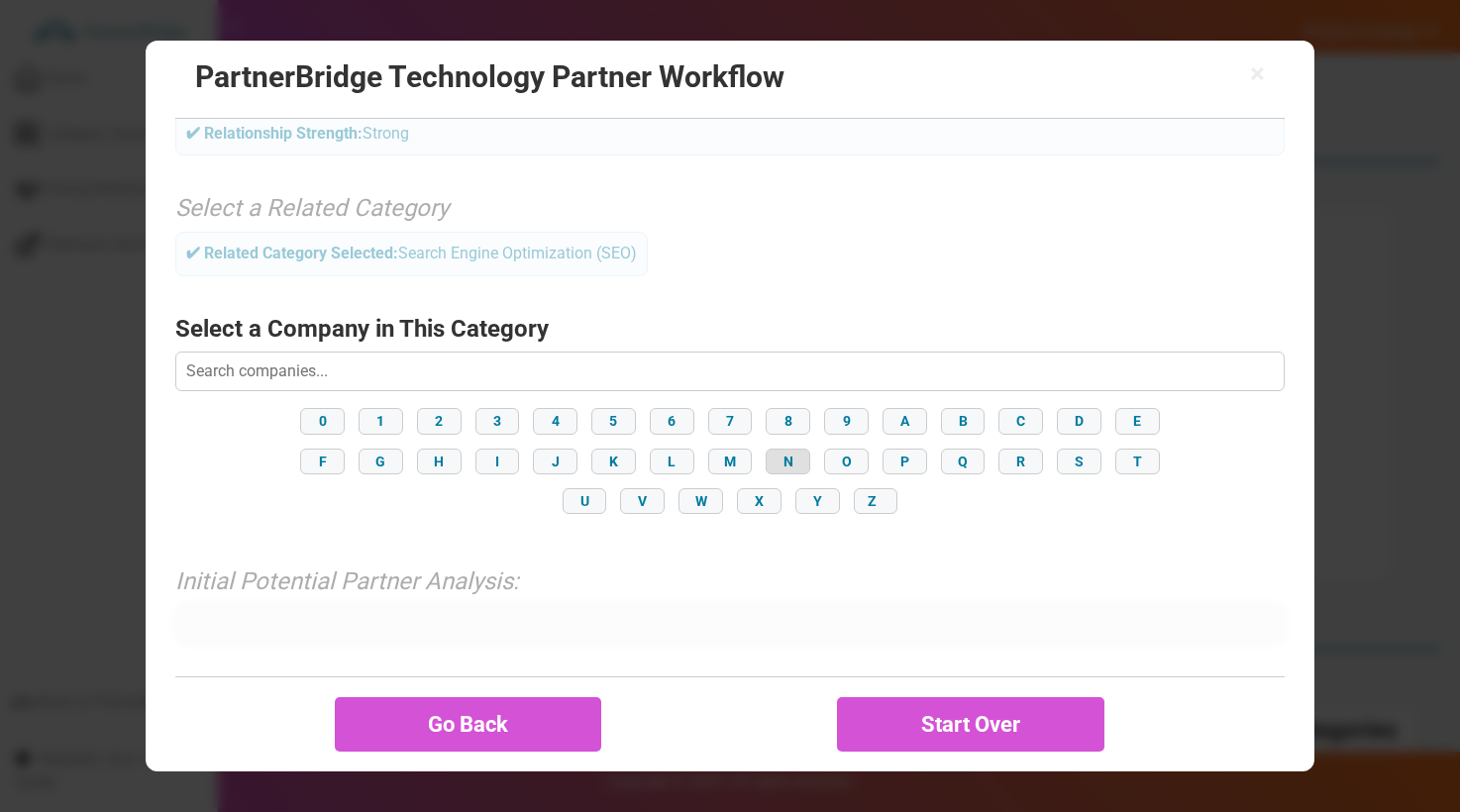 scroll, scrollTop: 202, scrollLeft: 0, axis: vertical 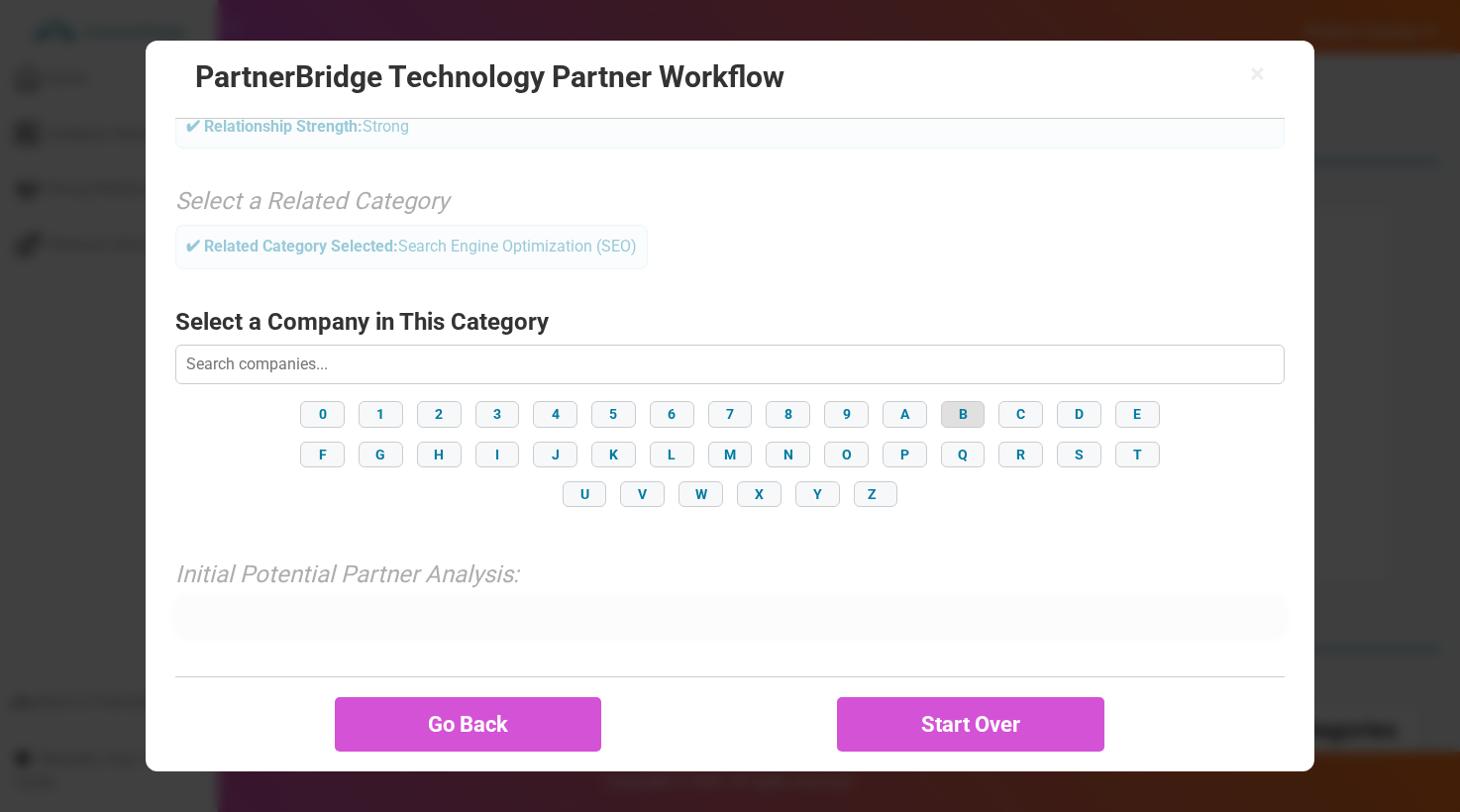 click on "B" at bounding box center (963, 414) 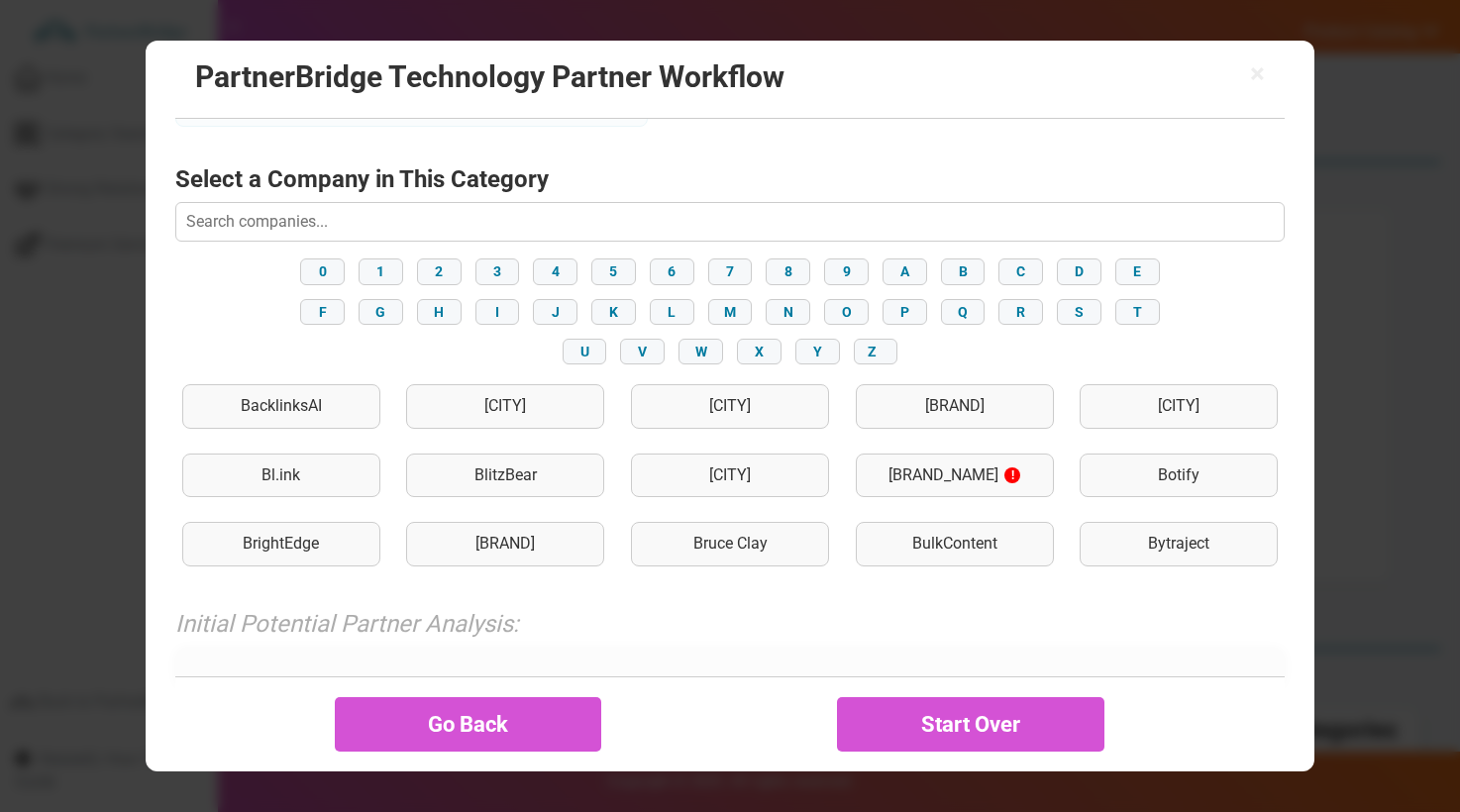 click on "BrightLocal" at bounding box center [505, 544] 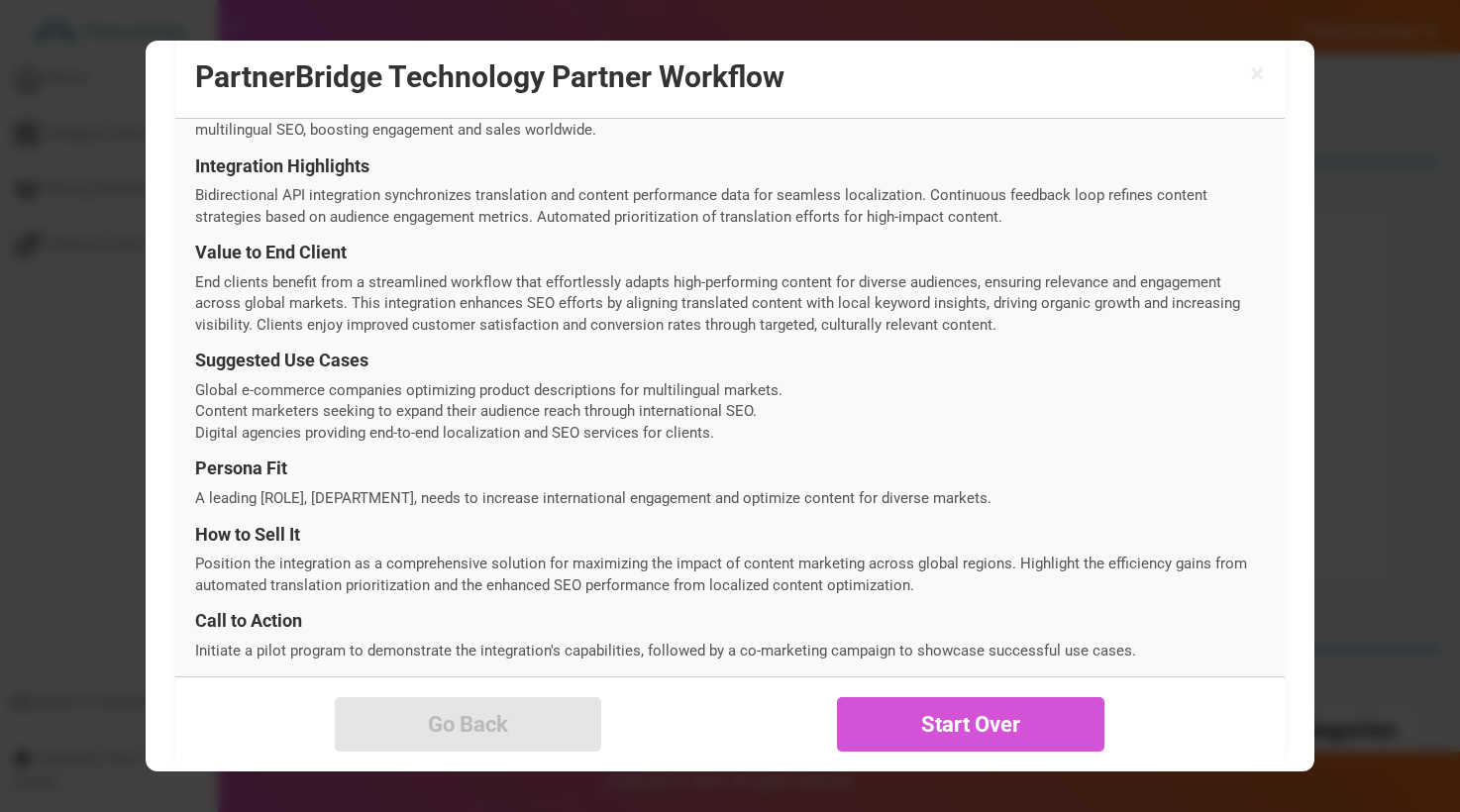 scroll, scrollTop: 737, scrollLeft: 0, axis: vertical 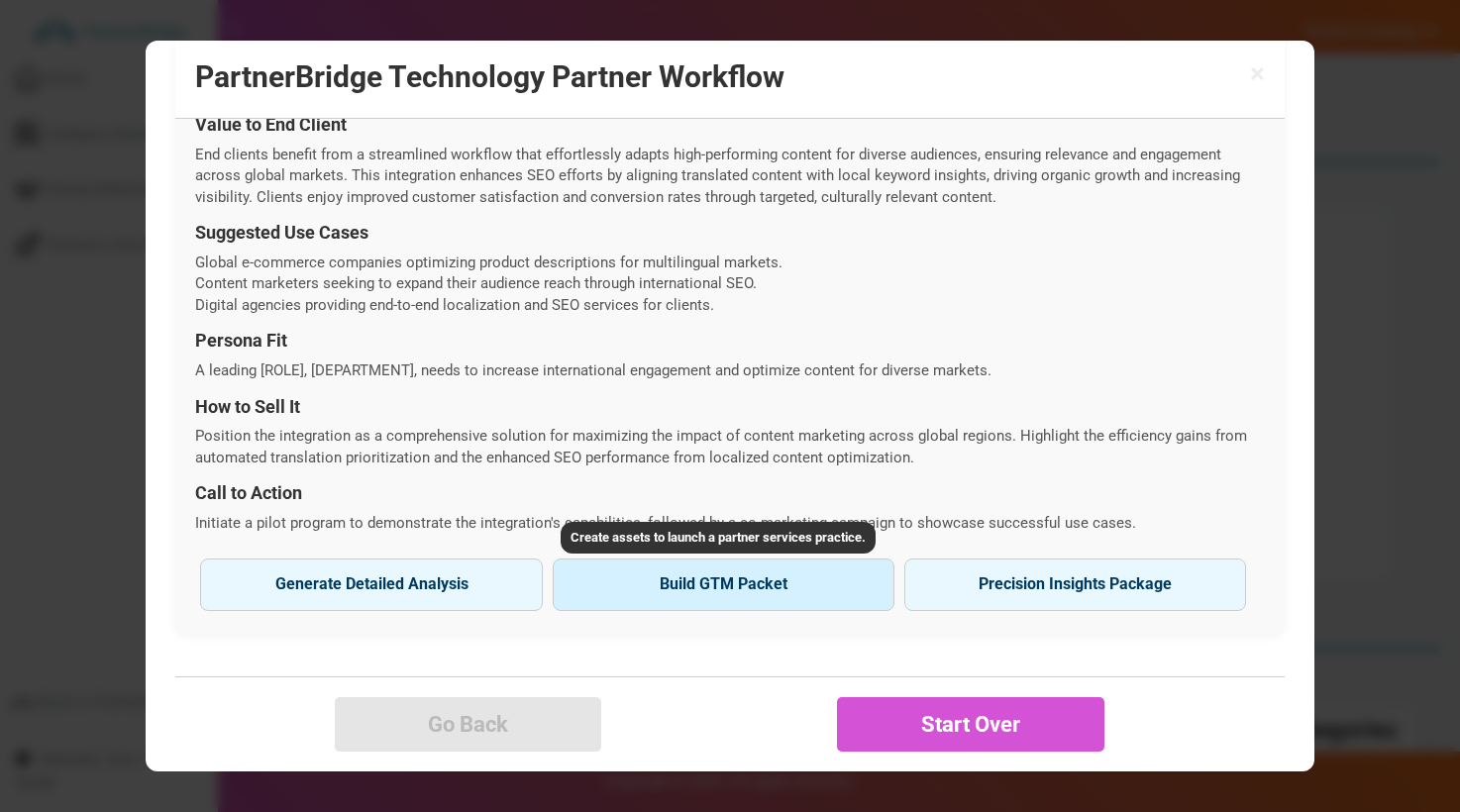 click on "Build GTM Packet" at bounding box center (723, 584) 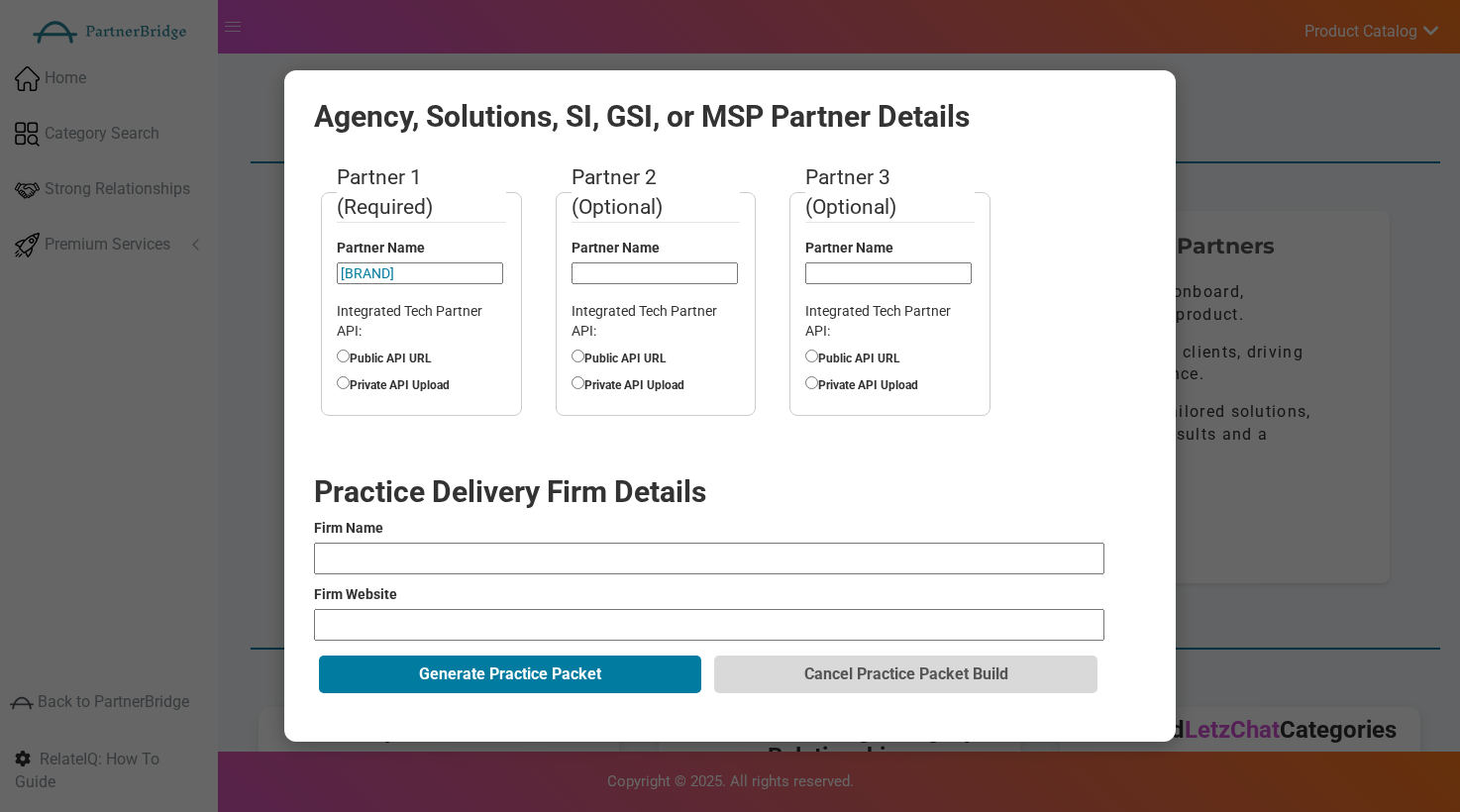 click on "Public API URL" at bounding box center (421, 356) 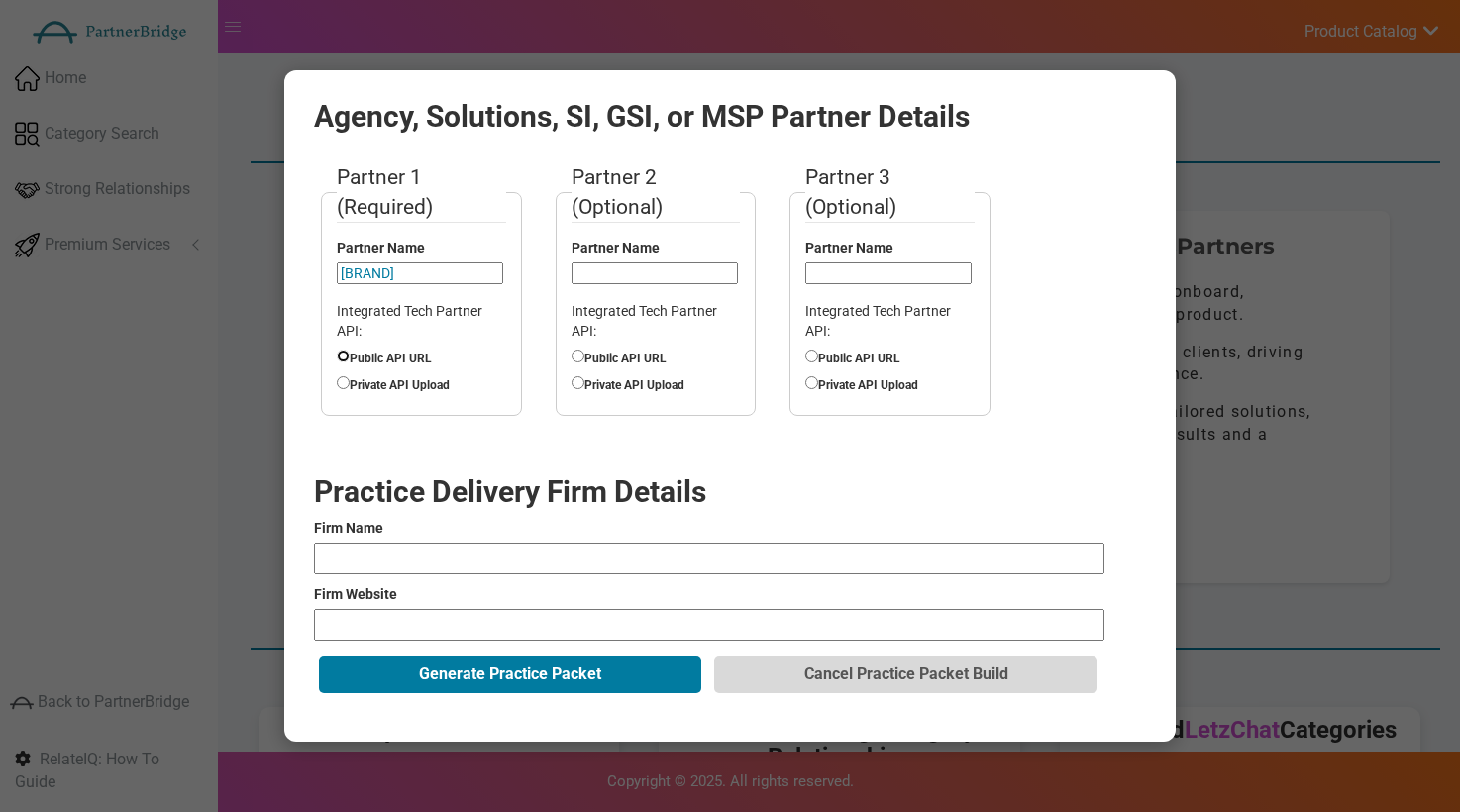 click on "Public API URL" at bounding box center [343, 355] 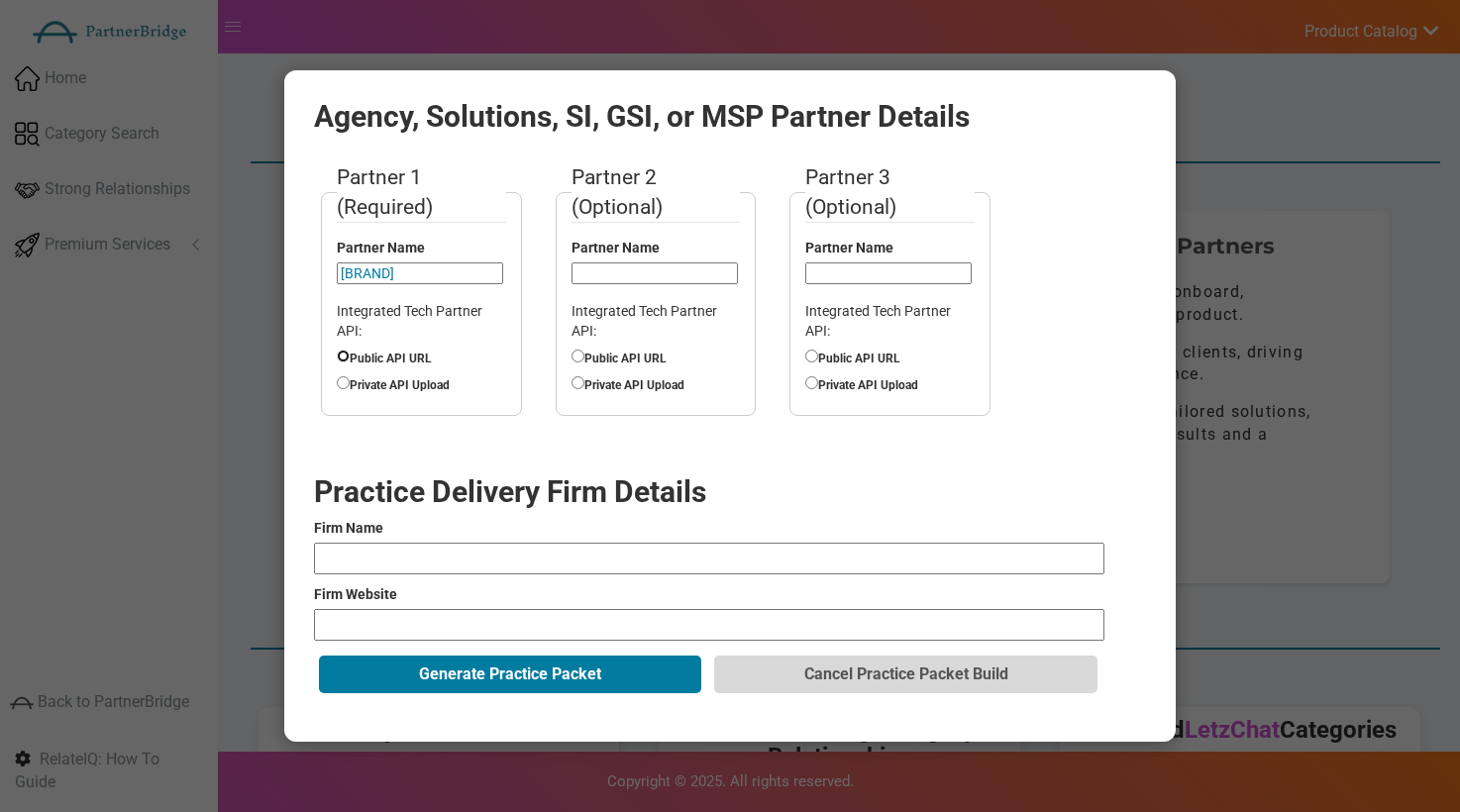 radio on "true" 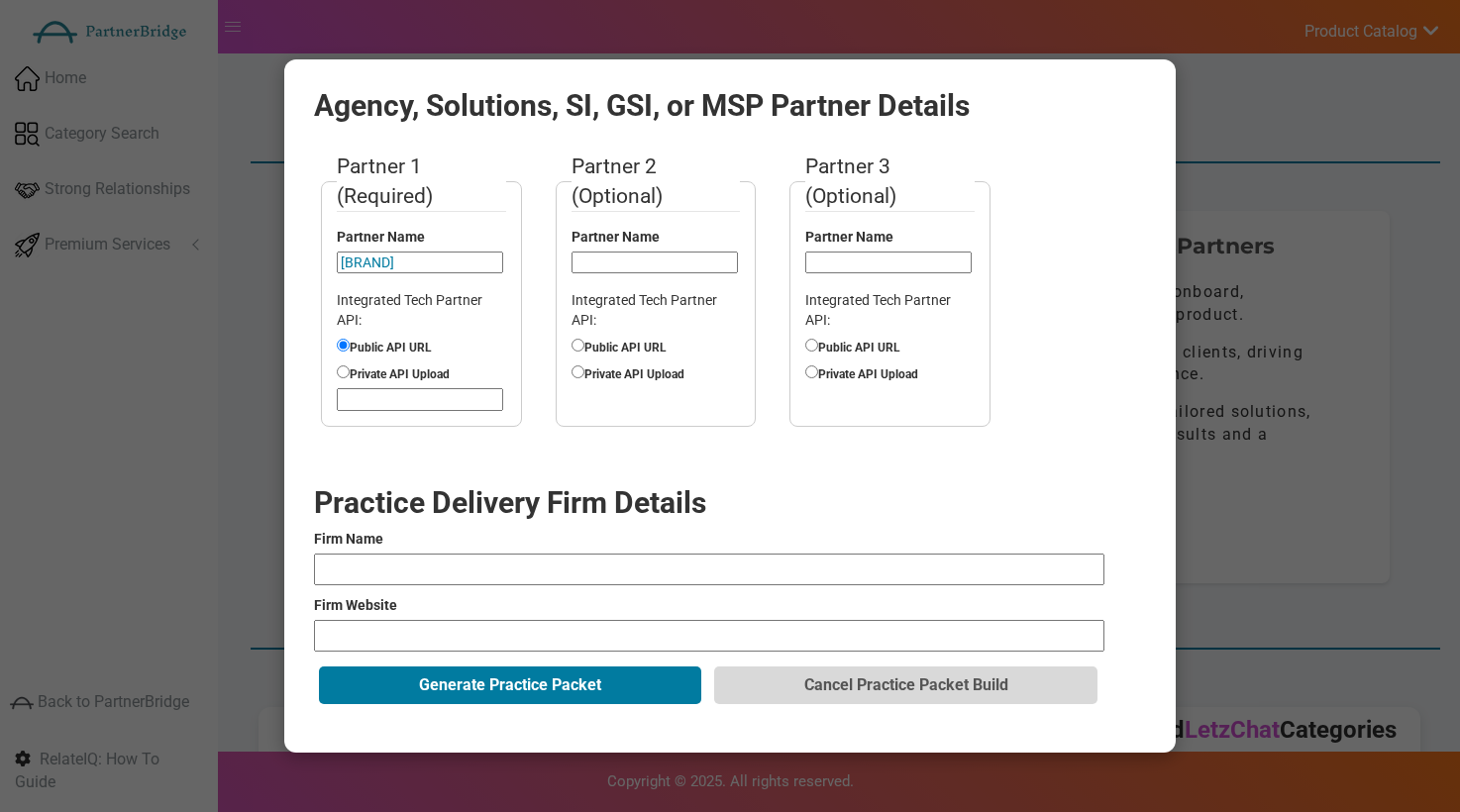 click on "BrightLocal" at bounding box center (420, 262) 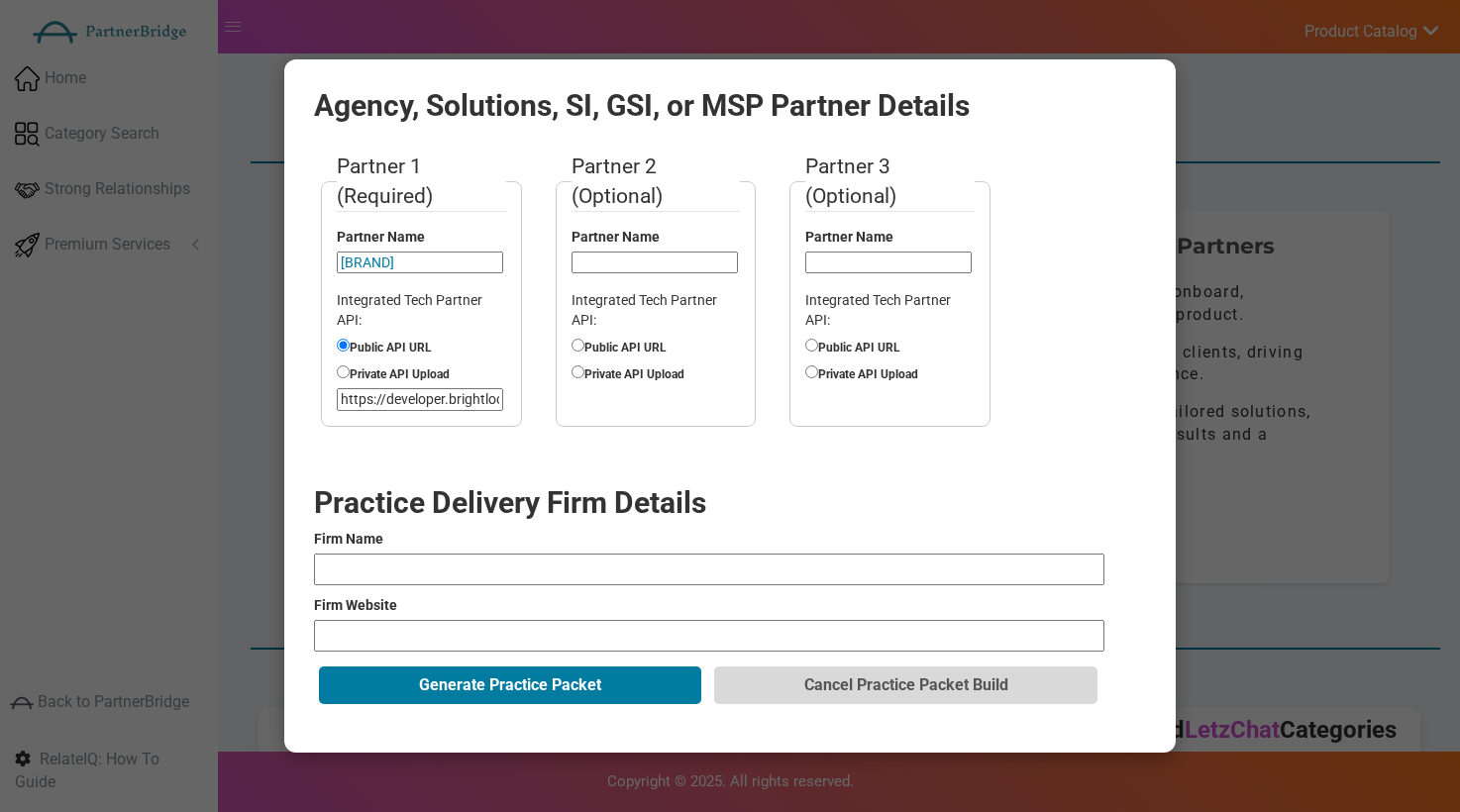 scroll, scrollTop: 0, scrollLeft: 64, axis: horizontal 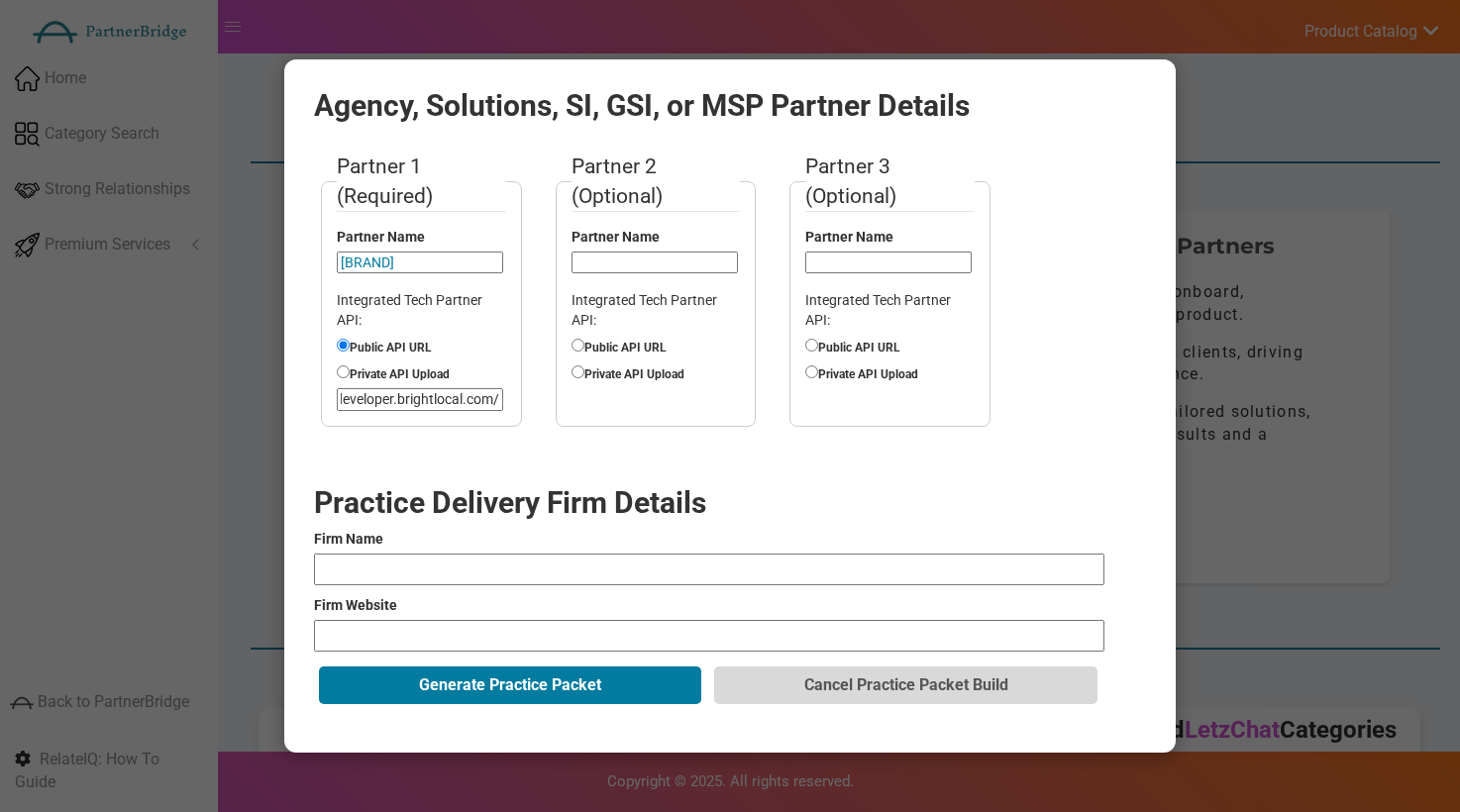 type on "https://developer.brightlocal.com/" 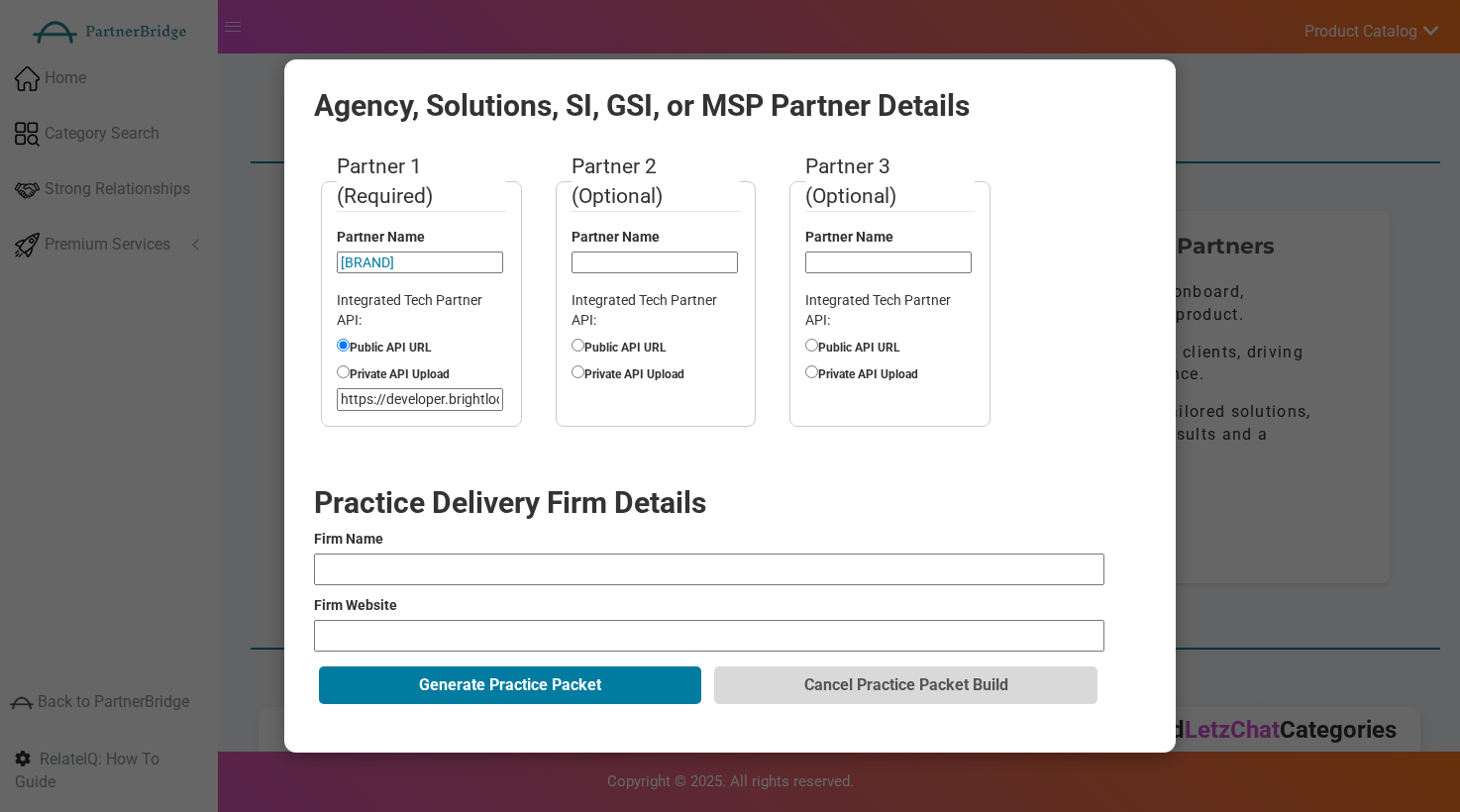 click at bounding box center [709, 569] 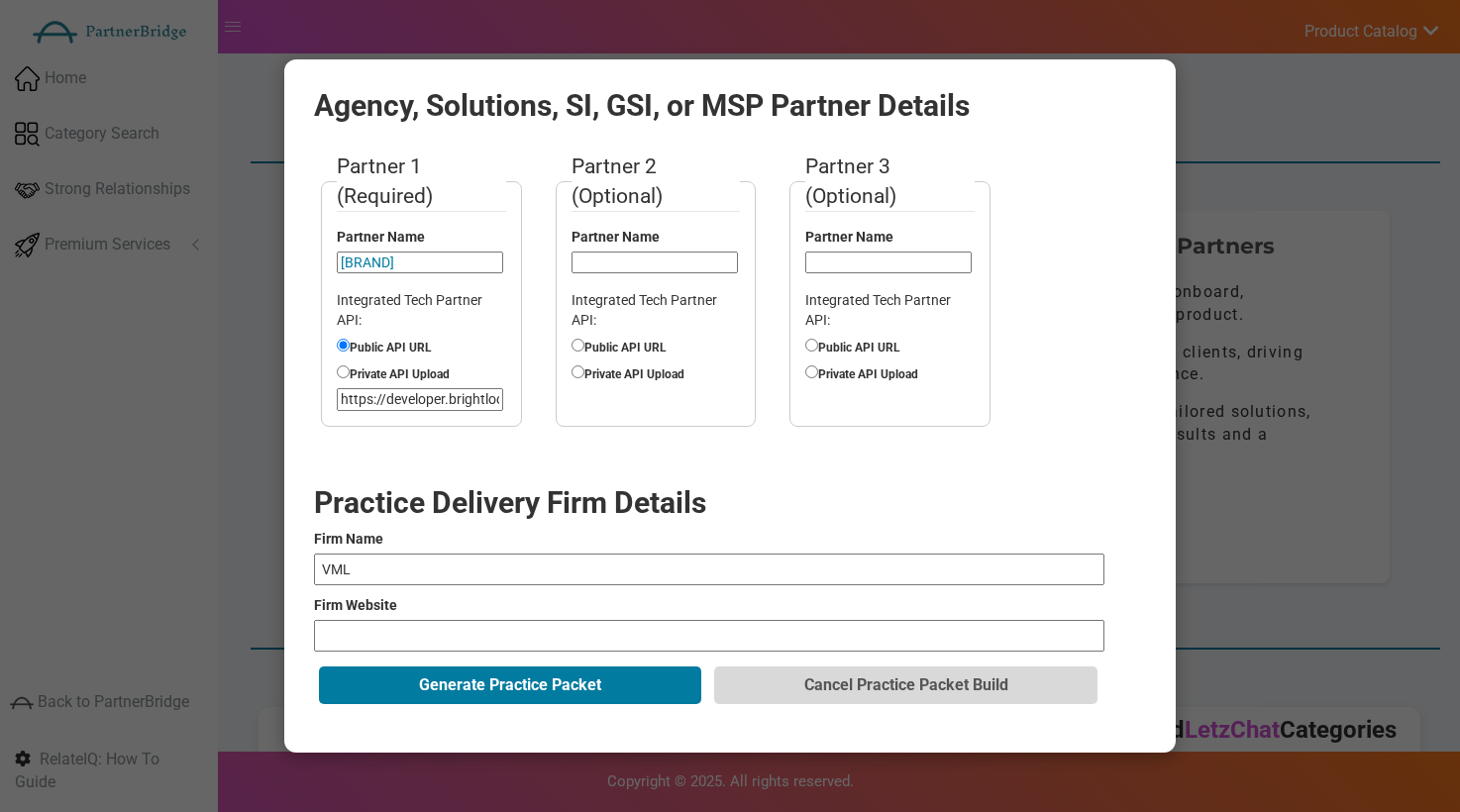 type on "VML" 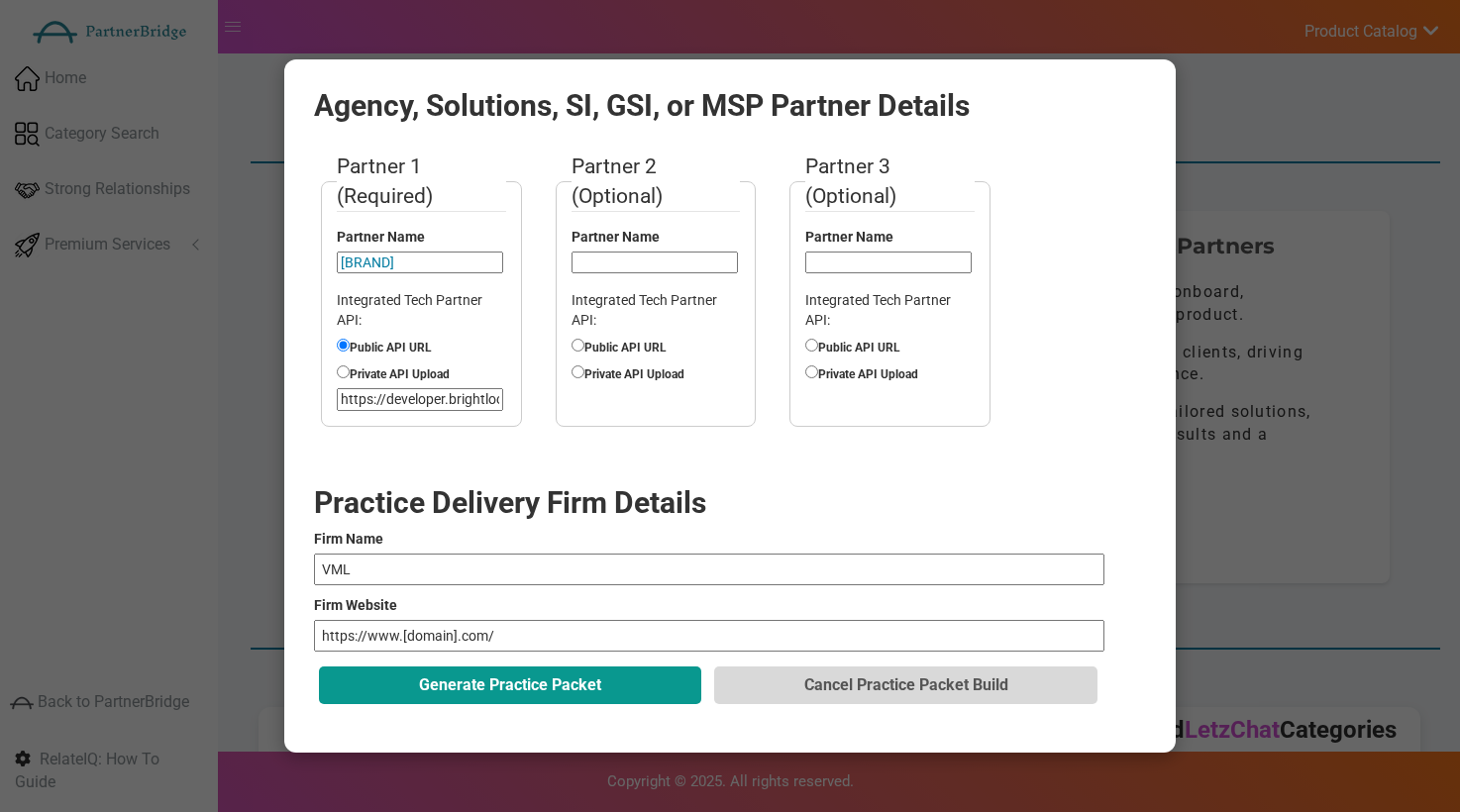 type on "https://www.vml.com/" 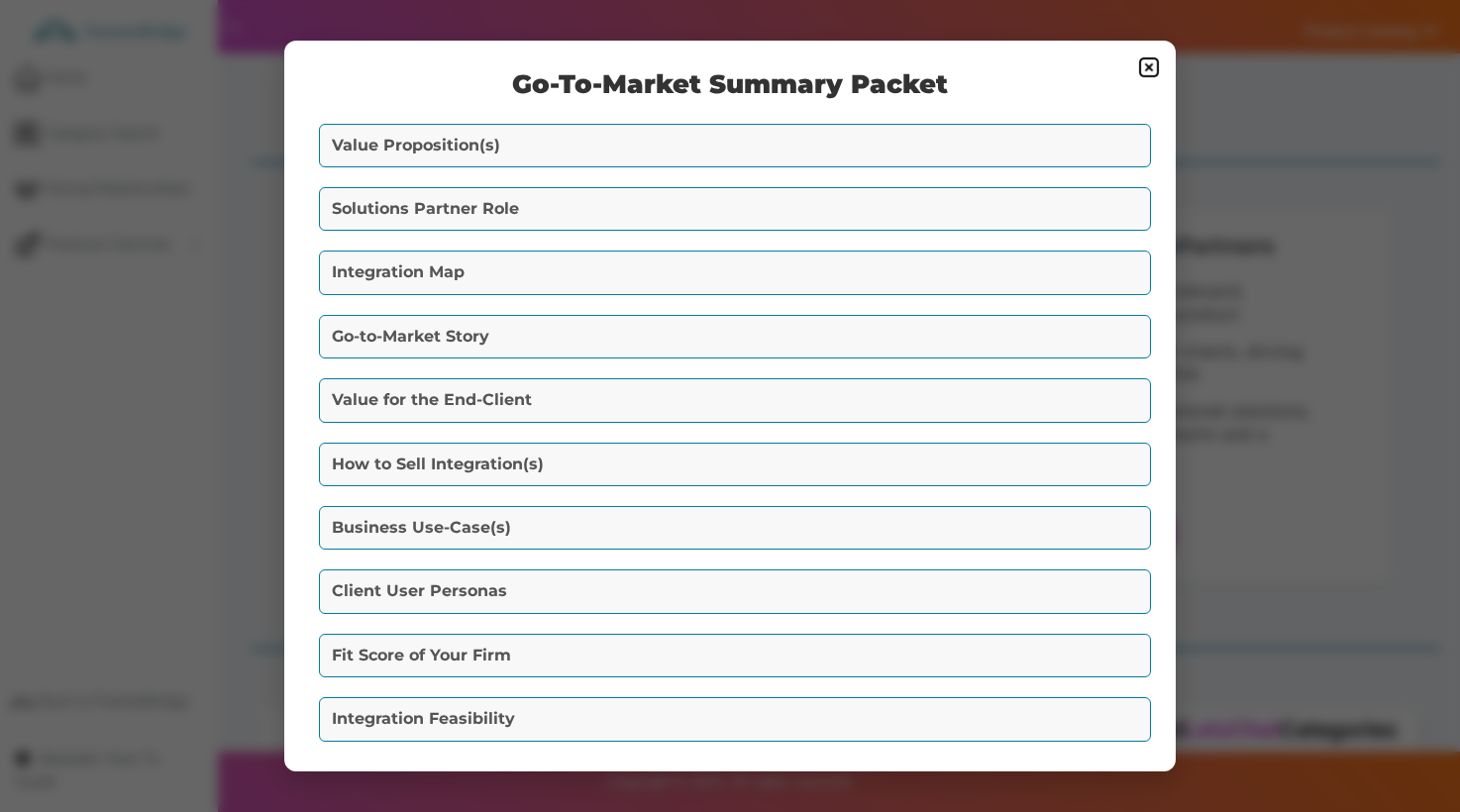click on "Value Proposition(s)" at bounding box center [735, 146] 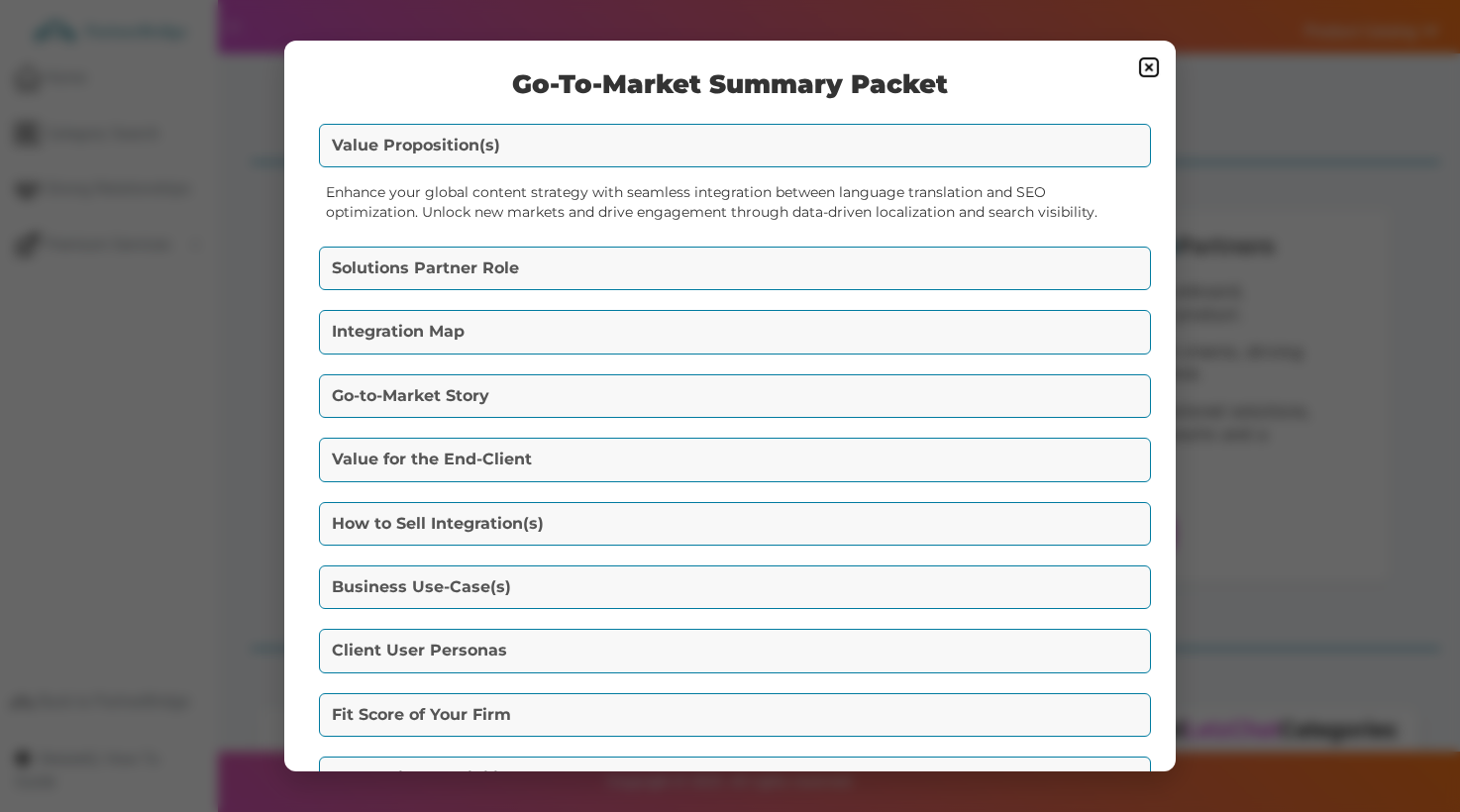 click on "Solutions Partner Role
A. How to Engage (with the Technology Vendors):
VML should engage with BrightLocal by securing API access and exploring co-marketing opportunities to jointly promote the integration. Collaboration during solution design and client onboarding will be crucial, requiring close coordination and possibly participation in BrightLocal's partner programs. VML can benefit from shared resources, increased visibility, and potential financial incentives through co-selling initiatives.
B. Delivery Details (to End Clients):" at bounding box center [730, 268] 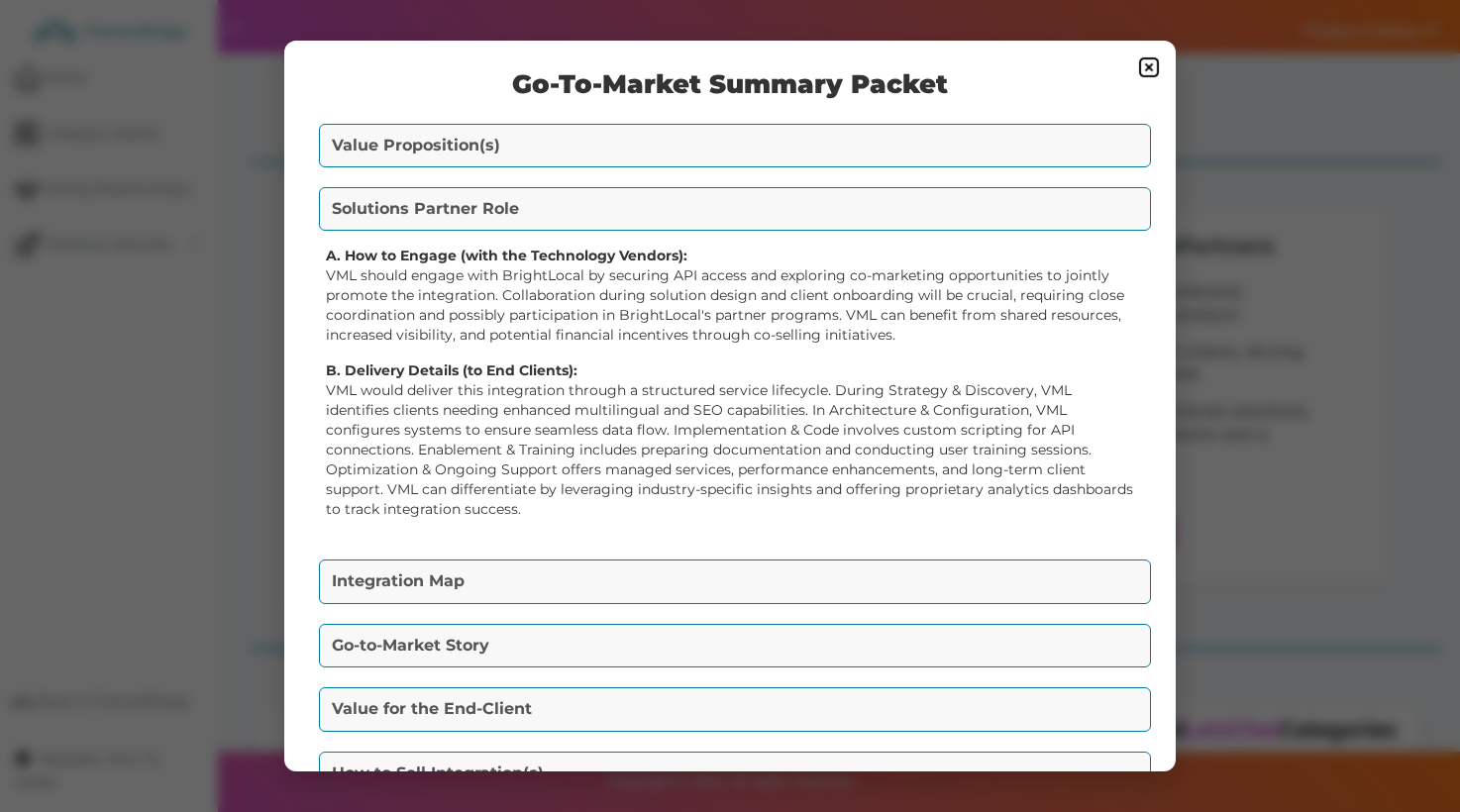 click on "Integration Map" at bounding box center [735, 581] 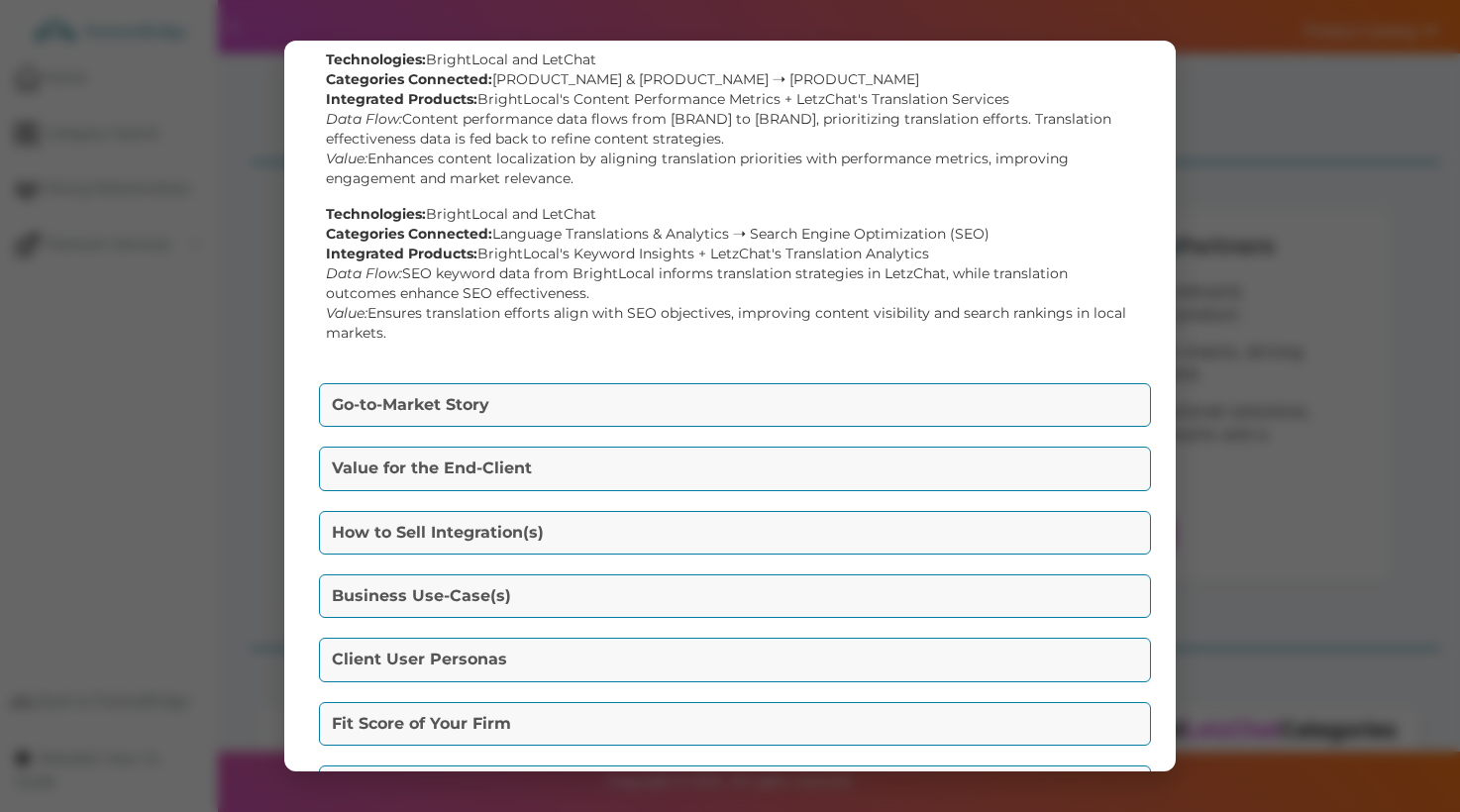 scroll, scrollTop: 308, scrollLeft: 0, axis: vertical 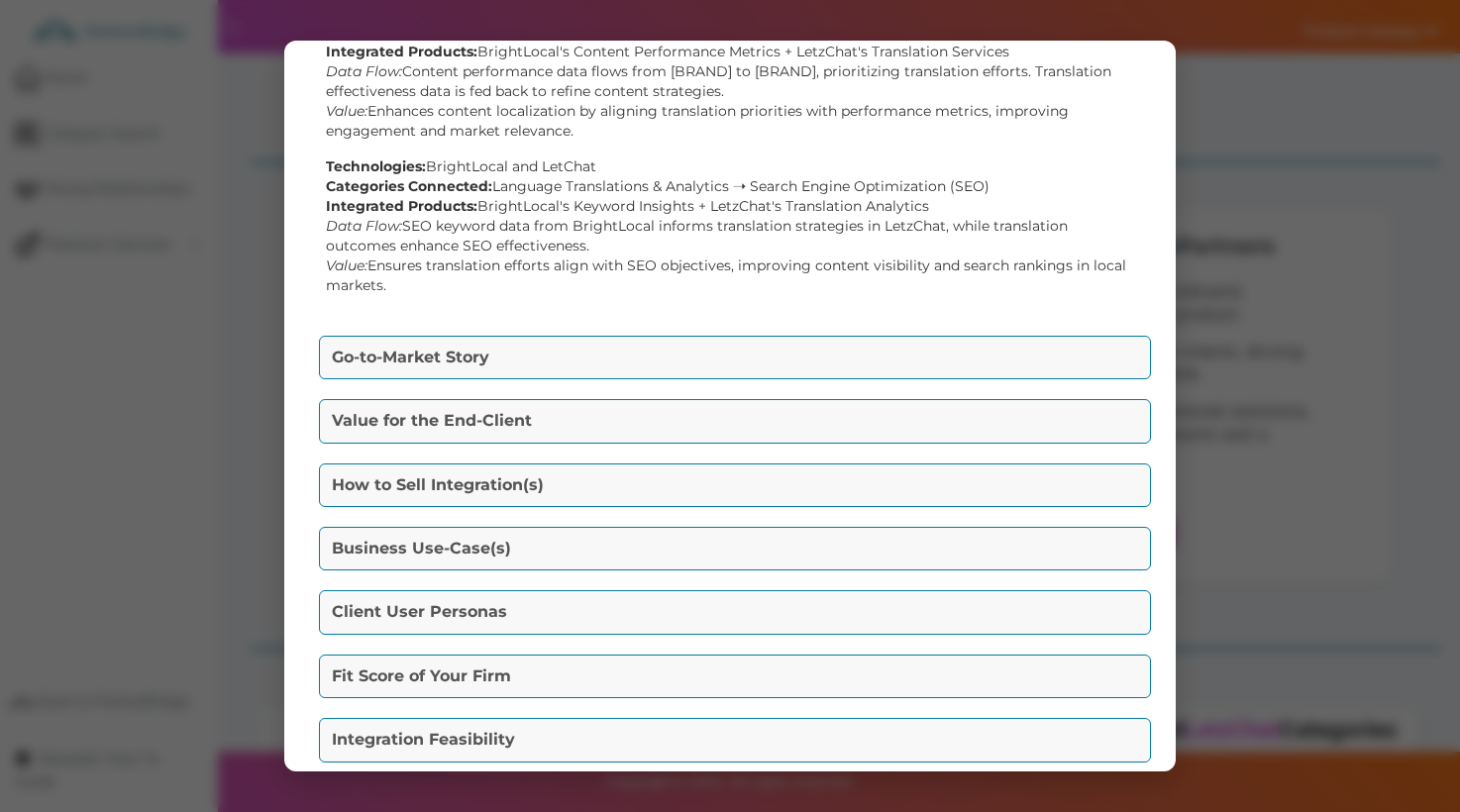 click on "Go-to-Market Story" at bounding box center [735, 357] 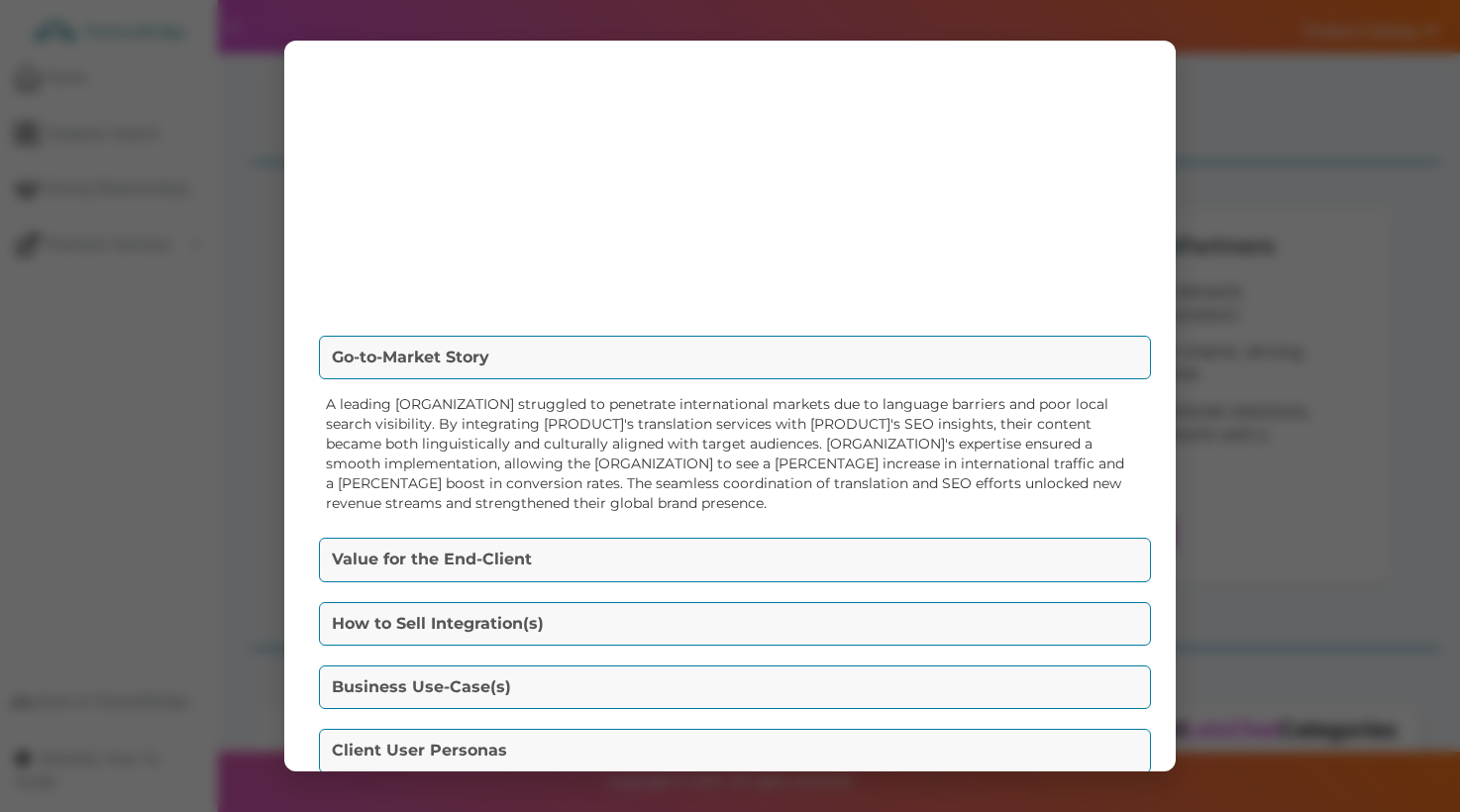 scroll, scrollTop: 221, scrollLeft: 0, axis: vertical 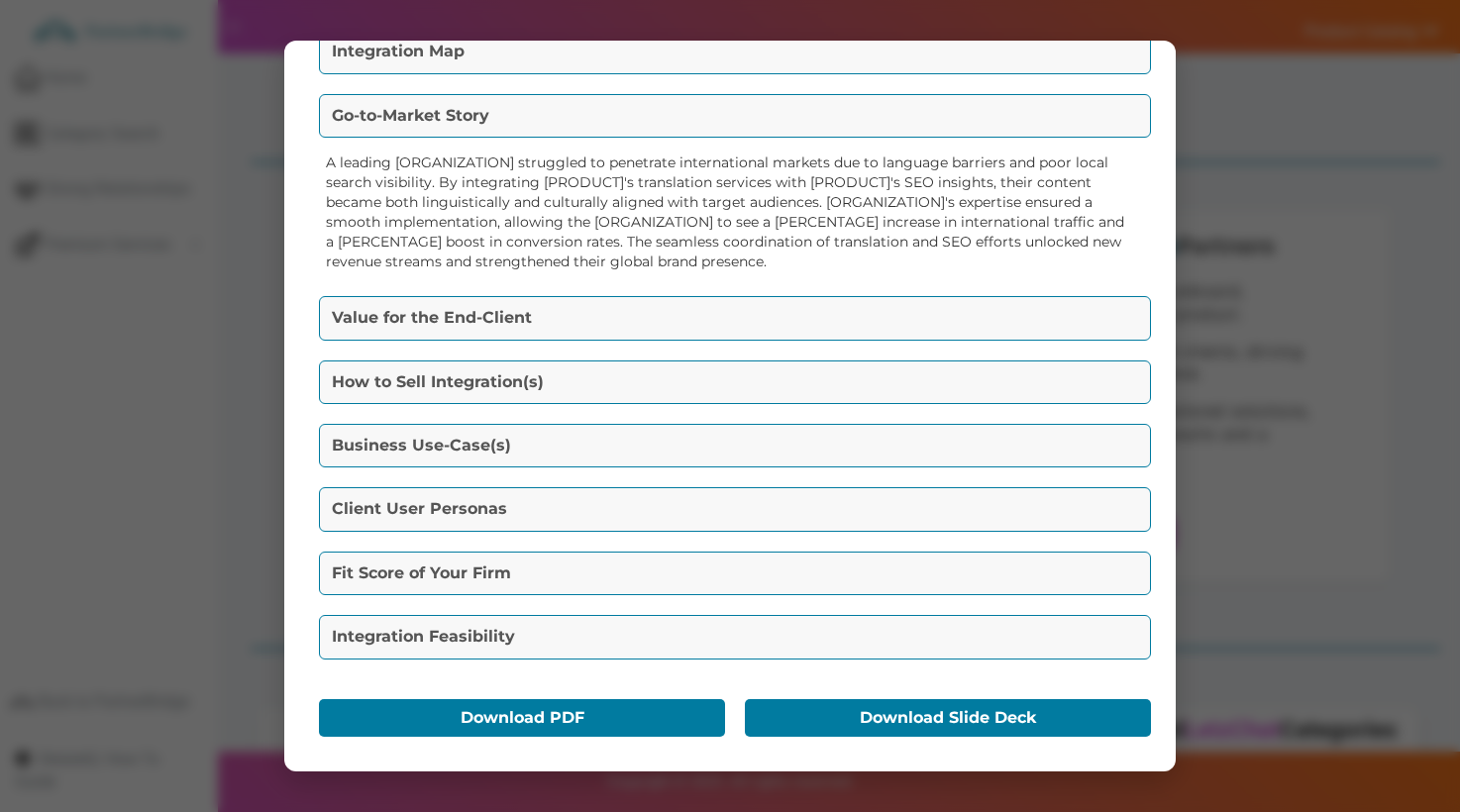 click on "Value for the End-Client" at bounding box center [735, 318] 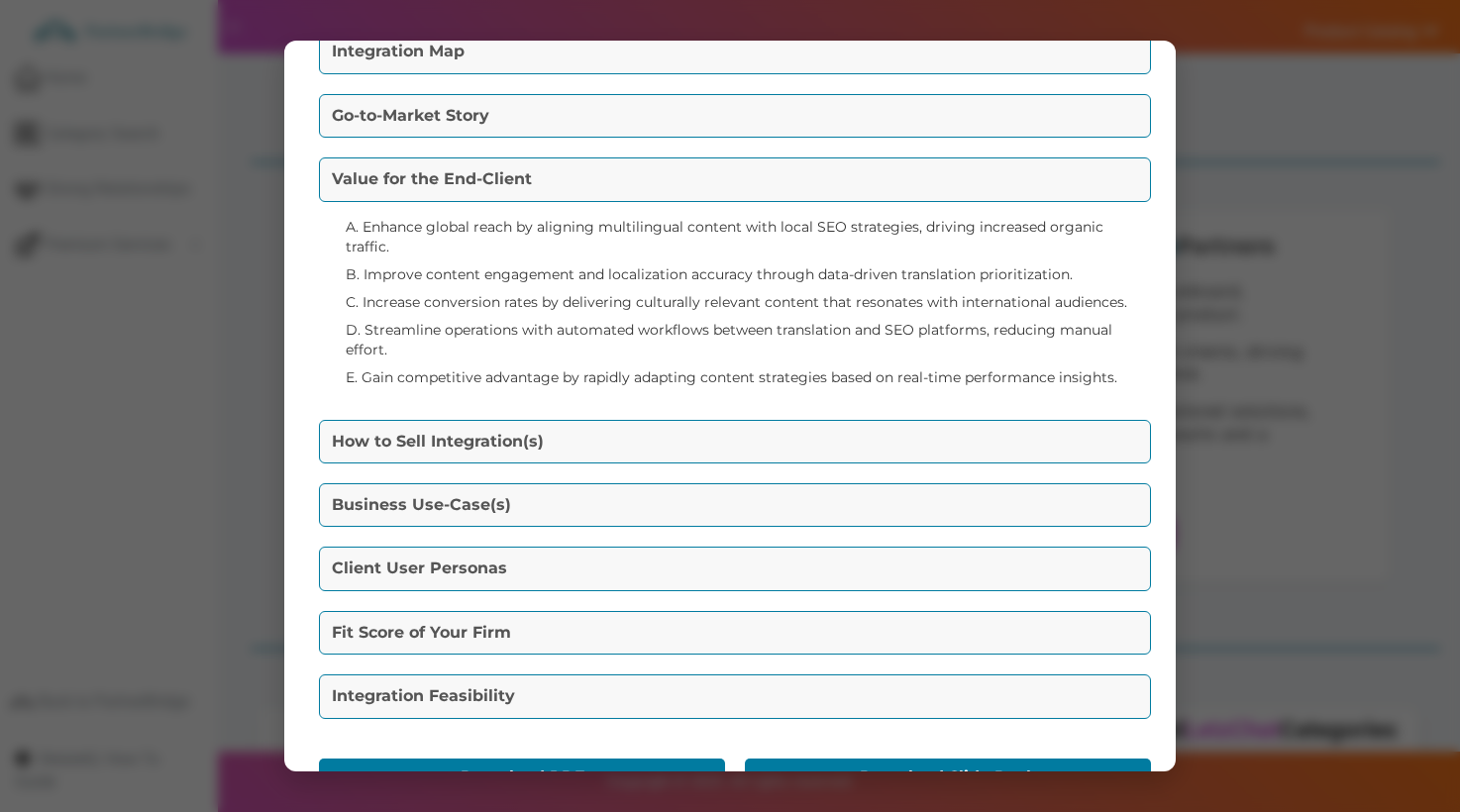 click on "How to Sell Integration(s)" at bounding box center (735, 442) 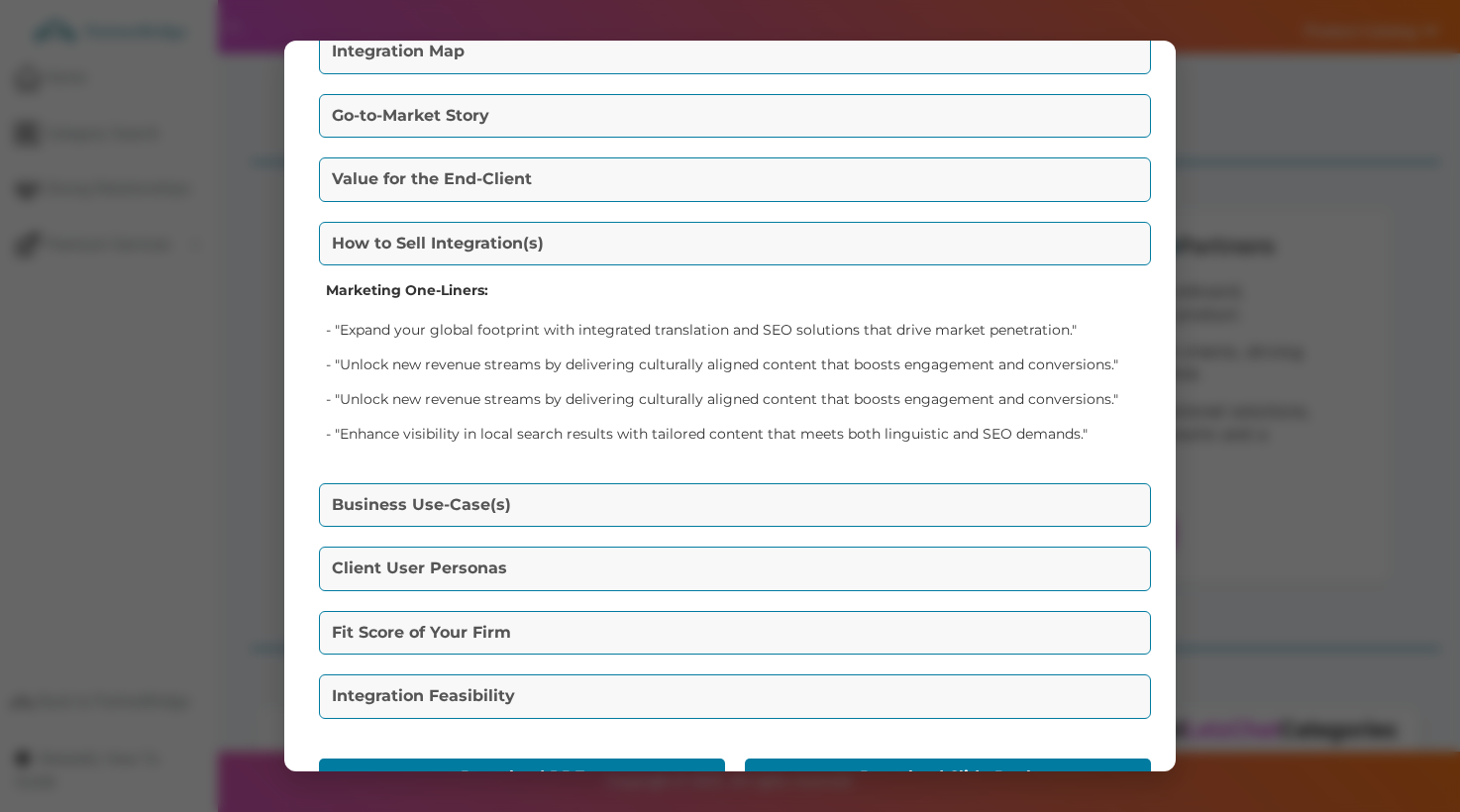 click on "Business Use-Case(s)" at bounding box center [735, 505] 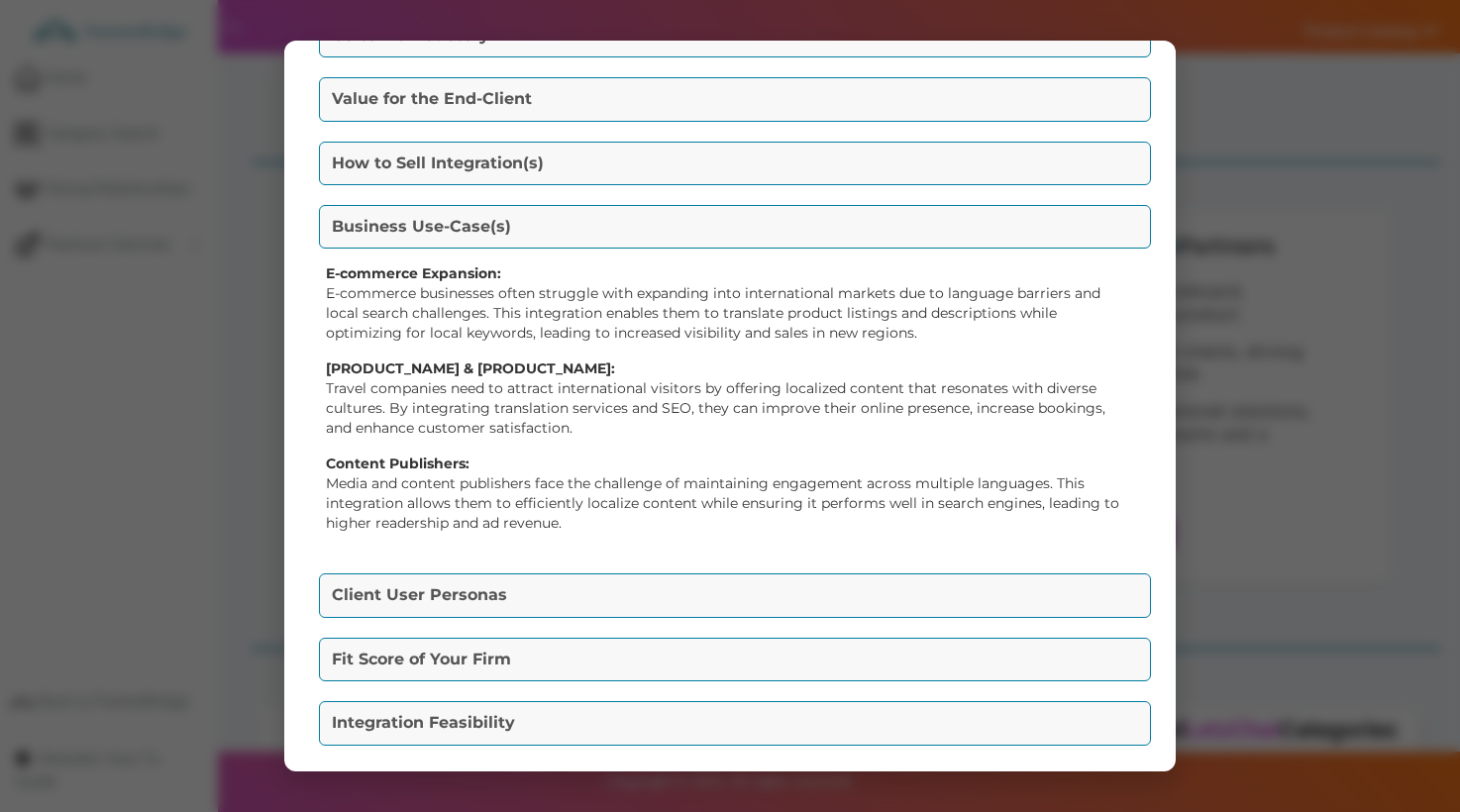 click on "Client User Personas" at bounding box center [735, 595] 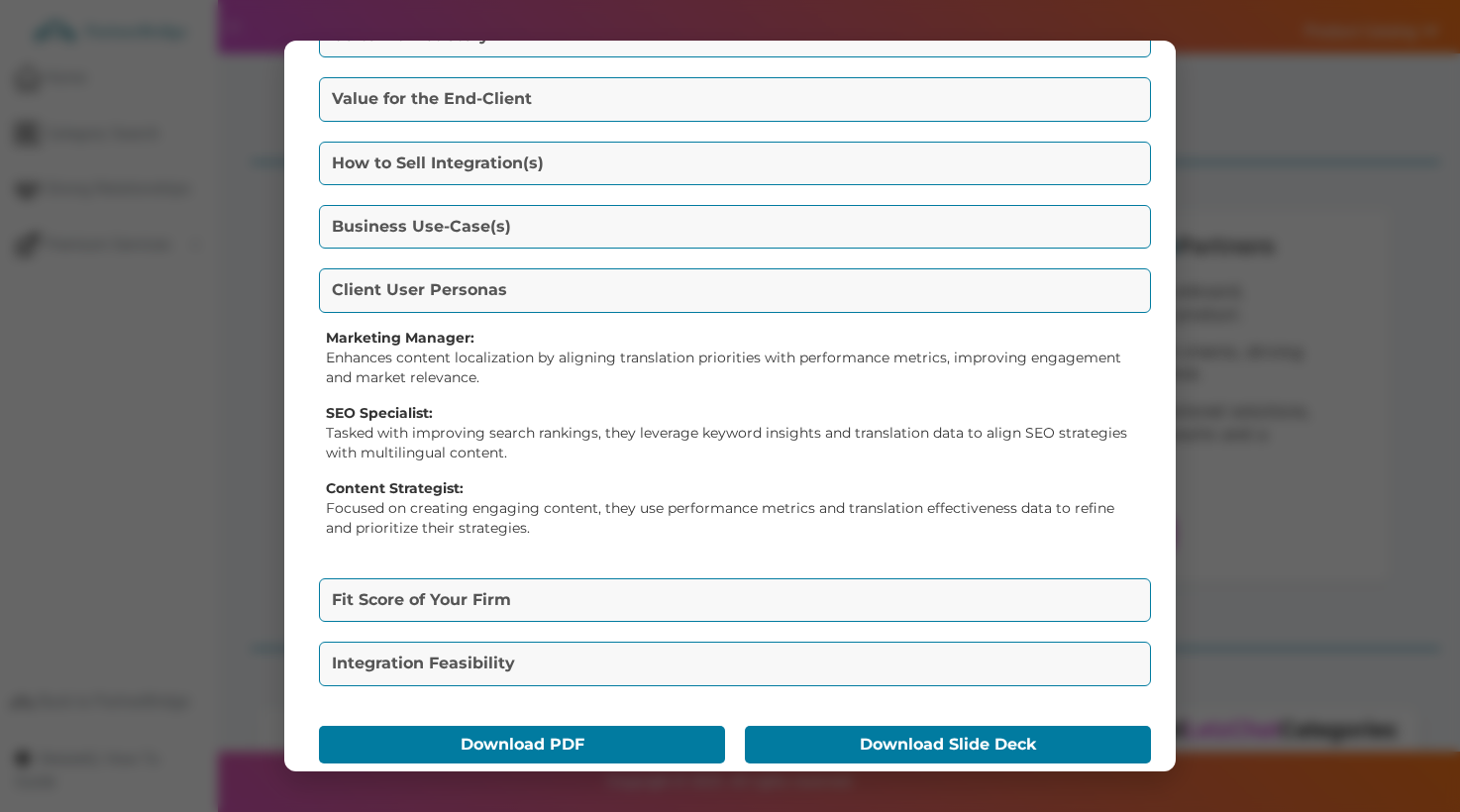 scroll, scrollTop: 328, scrollLeft: 0, axis: vertical 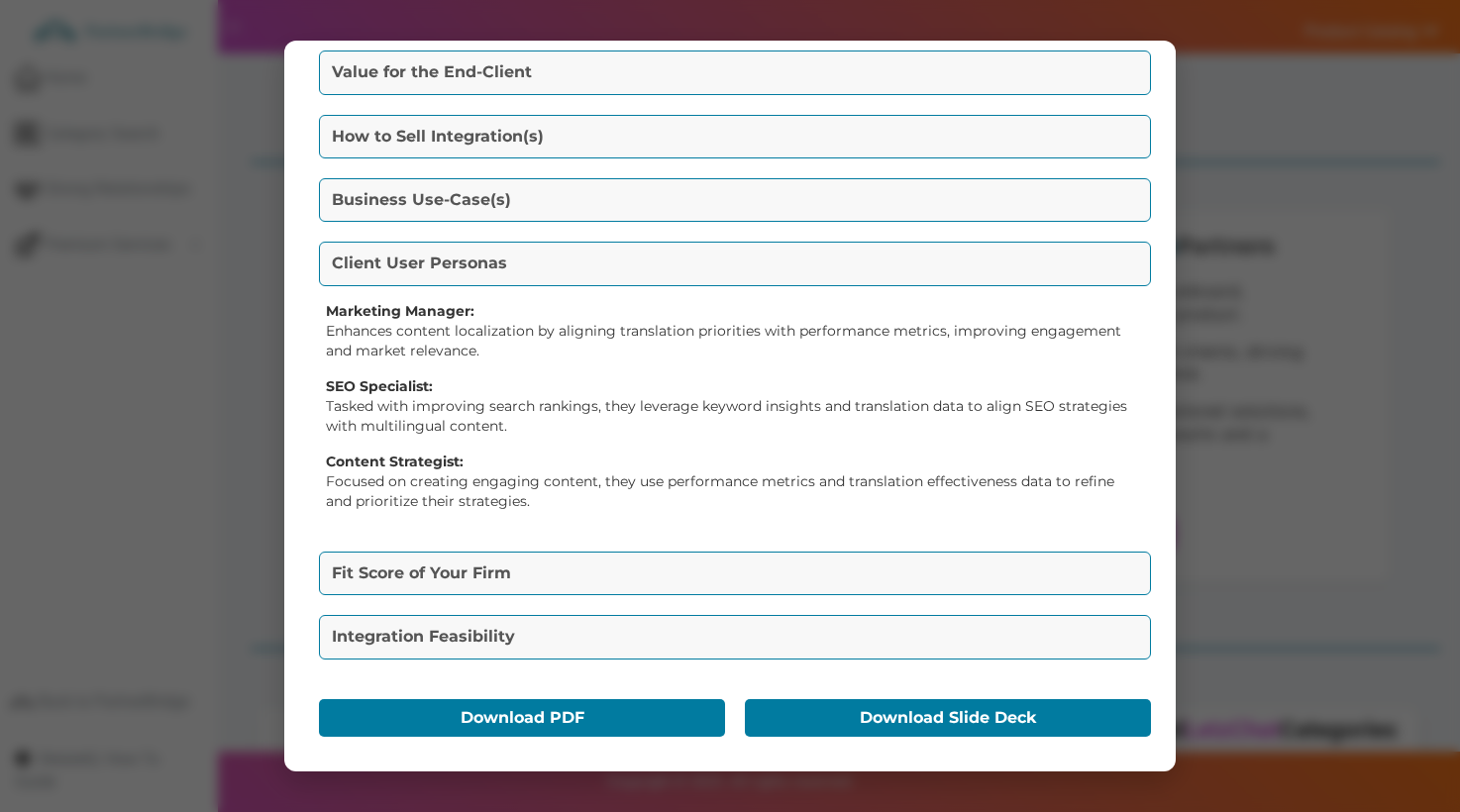 click on "Fit Score of Your Firm
7/10
VML is well-positioned to deliver this integrated practice with its expertise in digital marketing and global brand strategies. Their experience with content and SEO aligns with the integration's outcomes, although there may be a learning curve in incorporating advanced translation analytics. VML's current focus on digital transformation and innovative marketing solutions makes them a suitable partner, but further development in multilingual capabilities would enhance their fit." at bounding box center (730, 573) 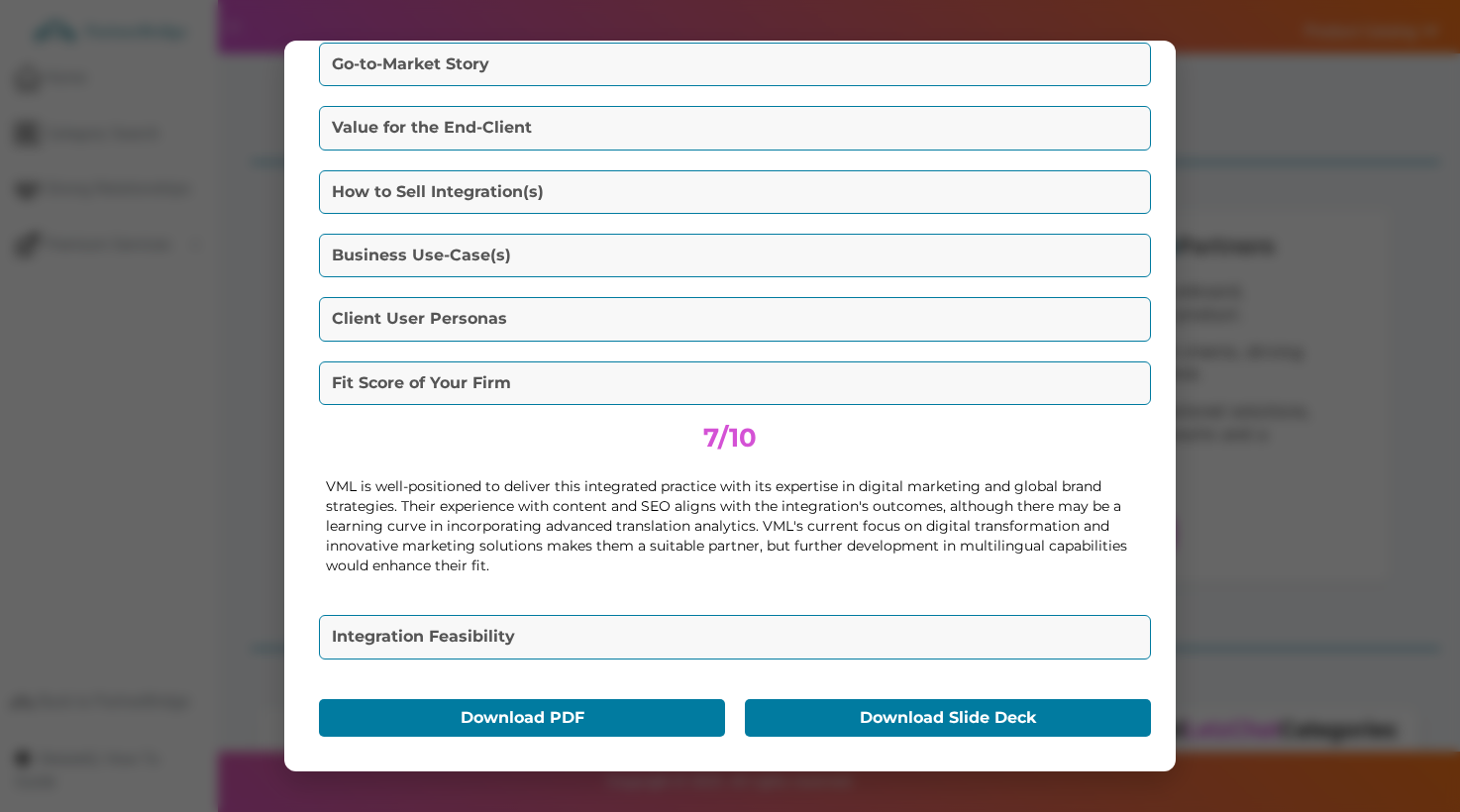 scroll, scrollTop: 272, scrollLeft: 0, axis: vertical 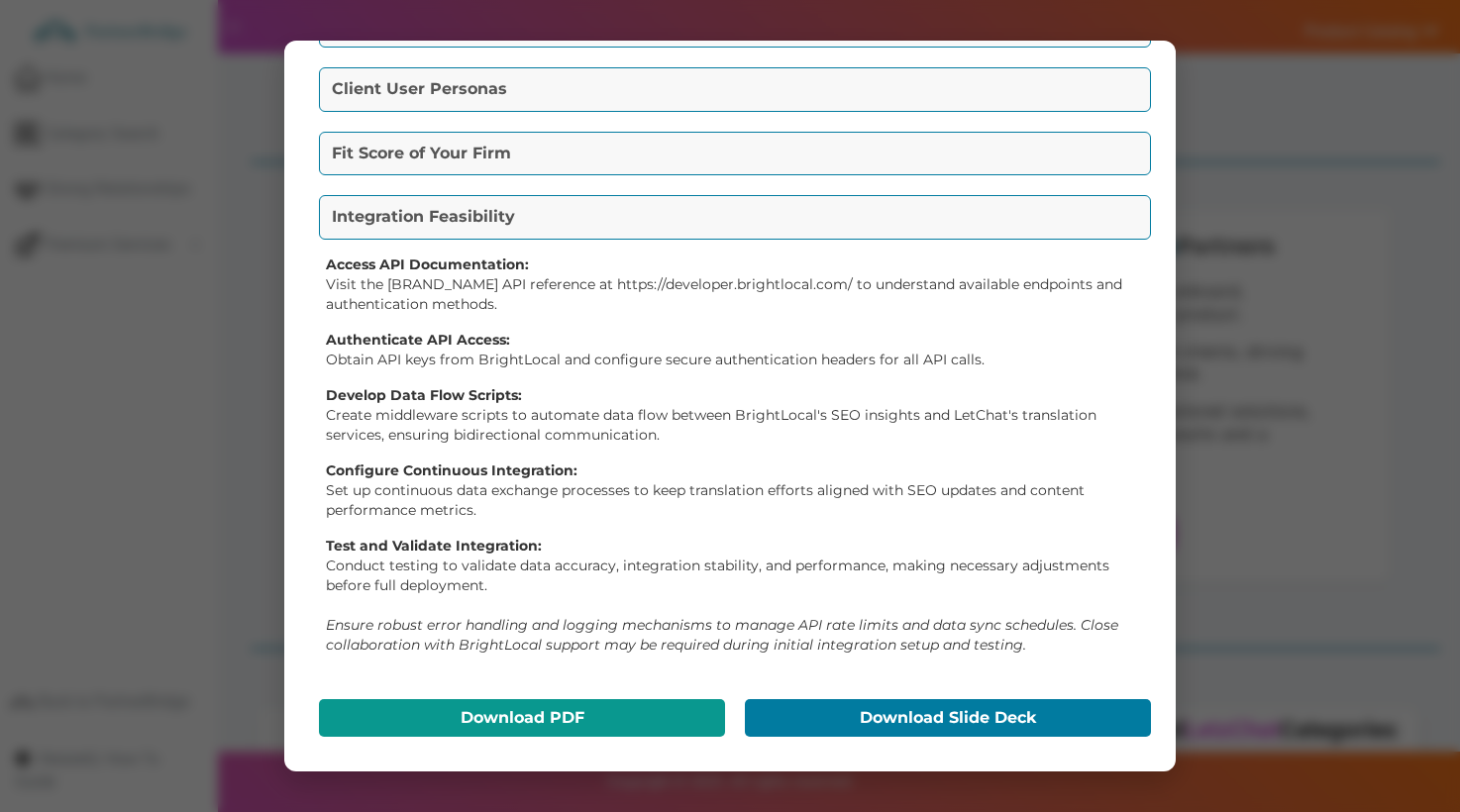 click on "Download PDF" at bounding box center [522, 718] 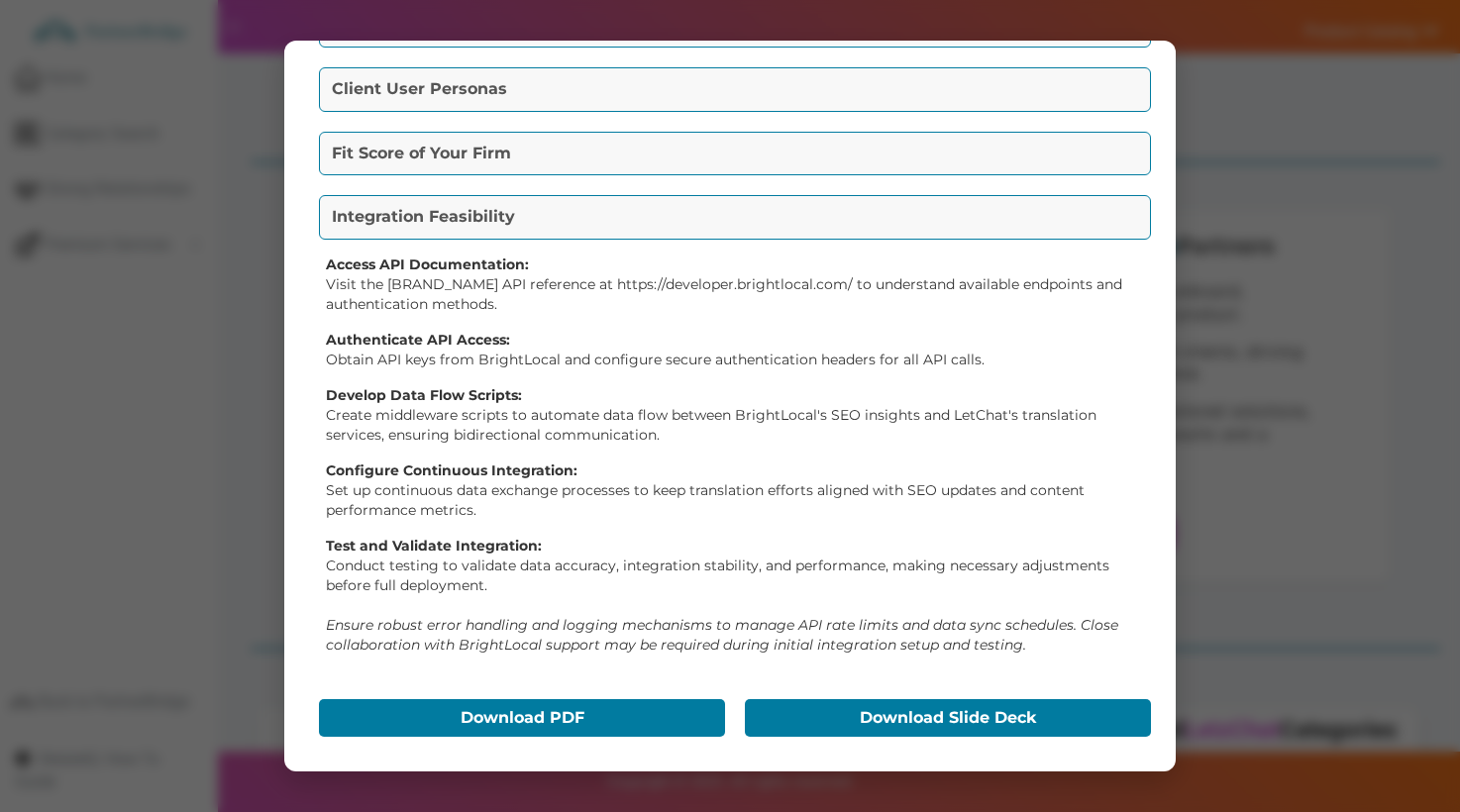 type 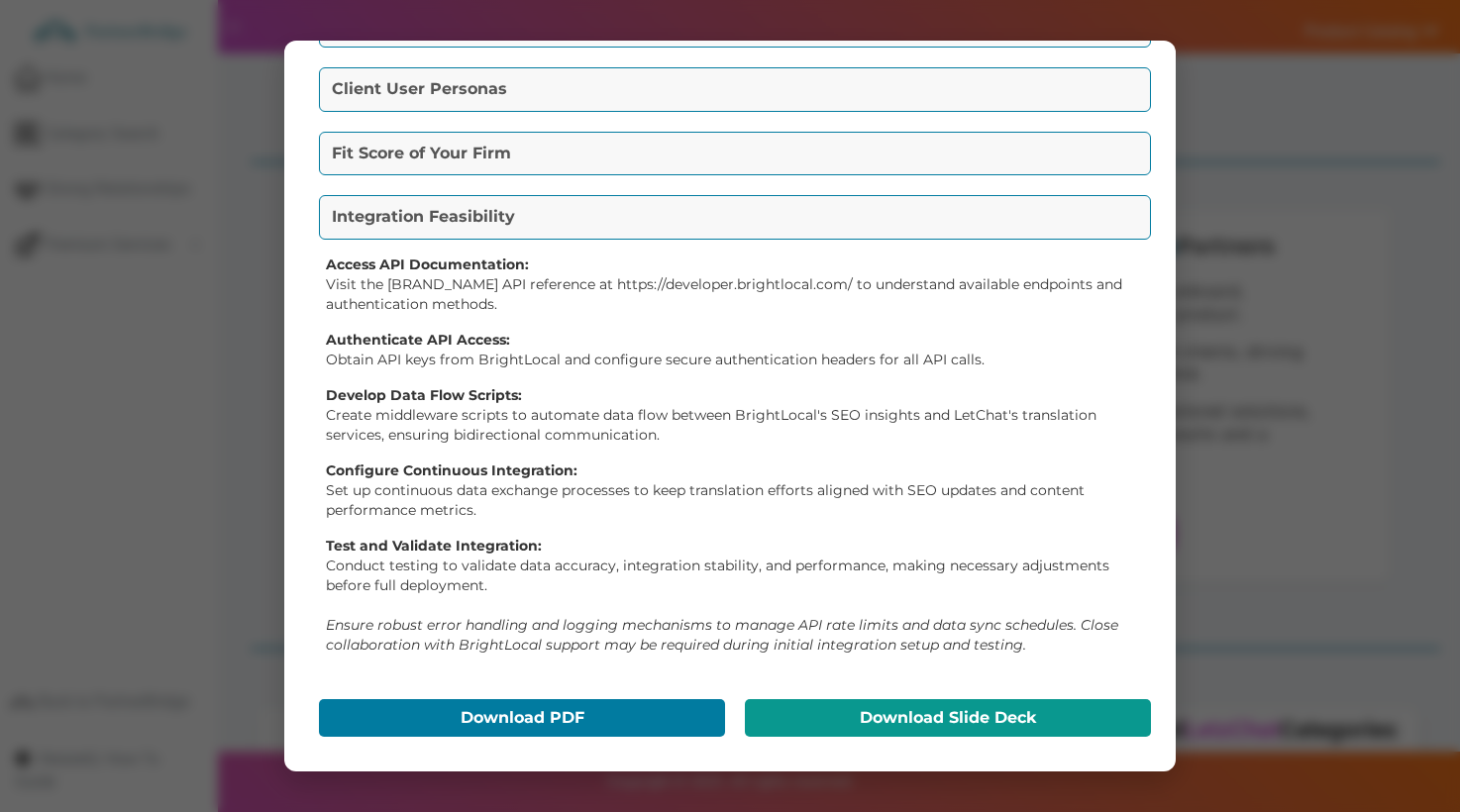 click on "Download Slide Deck" at bounding box center [948, 718] 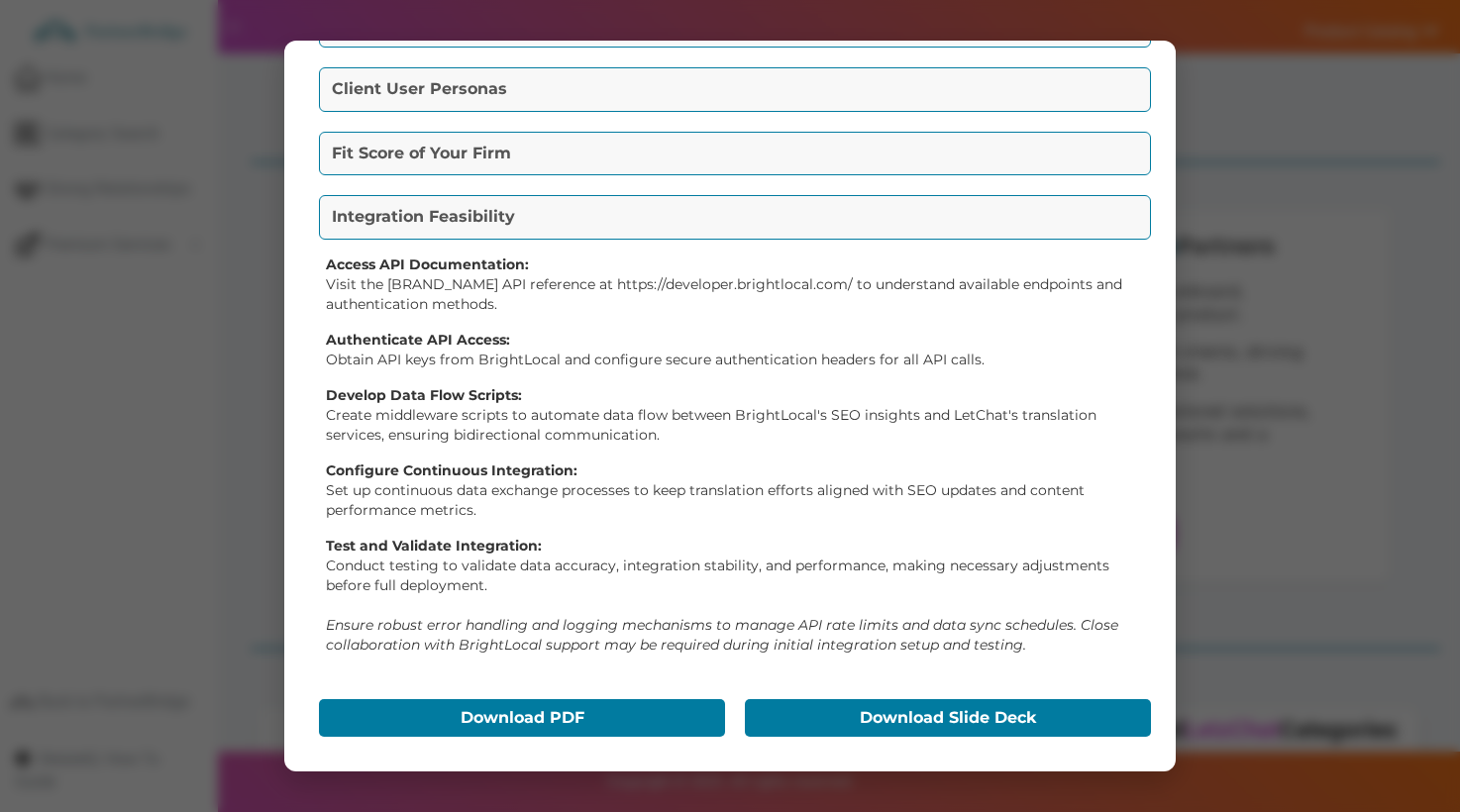 click on "Business Use-Case(s)" at bounding box center (735, 26) 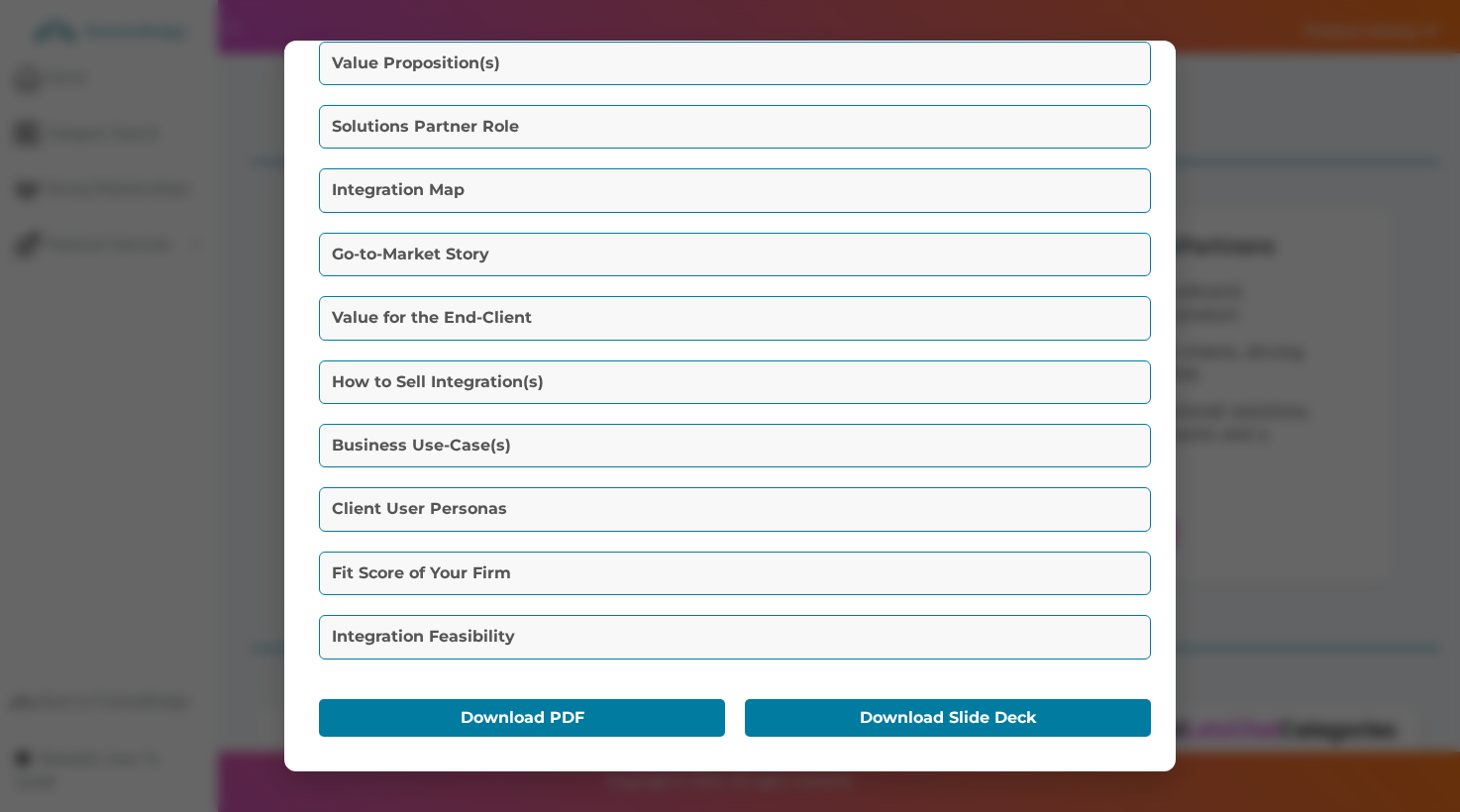scroll, scrollTop: 0, scrollLeft: 0, axis: both 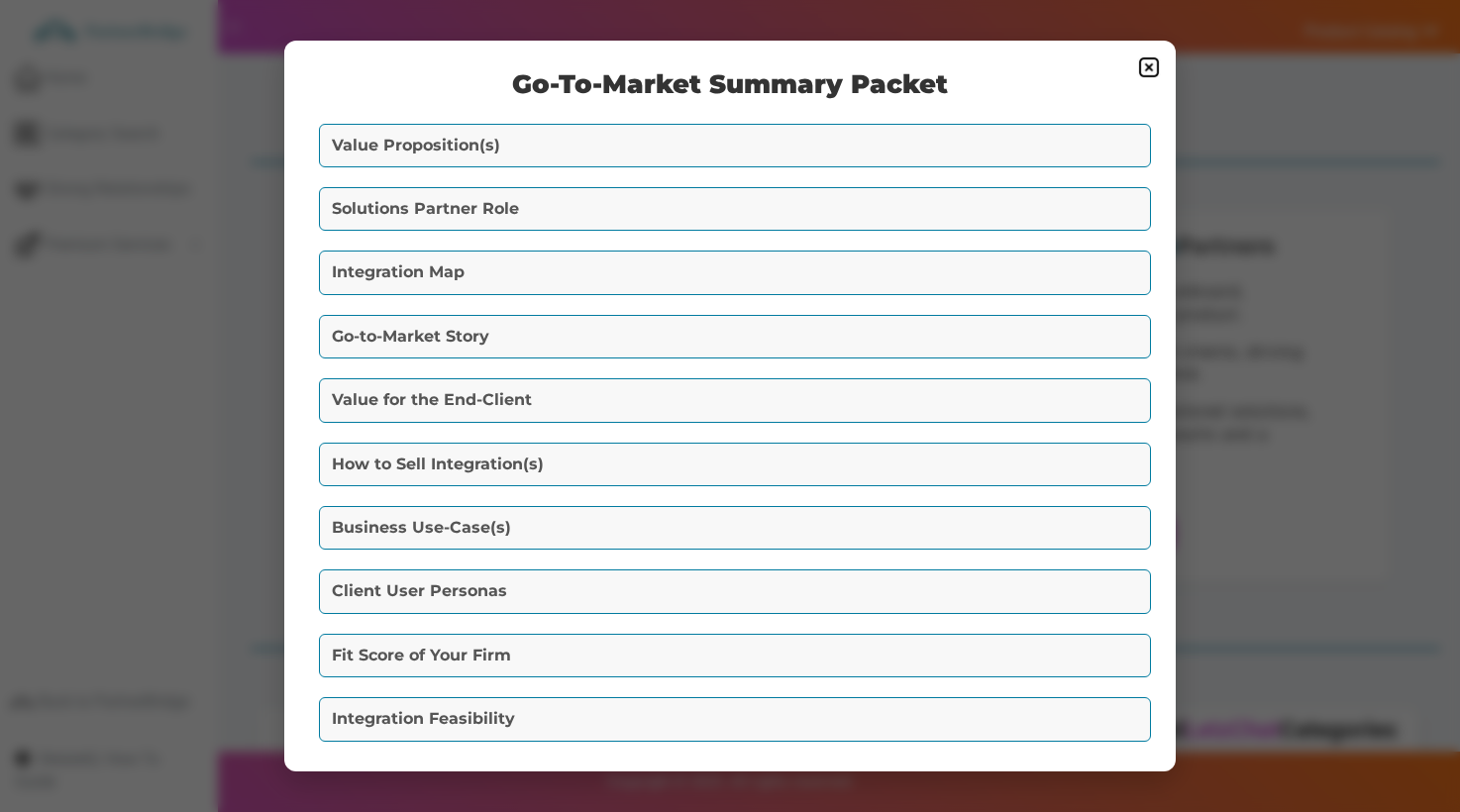 click at bounding box center (1149, 67) 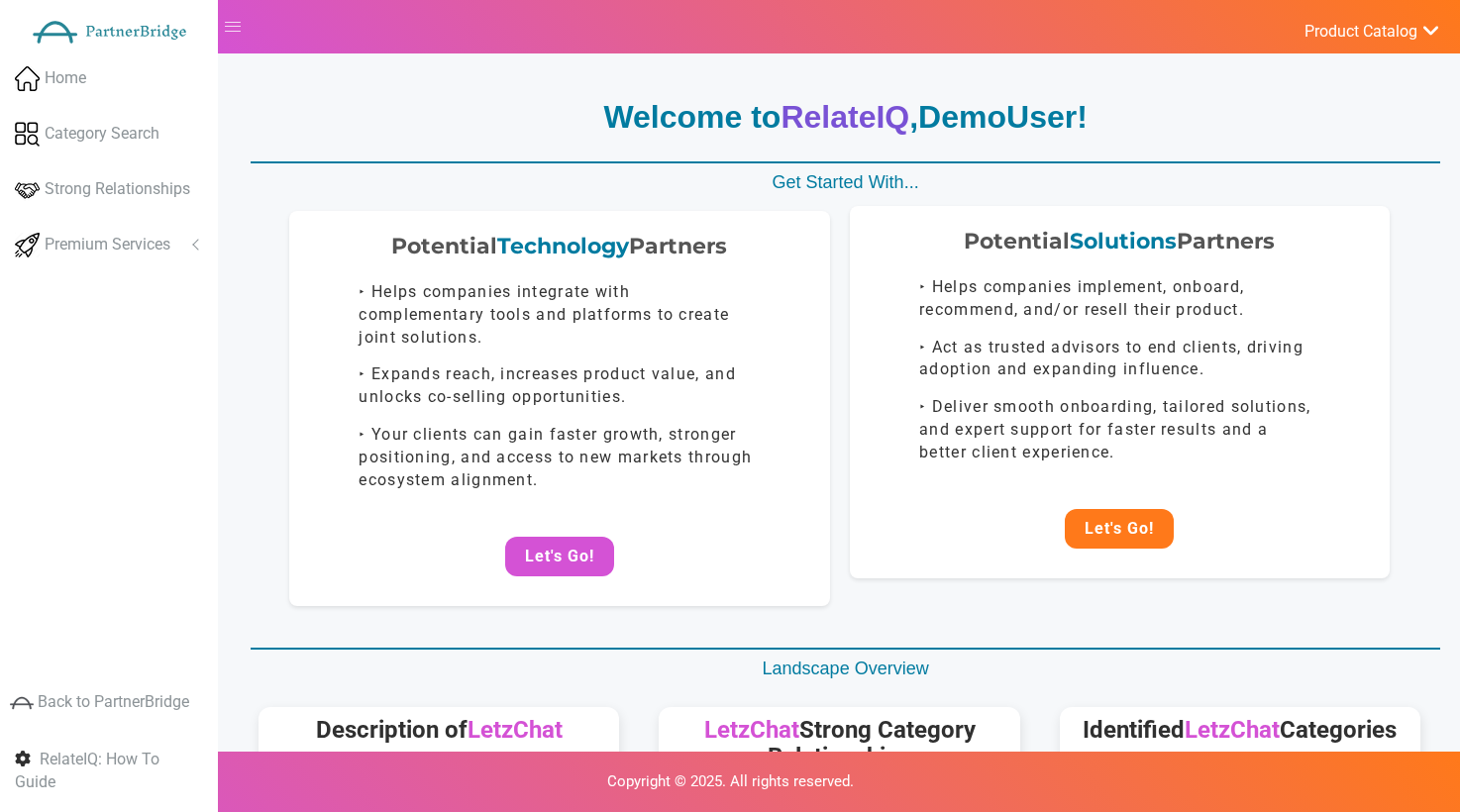 click on "Let's Go!" at bounding box center [1119, 529] 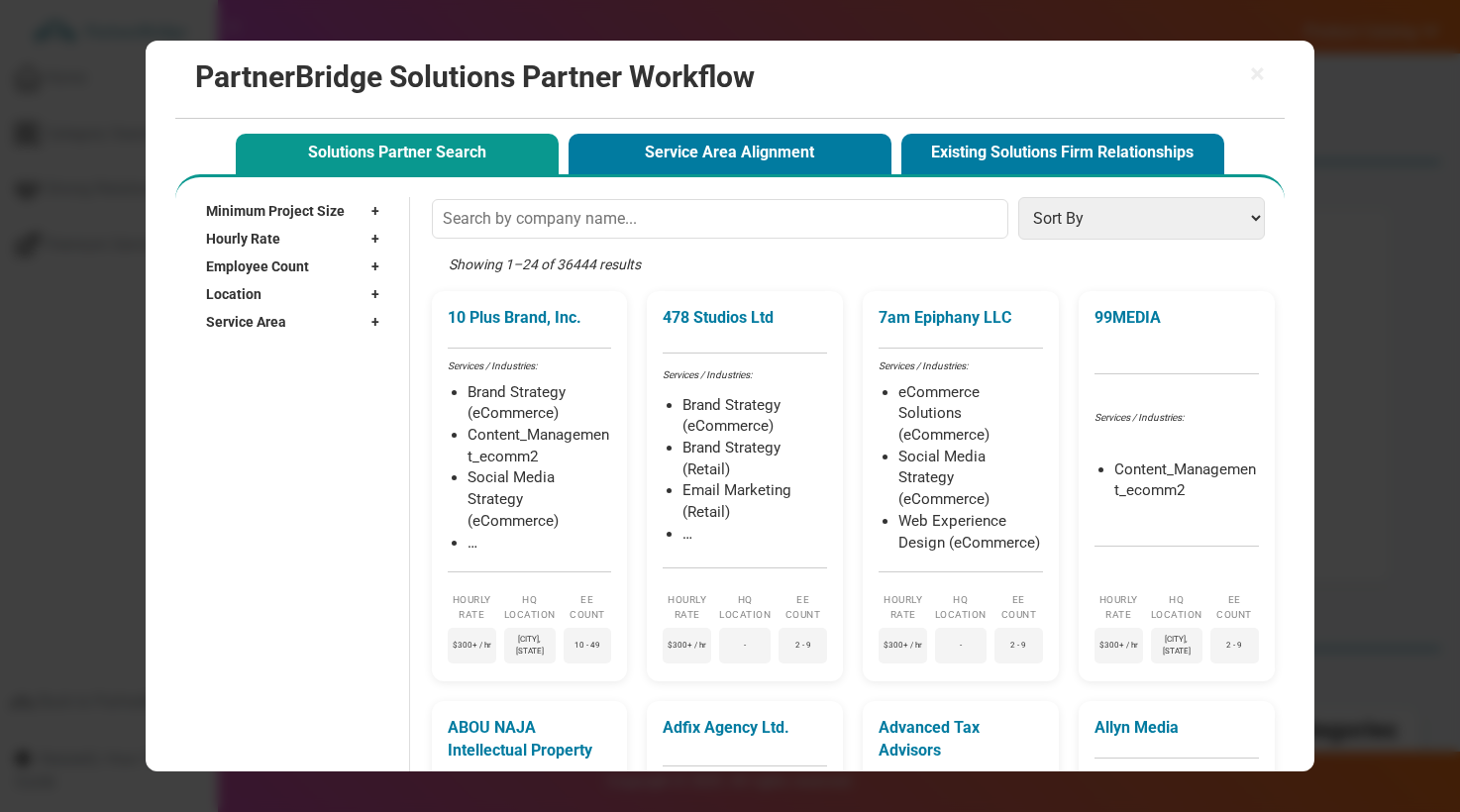 click on "Minimum Project Size" at bounding box center (275, 211) 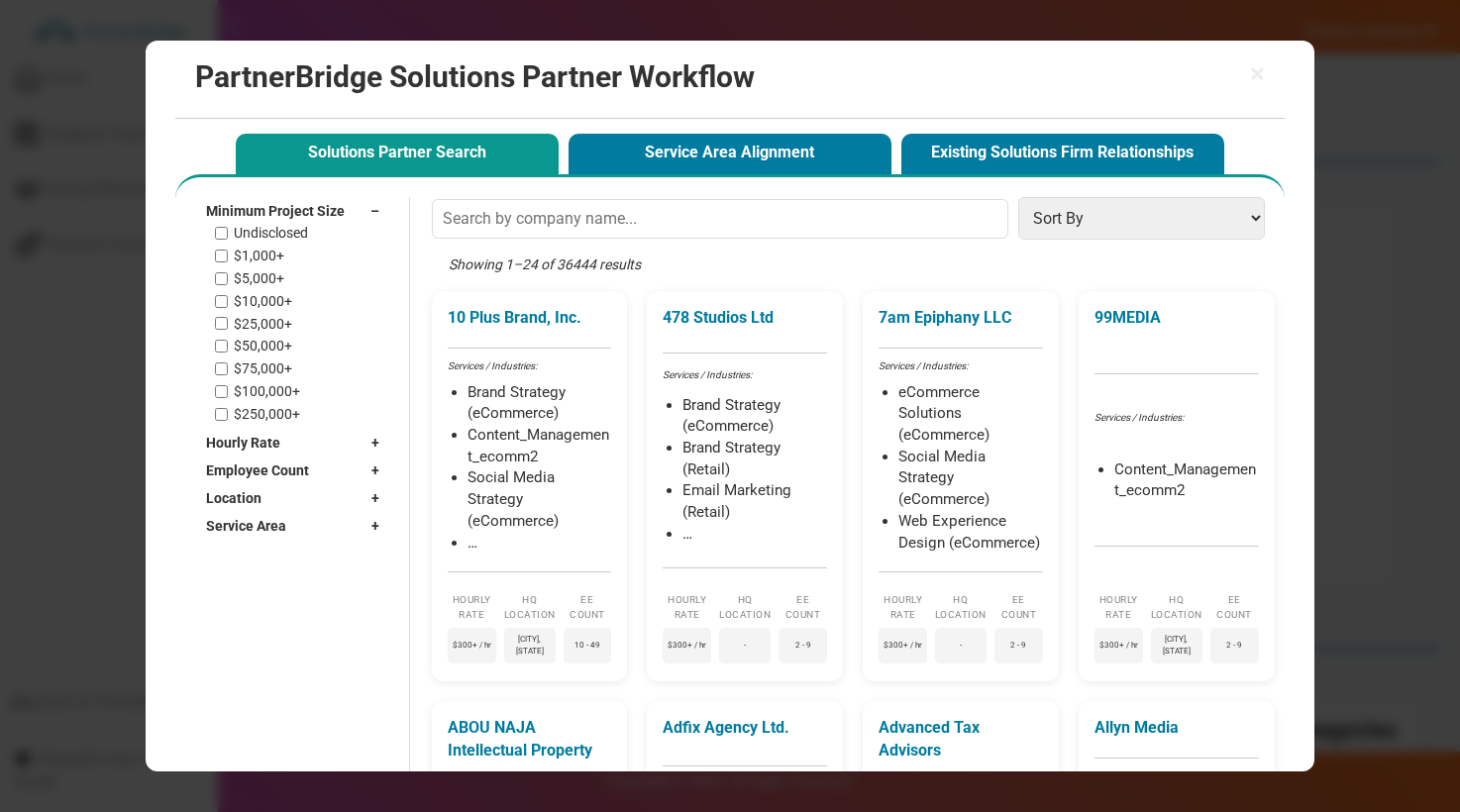 click on "Minimum Project Size" at bounding box center (275, 211) 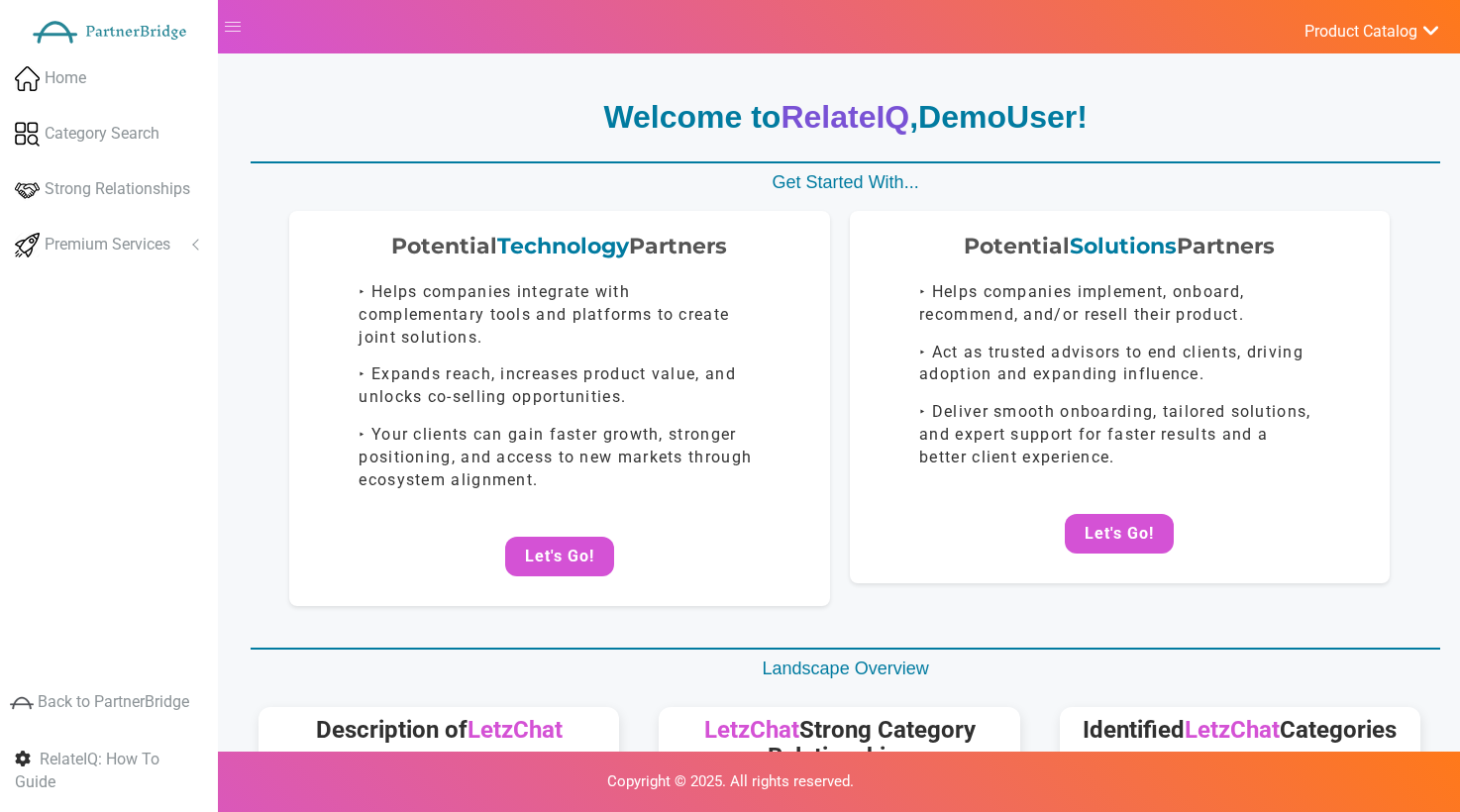 scroll, scrollTop: 0, scrollLeft: 0, axis: both 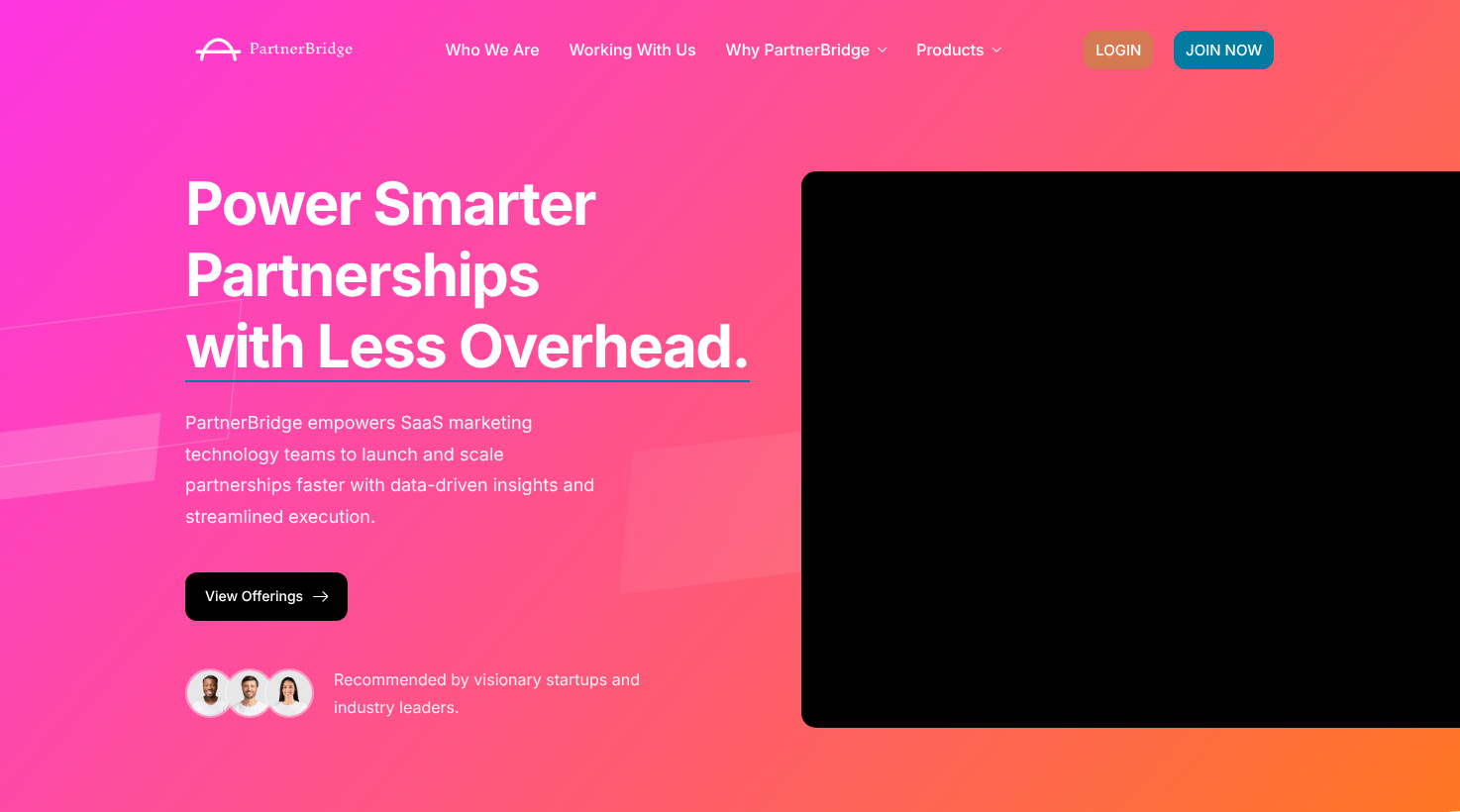 click on "LOGIN" at bounding box center [1118, 50] 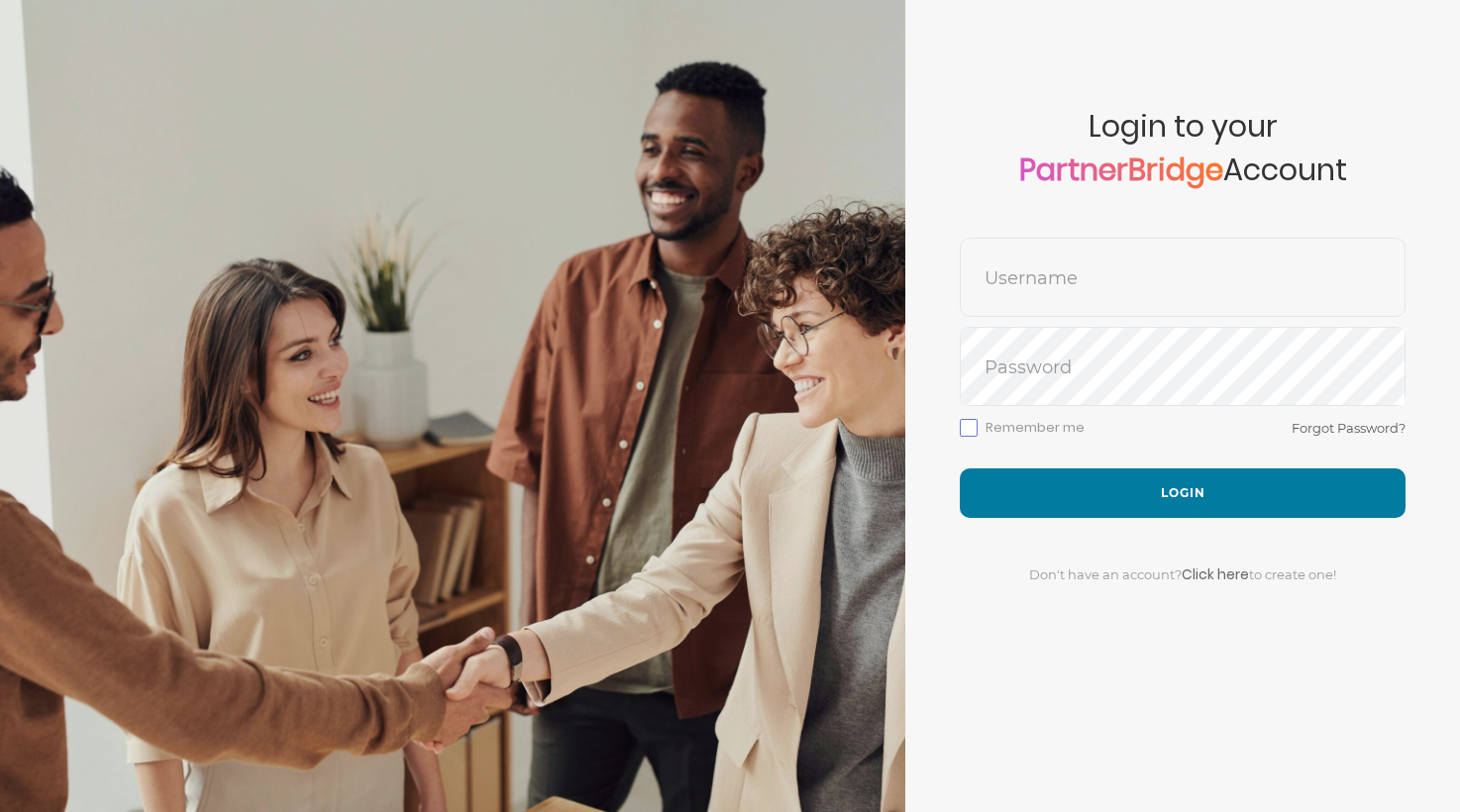 scroll, scrollTop: 0, scrollLeft: 0, axis: both 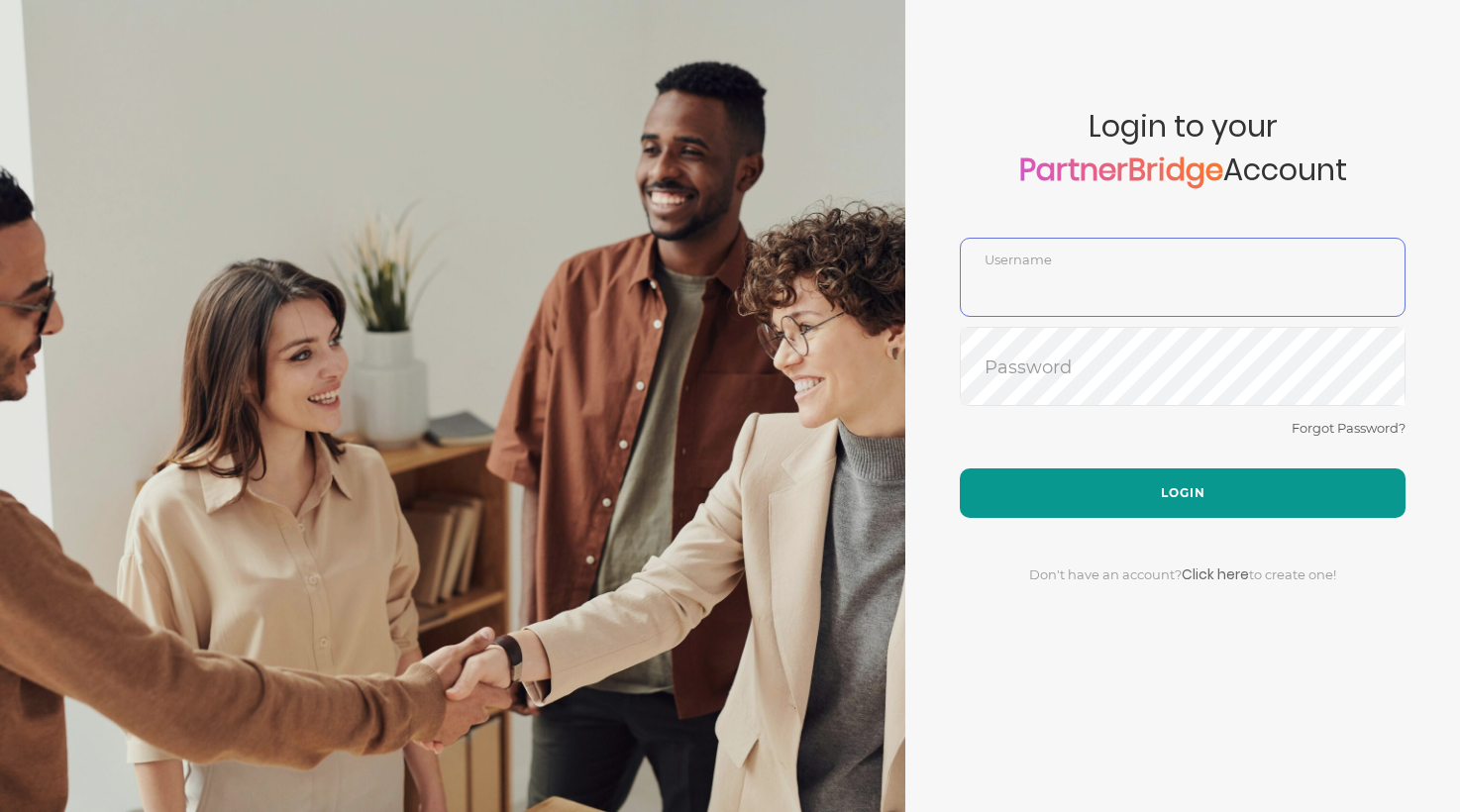 type on "DemoUser" 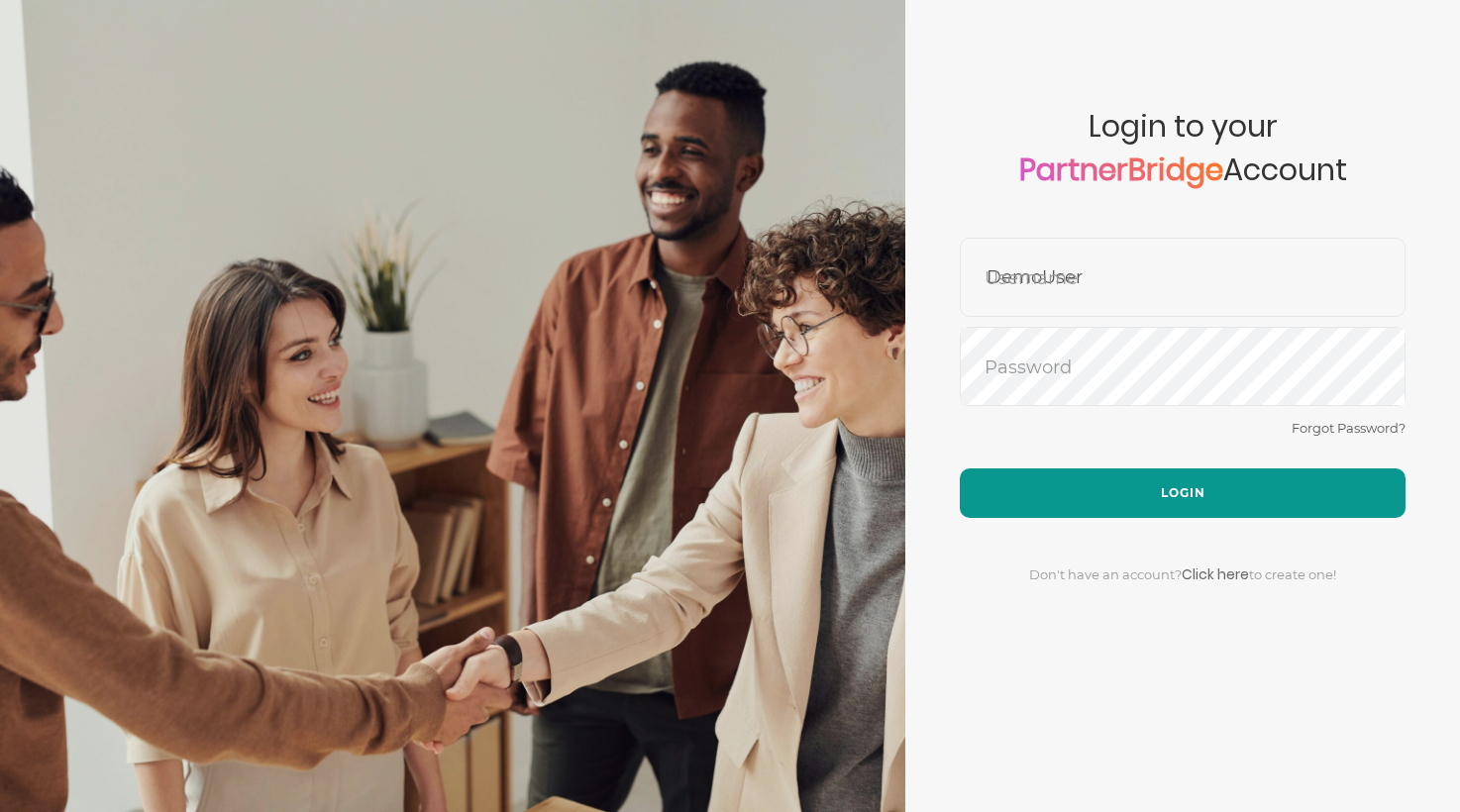 click on "Login" at bounding box center [1183, 493] 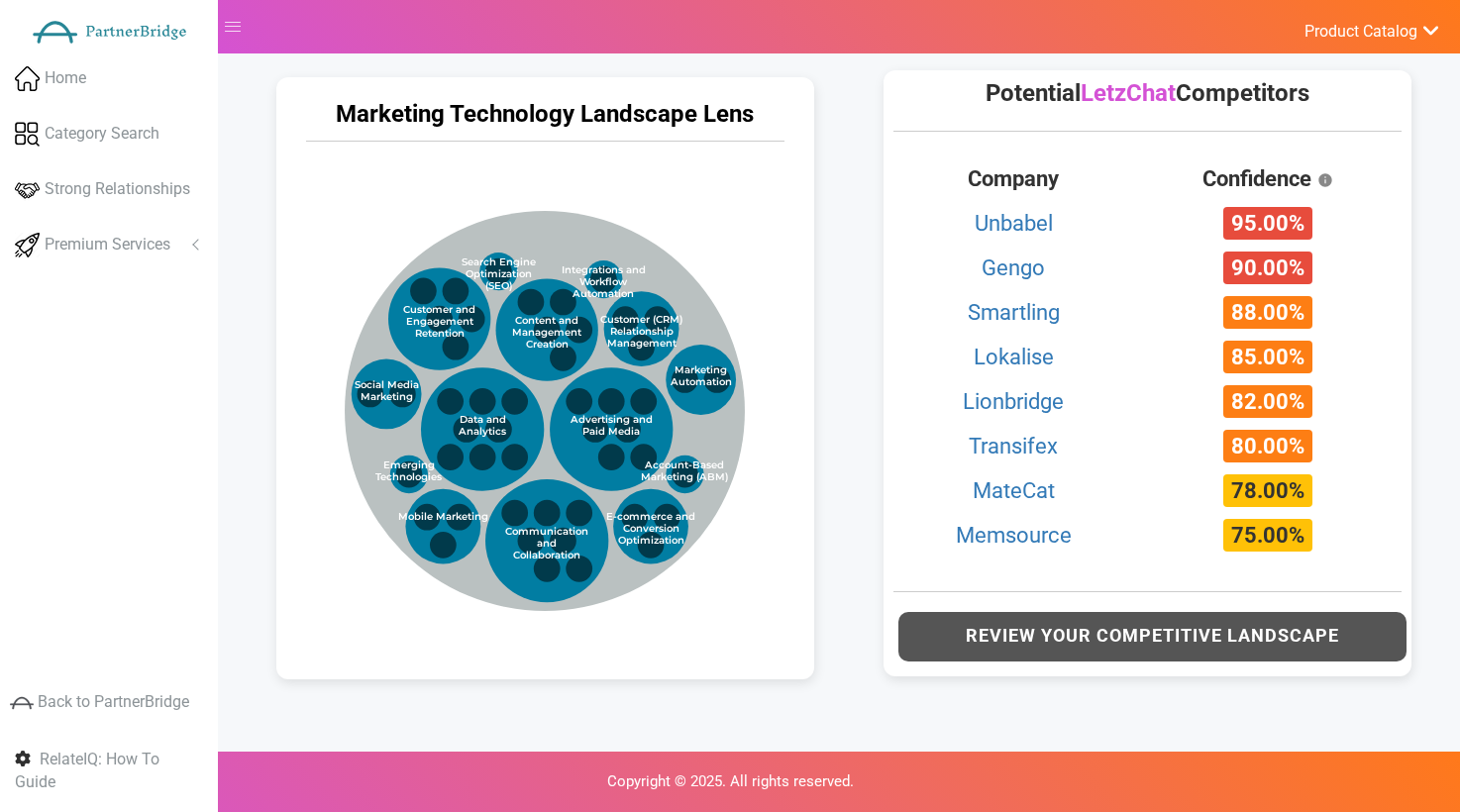 scroll, scrollTop: 0, scrollLeft: 0, axis: both 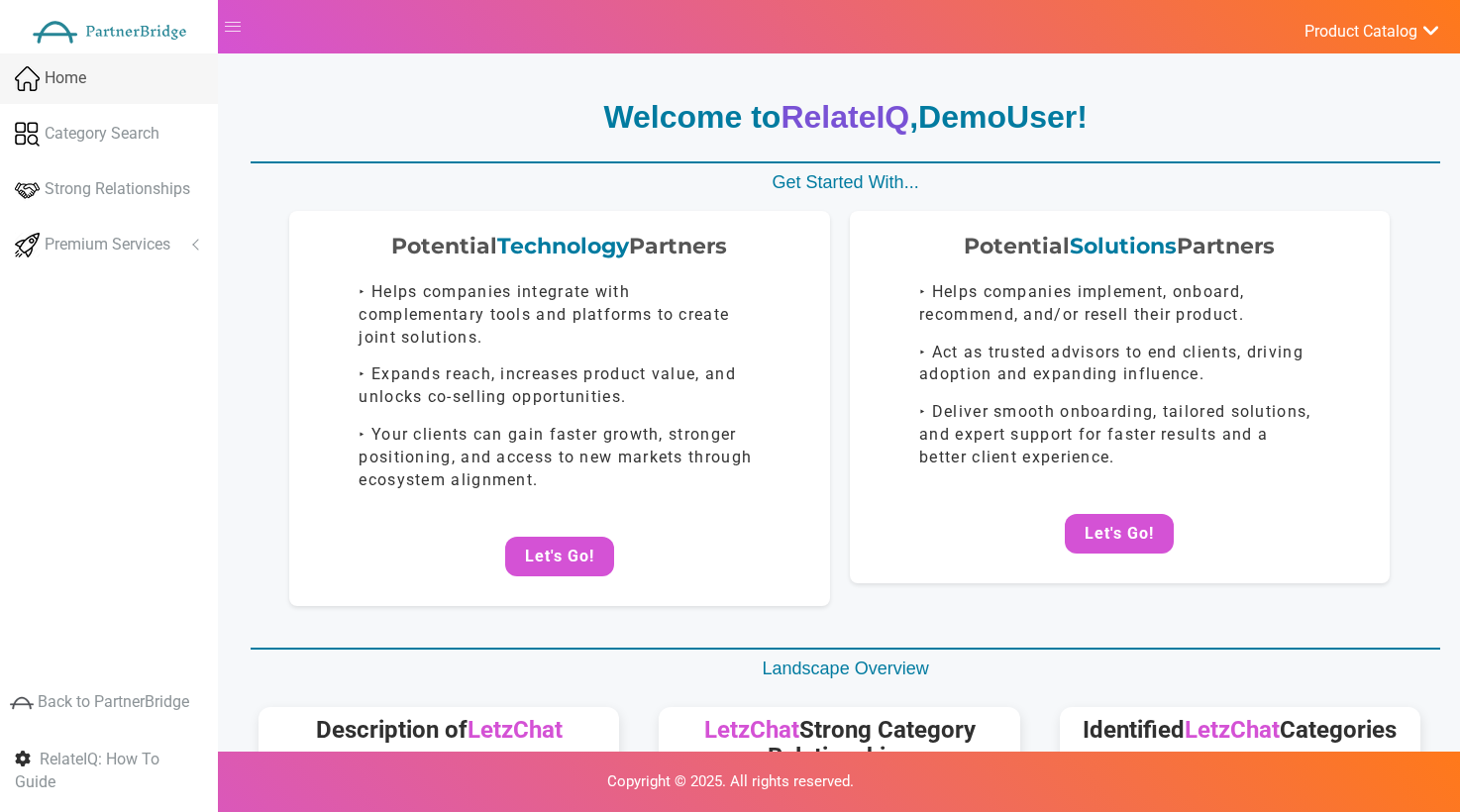 click on "Home" at bounding box center [109, 78] 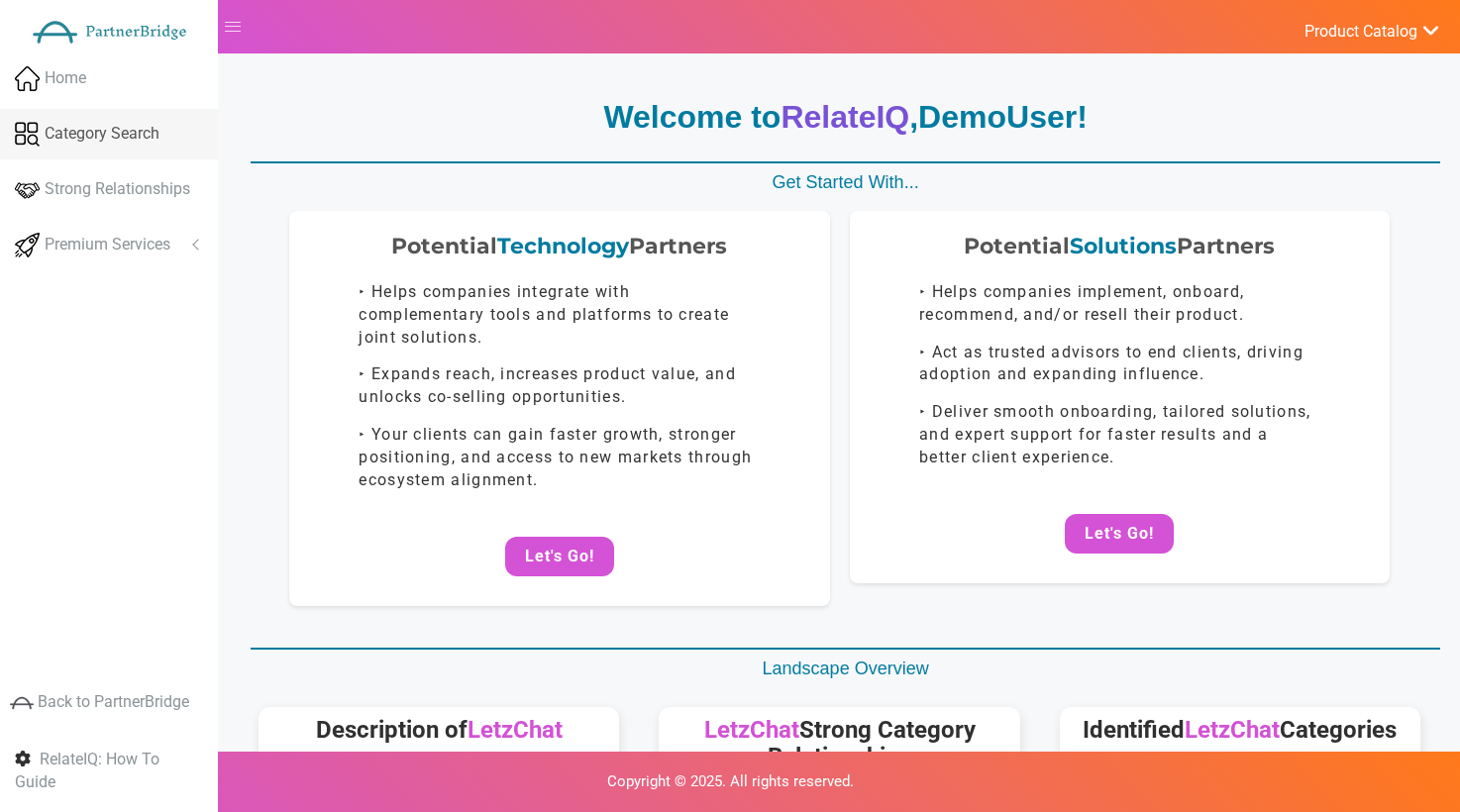 click on "Category Search" at bounding box center [102, 134] 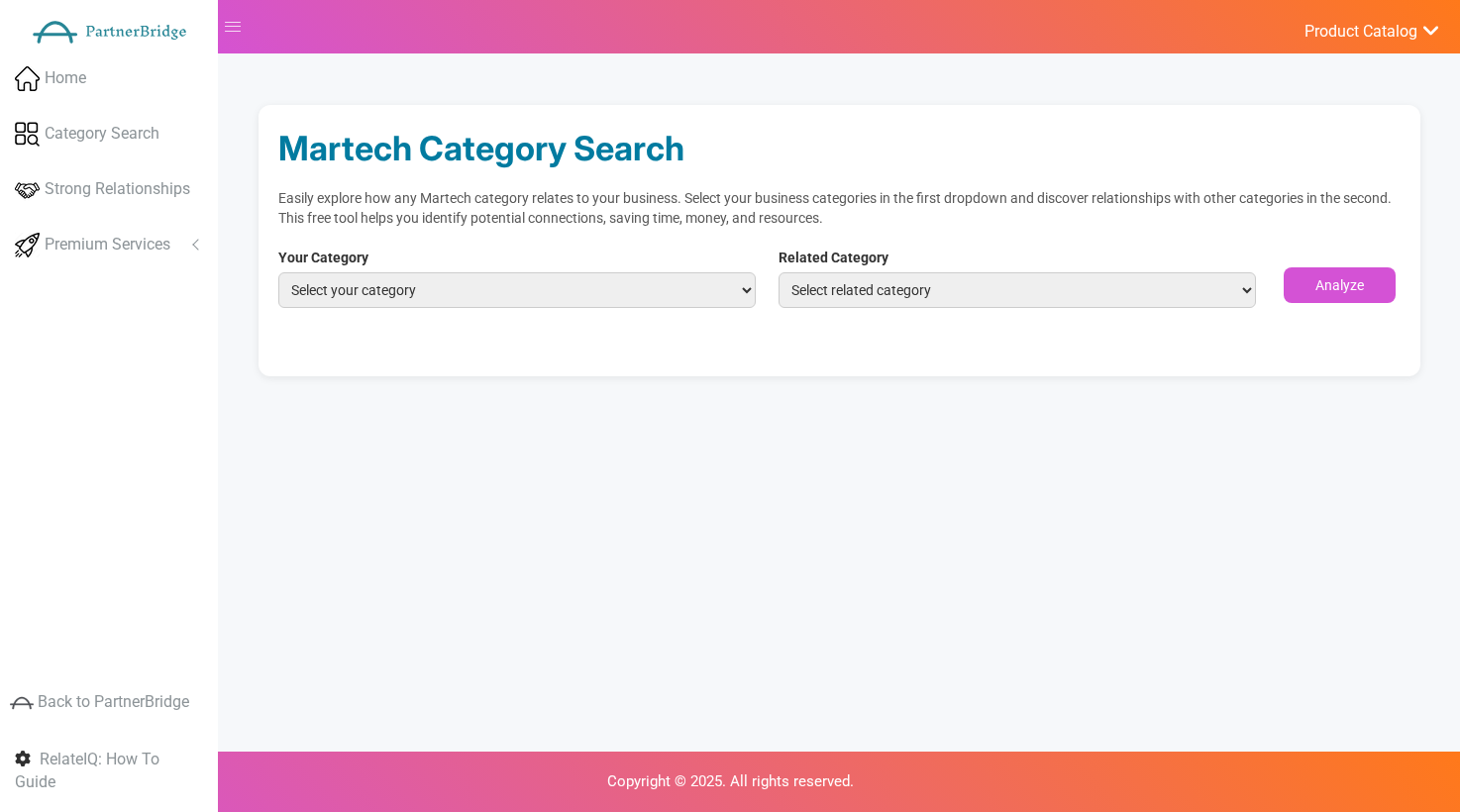 click on "Select your category Language Translations & Analytics Customer Experience Service & Success" at bounding box center [517, 290] 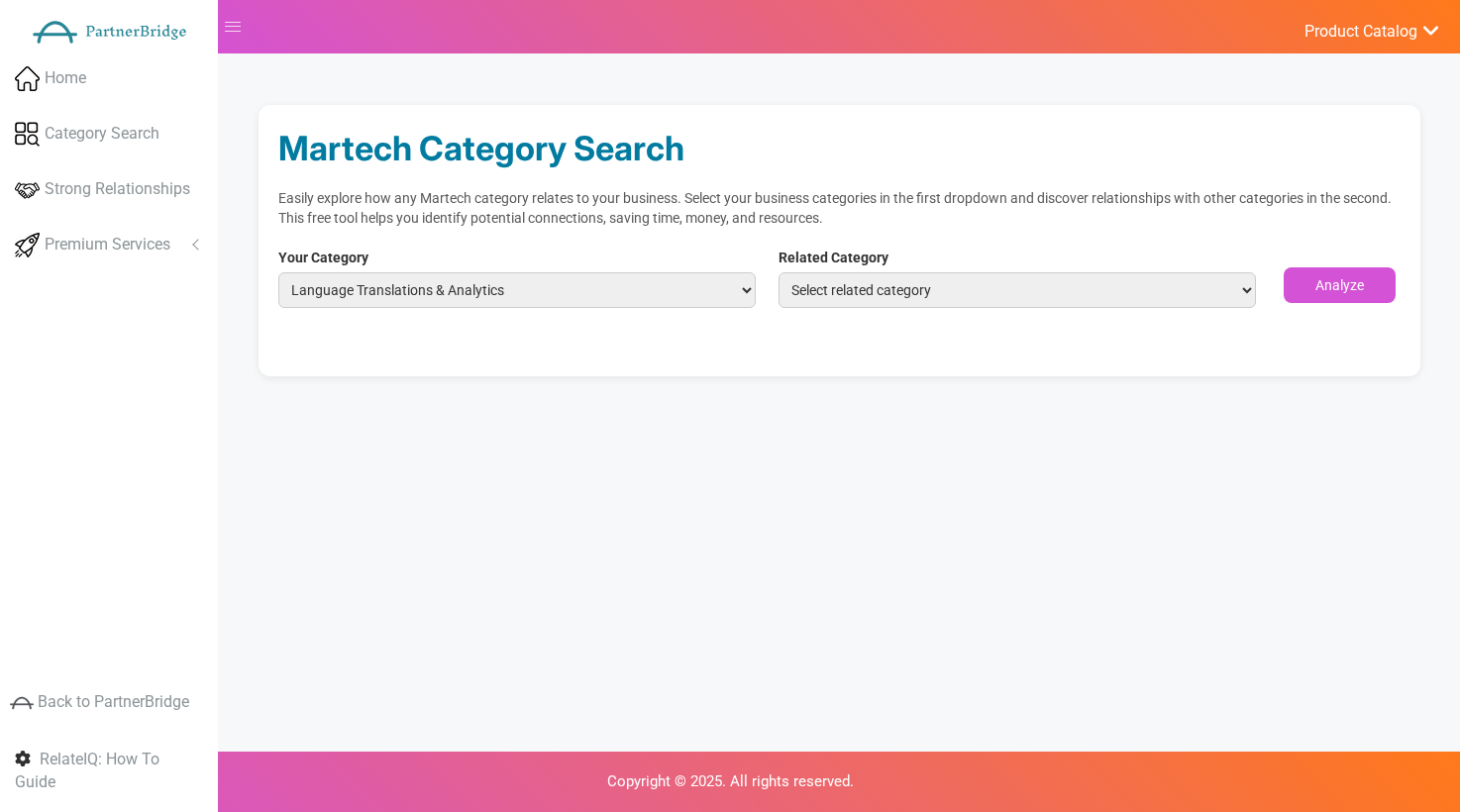 click on "Related Category
Select related category ABM Advocacy Loyalty & Referrals Affiliate Marketing & Management Agile & Lean Management Audience/Marketing Data & Data Enhancement Budgeting & Finance Business/Customer Intelligence & Data Science Call Analytics & Management category Channel Partner & Local Marketing CMS & Web Experience Management Collaboration Community & Reviews Content Marketing Customer Data Platform Customer Relationship Management (CRM) DAM (Digital Asset Management), MRM (Marketing Resource Management), and PIM (Product Information Management) Dashboards & Data Visualization Data Management Platform (DMP) Display & Programmatic Advertising eCommerce Marketing eCommerce Platforms & Carts Email Marketing Events, Meetings & Webinars Governance Compliance and Privacy Governance Compliance And Privacy Influencers Interactive Content iPaaS Cloud/Data Integration & Tag Management Live Chat & Chatbots Mobile & Web Analytics Print" at bounding box center (1017, 277) 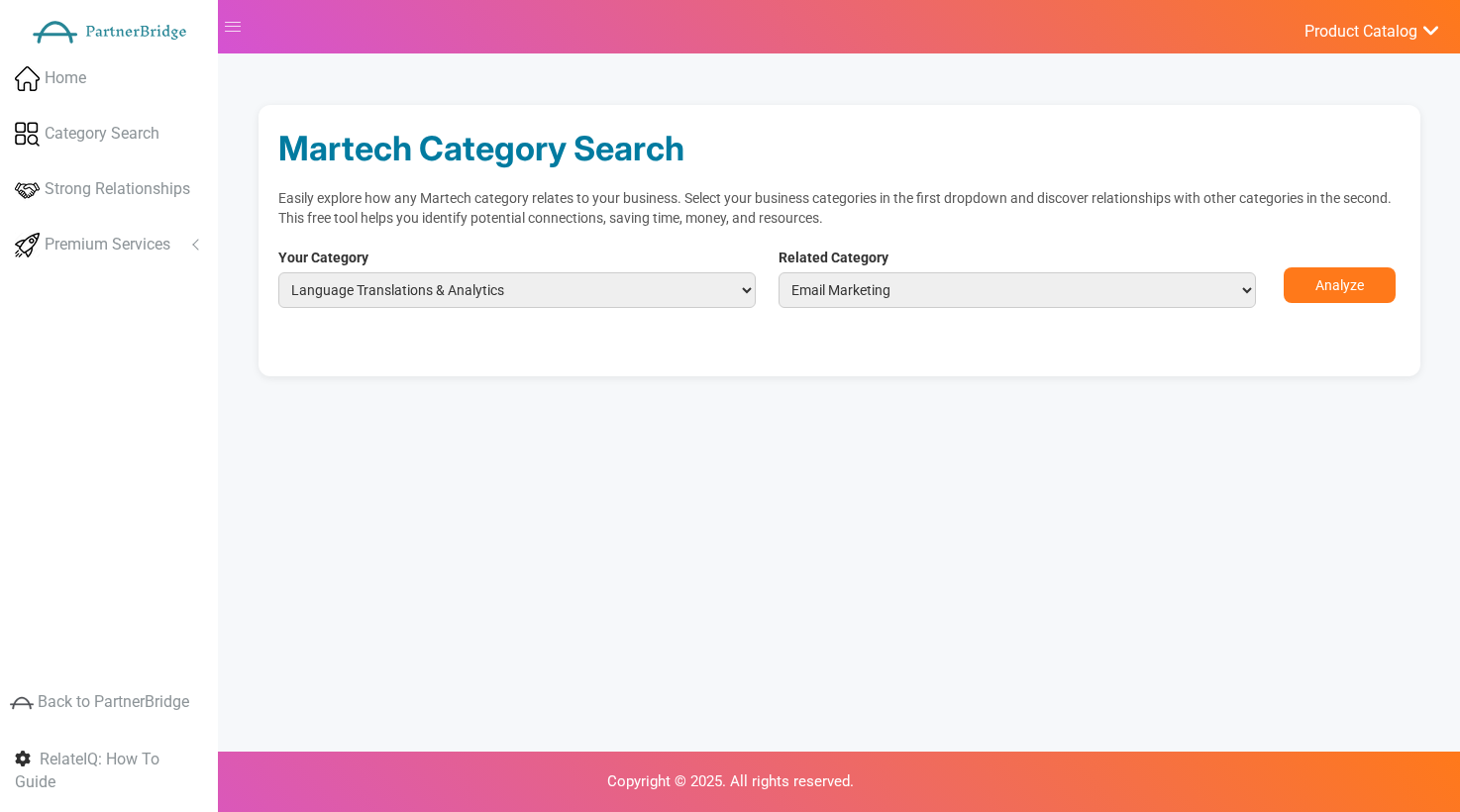 click on "Analyze" at bounding box center (1339, 285) 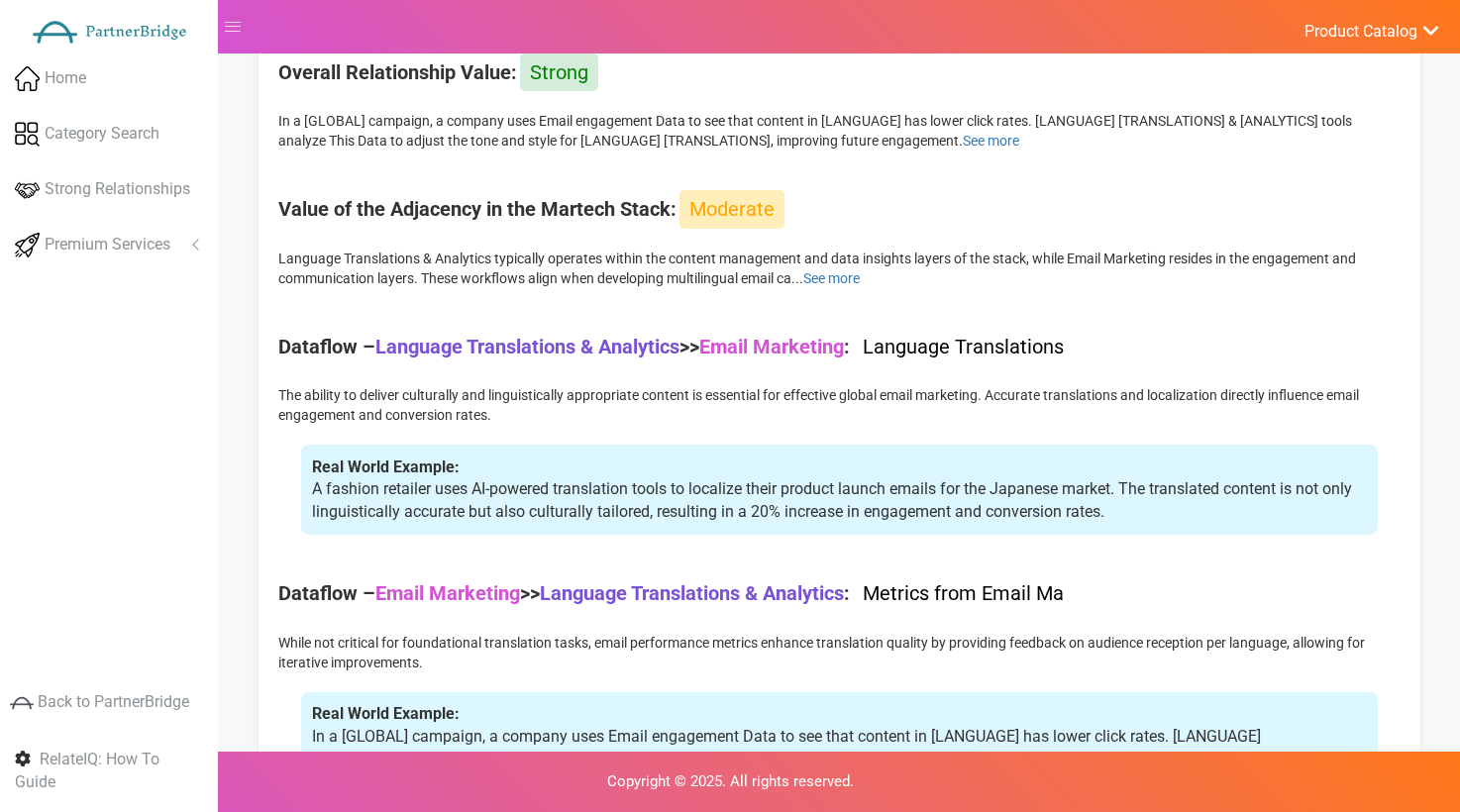 scroll, scrollTop: 0, scrollLeft: 0, axis: both 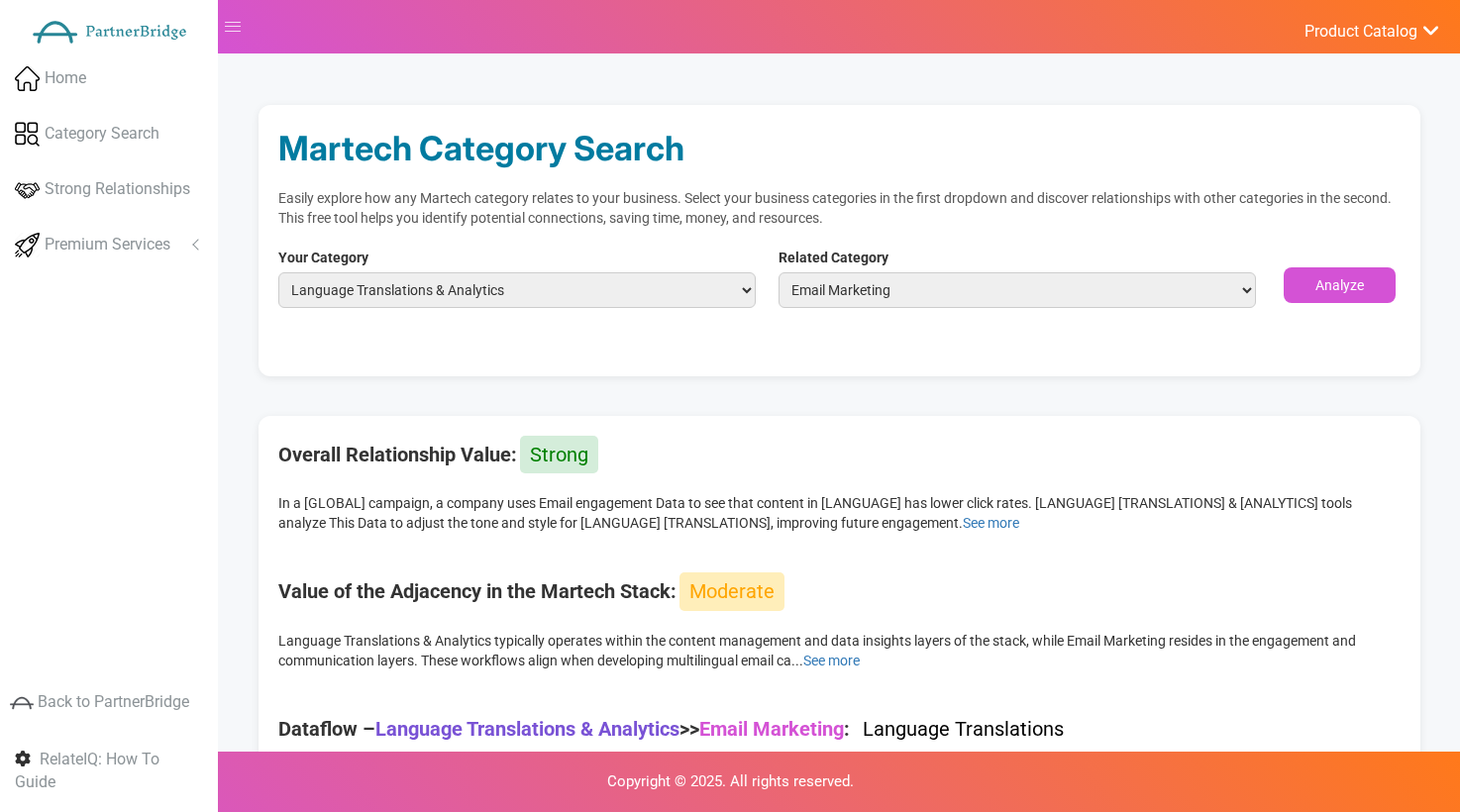 type 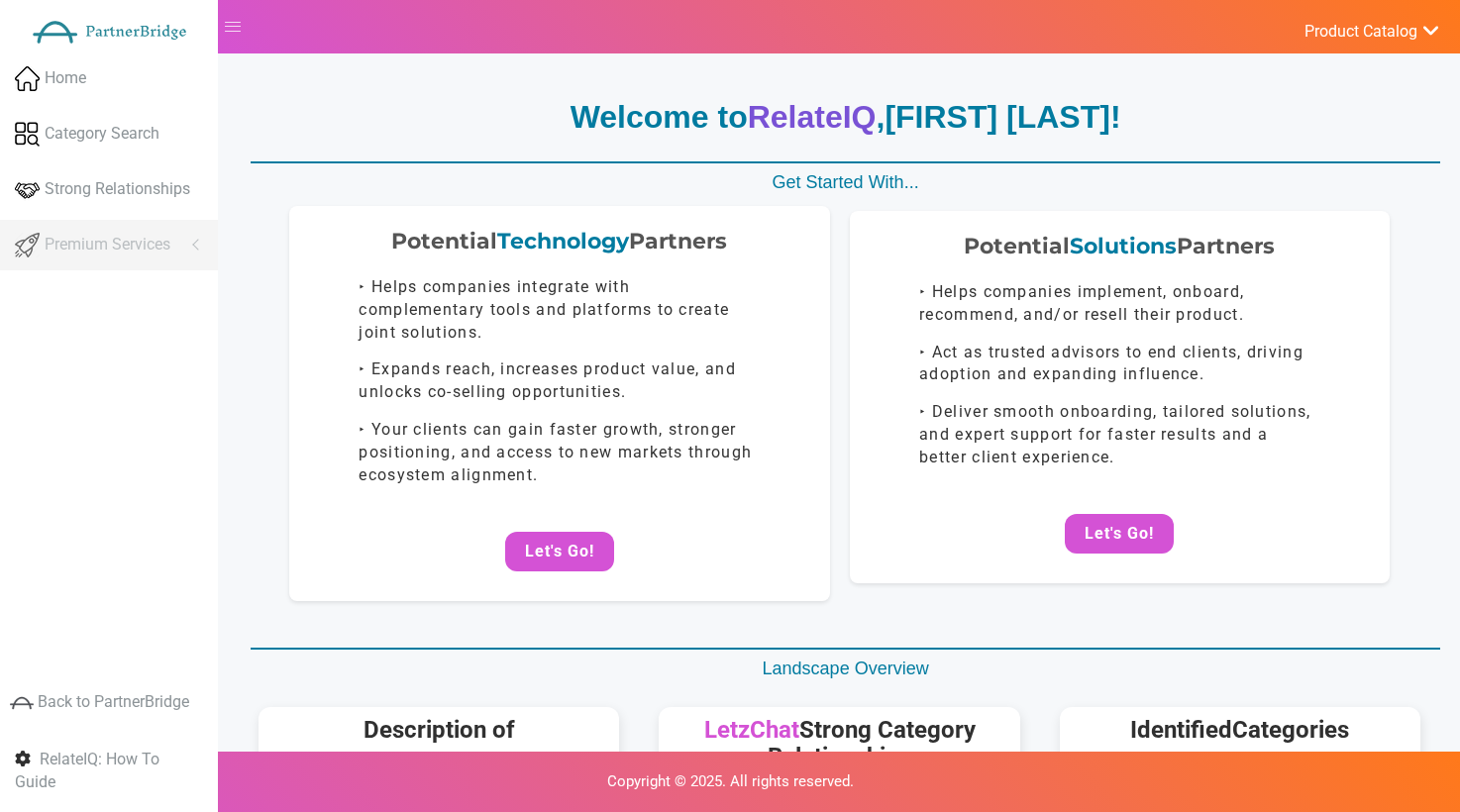scroll, scrollTop: 0, scrollLeft: 0, axis: both 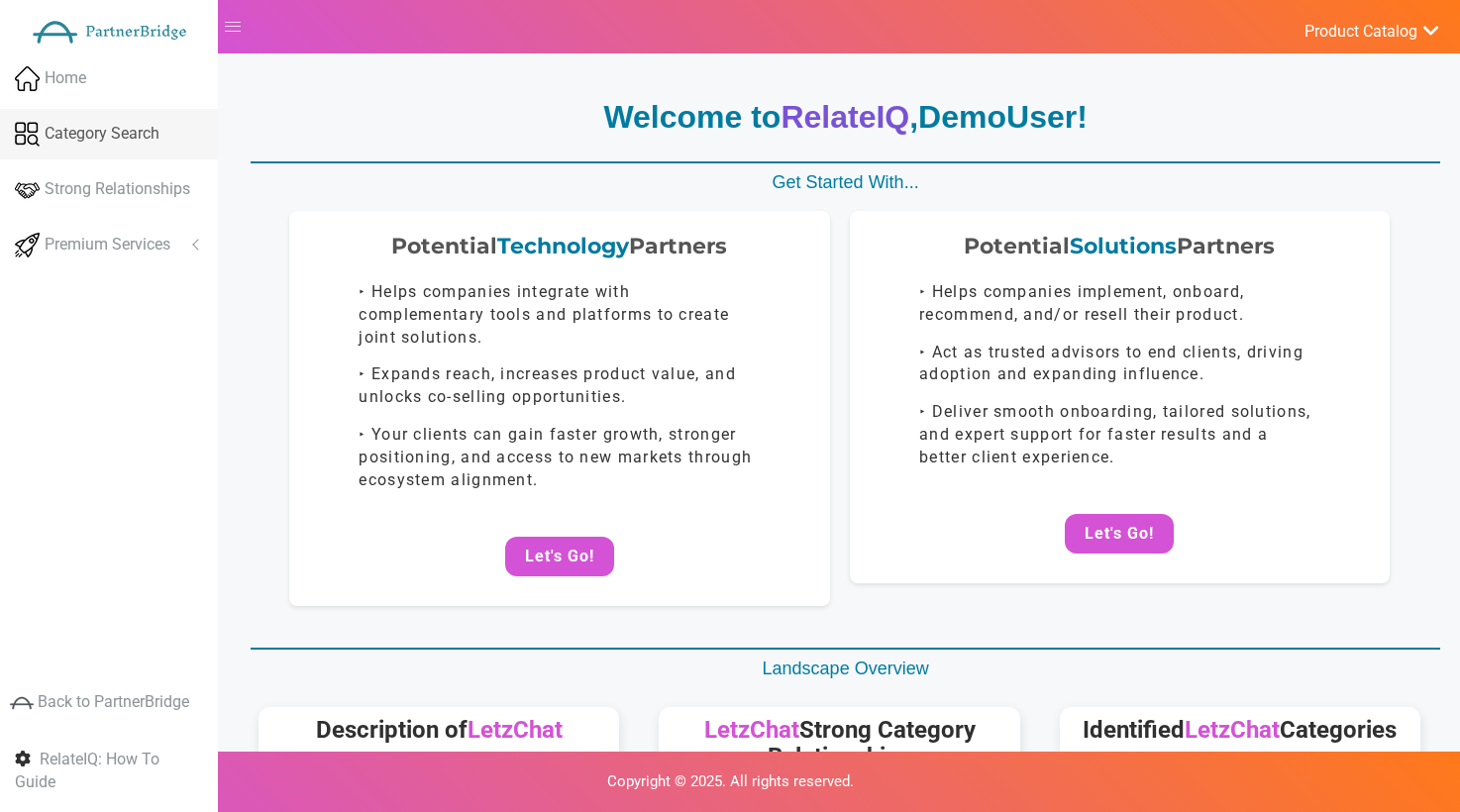 click on "Category Search" at bounding box center (109, 134) 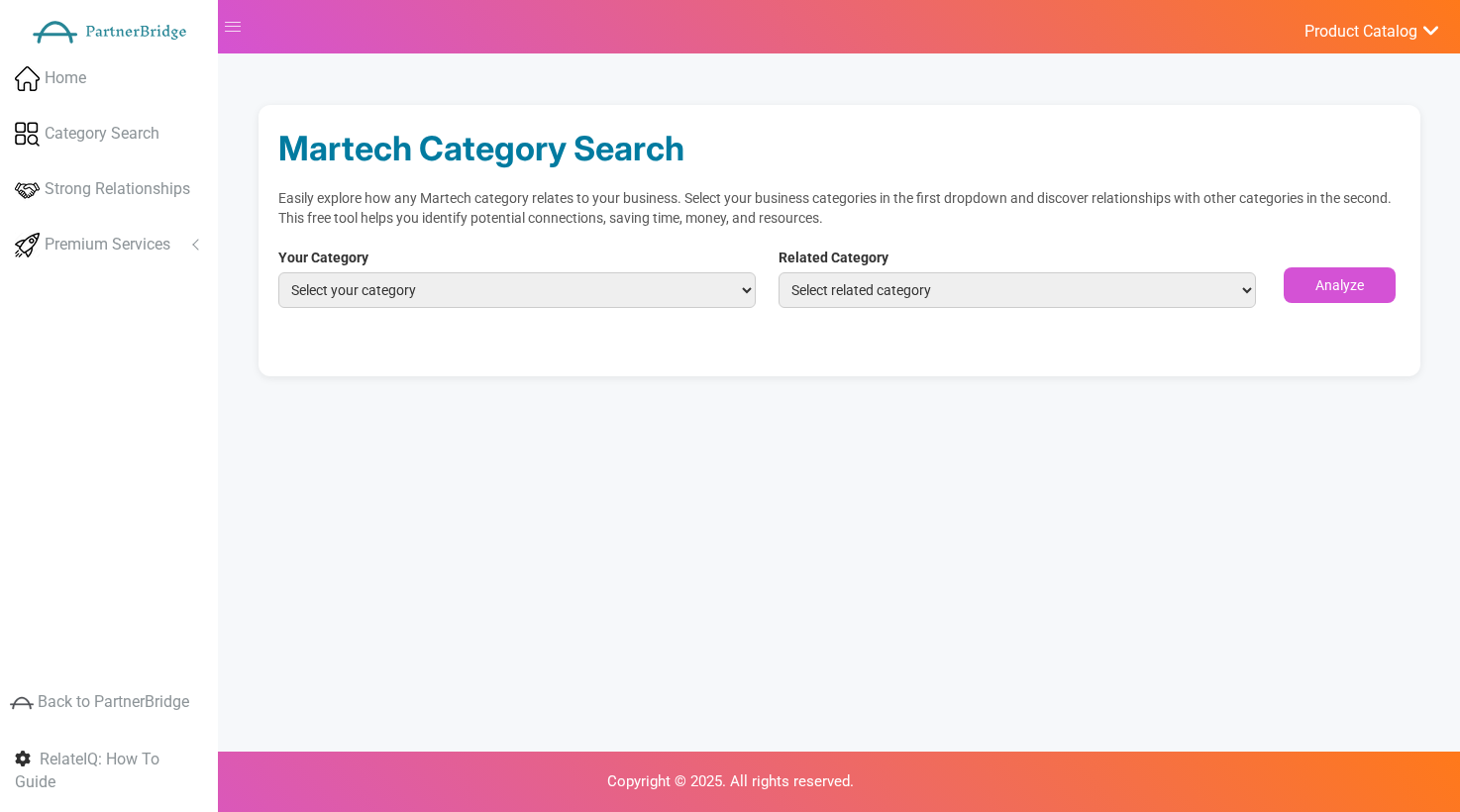 click on "[CATEGORY]" at bounding box center (839, 285) 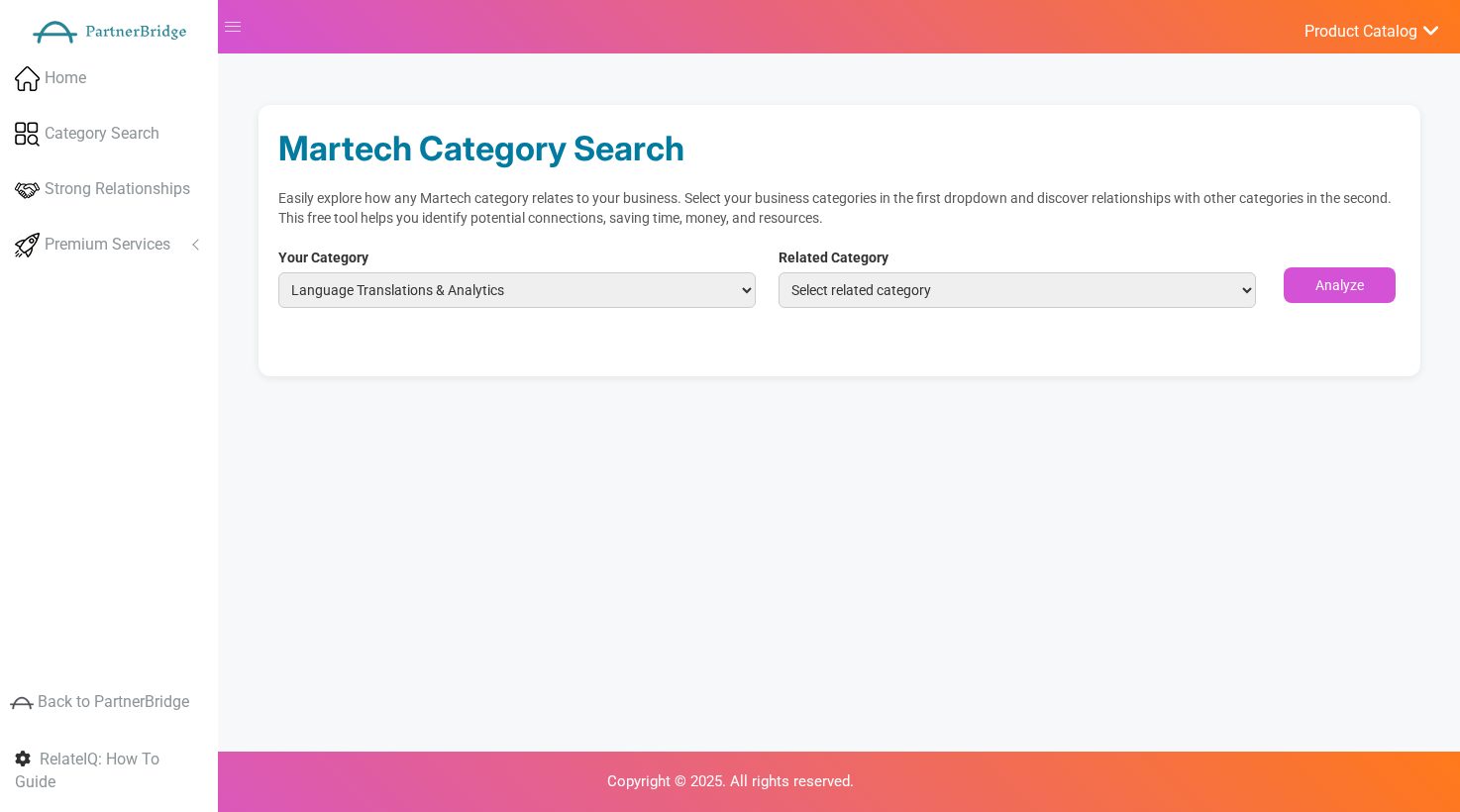 click on "Select related category ABM Advocacy Loyalty & Referrals Affiliate Marketing & Management Agile & Lean Management Audience/Marketing Data & Data Enhancement Budgeting & Finance Business/Customer Intelligence & Data Science Call Analytics & Management category Channel Partner & Local Marketing CMS & Web Experience Management Collaboration Community & Reviews Content Marketing Customer Data Platform Customer Relationship Management (CRM) DAM (Digital Asset Management), MRM (Marketing Resource Management), and PIM (Product Information Management) Dashboards & Data Visualization Data Management Platform (DMP) Display & Programmatic Advertising eCommerce Marketing eCommerce Platforms & Carts Email Marketing Events, Meetings & Webinars Governance Compliance and Privacy Governance Compliance And Privacy Influencers Interactive Content iPaaS Cloud/Data Integration & Tag Management Live Chat & Chatbots Marketing Analytics Performance & Attribution Marketing Automation & Campaign/Lead Management Mobile & Web Analytics" at bounding box center [1017, 290] 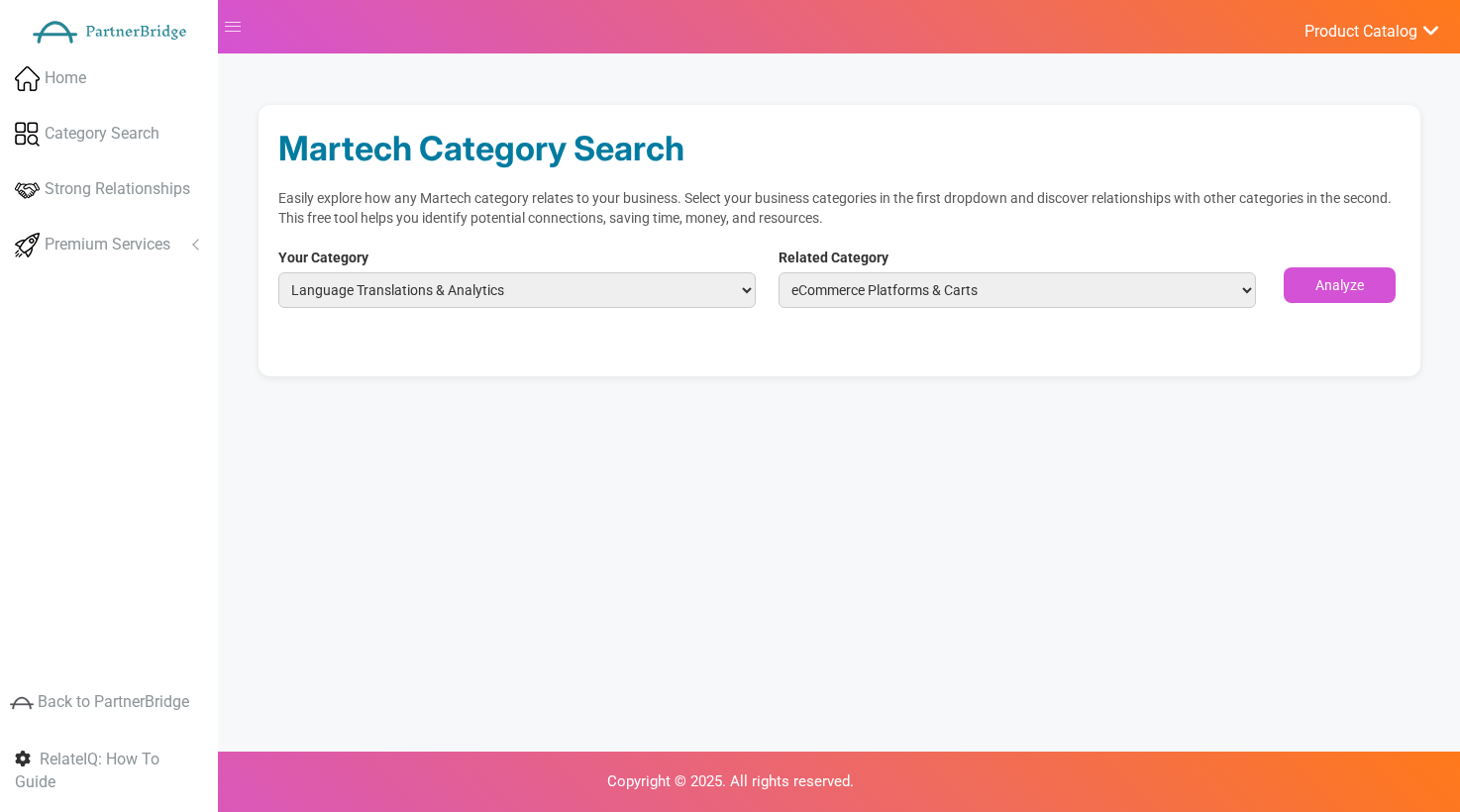 click on "Select related category ABM Advocacy Loyalty & Referrals Affiliate Marketing & Management Agile & Lean Management Audience/Marketing Data & Data Enhancement Budgeting & Finance Business/Customer Intelligence & Data Science Call Analytics & Management category Channel Partner & Local Marketing CMS & Web Experience Management Collaboration Community & Reviews Content Marketing Customer Data Platform Customer Relationship Management (CRM) DAM (Digital Asset Management), MRM (Marketing Resource Management), and PIM (Product Information Management) Dashboards & Data Visualization Data Management Platform (DMP) Display & Programmatic Advertising eCommerce Marketing eCommerce Platforms & Carts Email Marketing Events, Meetings & Webinars Governance Compliance and Privacy Governance Compliance And Privacy Influencers Interactive Content iPaaS Cloud/Data Integration & Tag Management Live Chat & Chatbots Marketing Analytics Performance & Attribution Marketing Automation & Campaign/Lead Management Mobile & Web Analytics" at bounding box center [1017, 290] 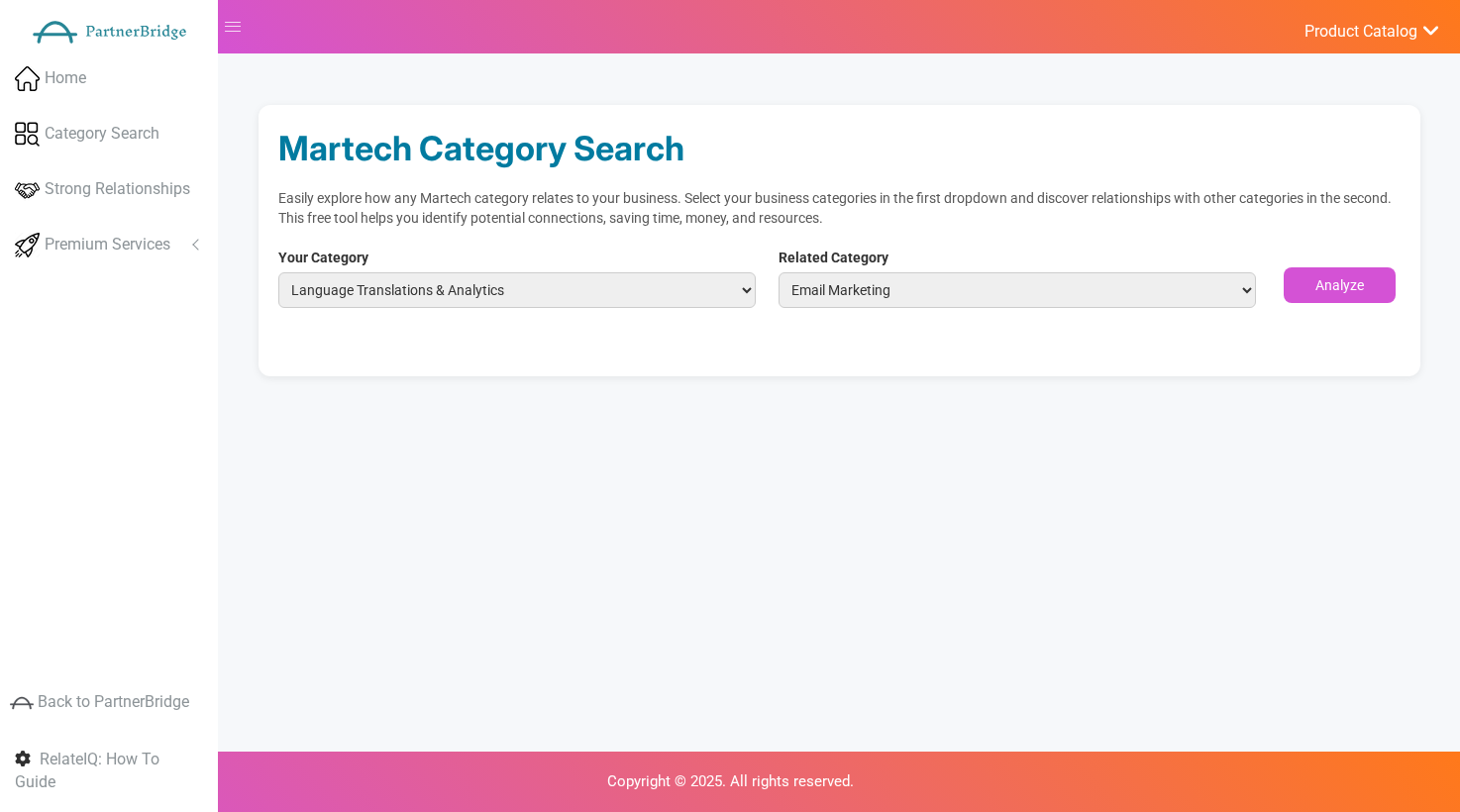 click on "Select related category ABM Advocacy Loyalty & Referrals Affiliate Marketing & Management Agile & Lean Management Audience/Marketing Data & Data Enhancement Budgeting & Finance Business/Customer Intelligence & Data Science Call Analytics & Management category Channel Partner & Local Marketing CMS & Web Experience Management Collaboration Community & Reviews Content Marketing Customer Data Platform Customer Relationship Management (CRM) DAM (Digital Asset Management), MRM (Marketing Resource Management), and PIM (Product Information Management) Dashboards & Data Visualization Data Management Platform (DMP) Display & Programmatic Advertising eCommerce Marketing eCommerce Platforms & Carts Email Marketing Events, Meetings & Webinars Governance Compliance and Privacy Governance Compliance And Privacy Influencers Interactive Content iPaaS Cloud/Data Integration & Tag Management Live Chat & Chatbots Marketing Analytics Performance & Attribution Marketing Automation & Campaign/Lead Management Mobile & Web Analytics" at bounding box center (1017, 290) 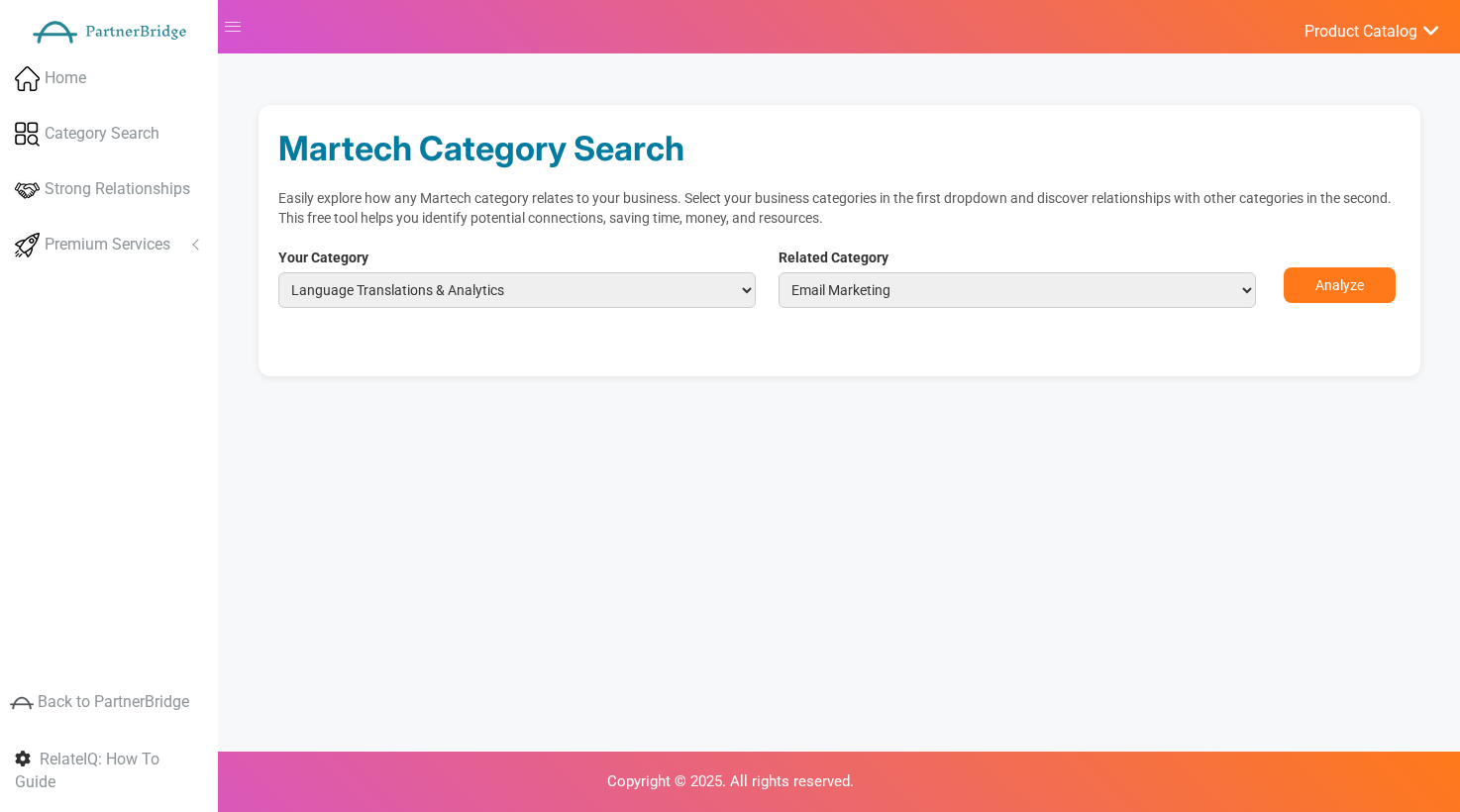 click on "Analyze" at bounding box center [1339, 285] 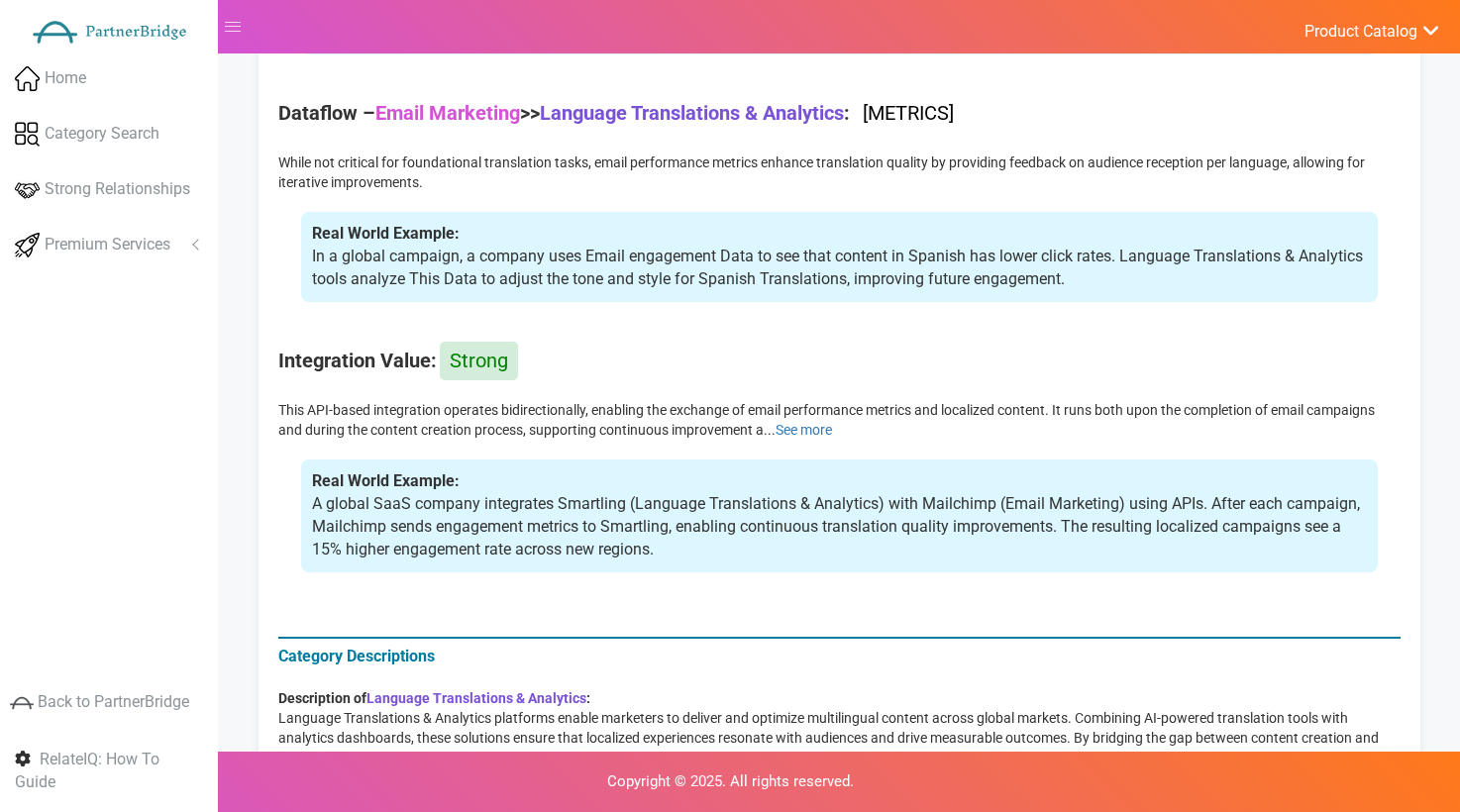 scroll, scrollTop: 842, scrollLeft: 0, axis: vertical 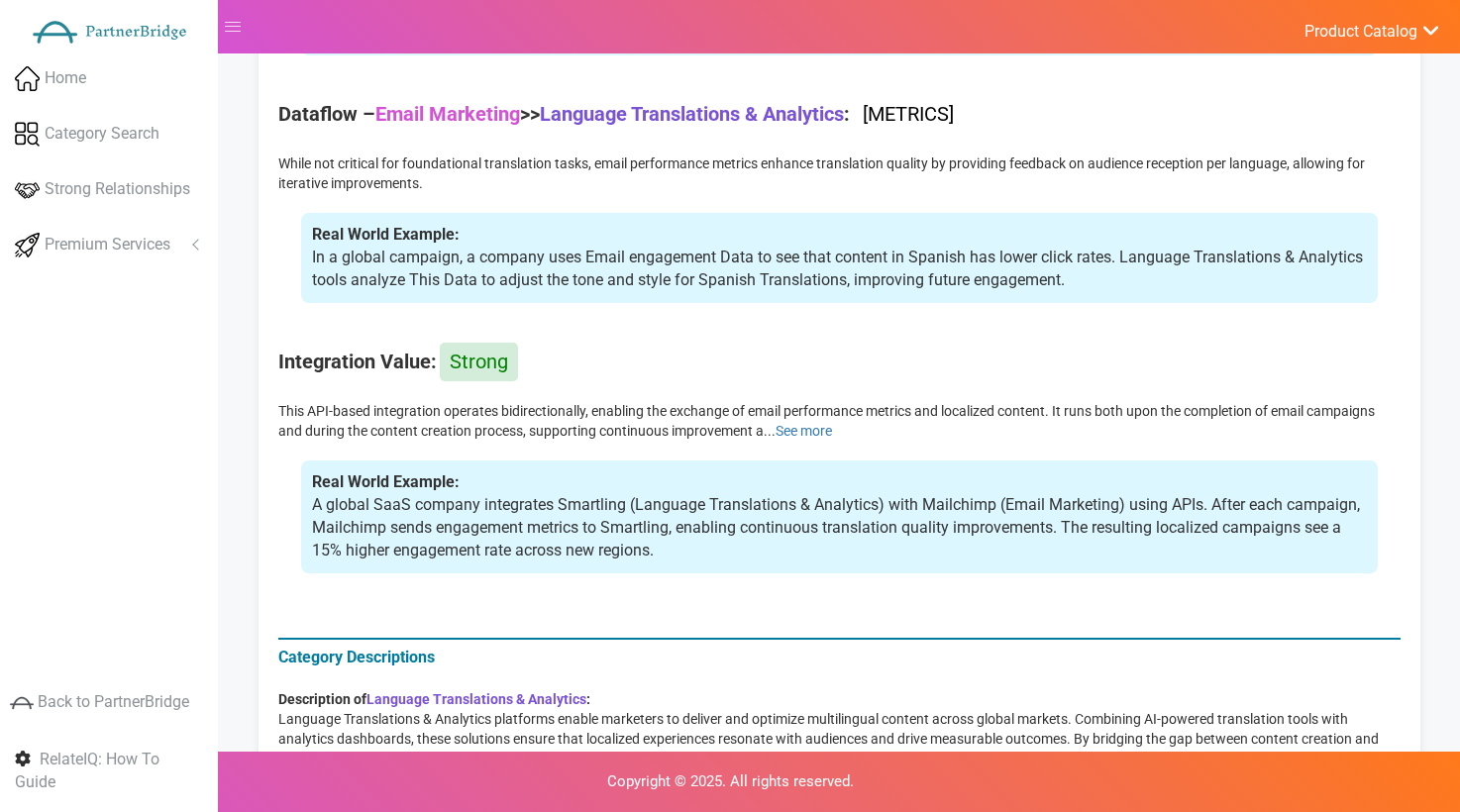 click on "Metrics from Email Ma" at bounding box center [908, 114] 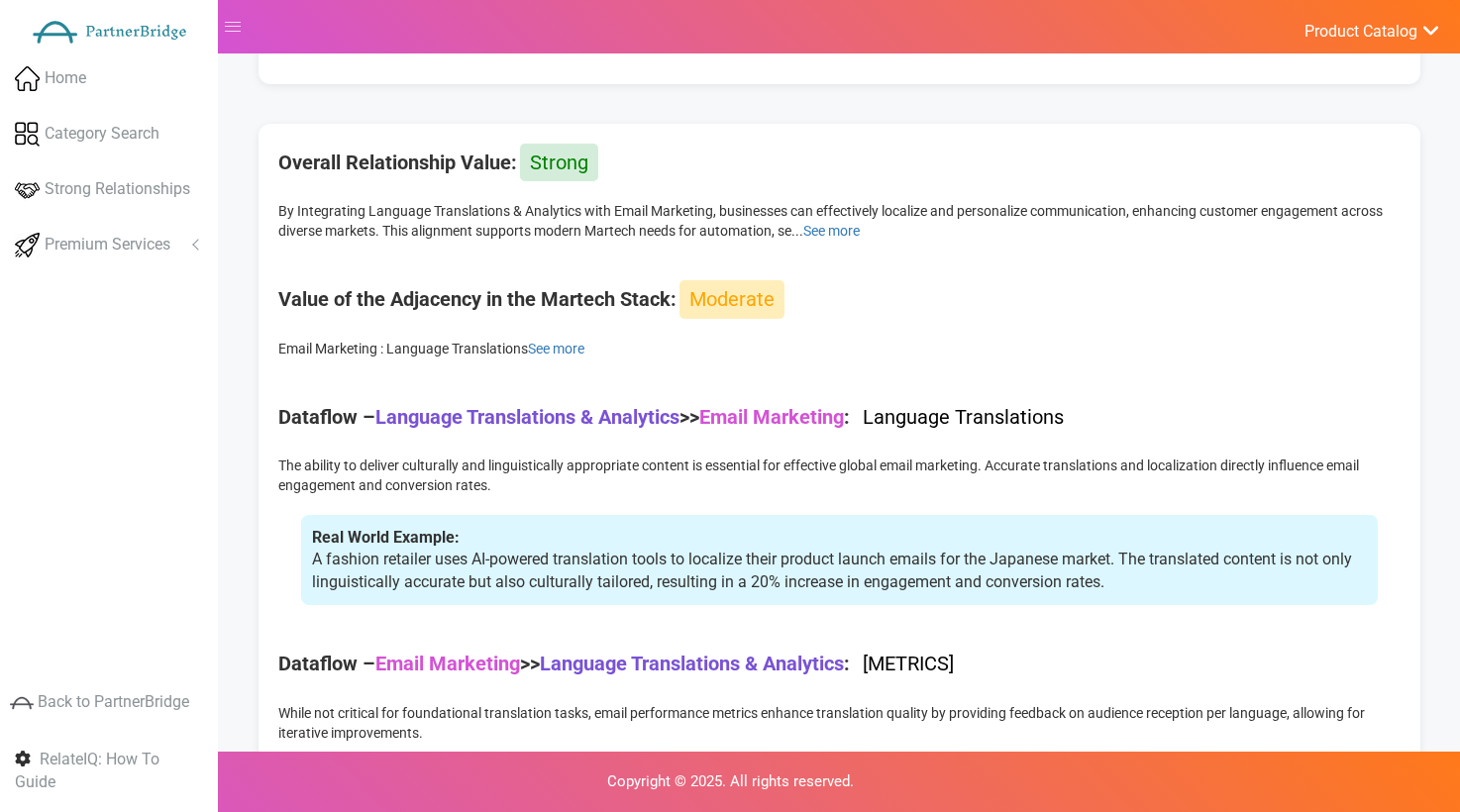 scroll, scrollTop: 387, scrollLeft: 0, axis: vertical 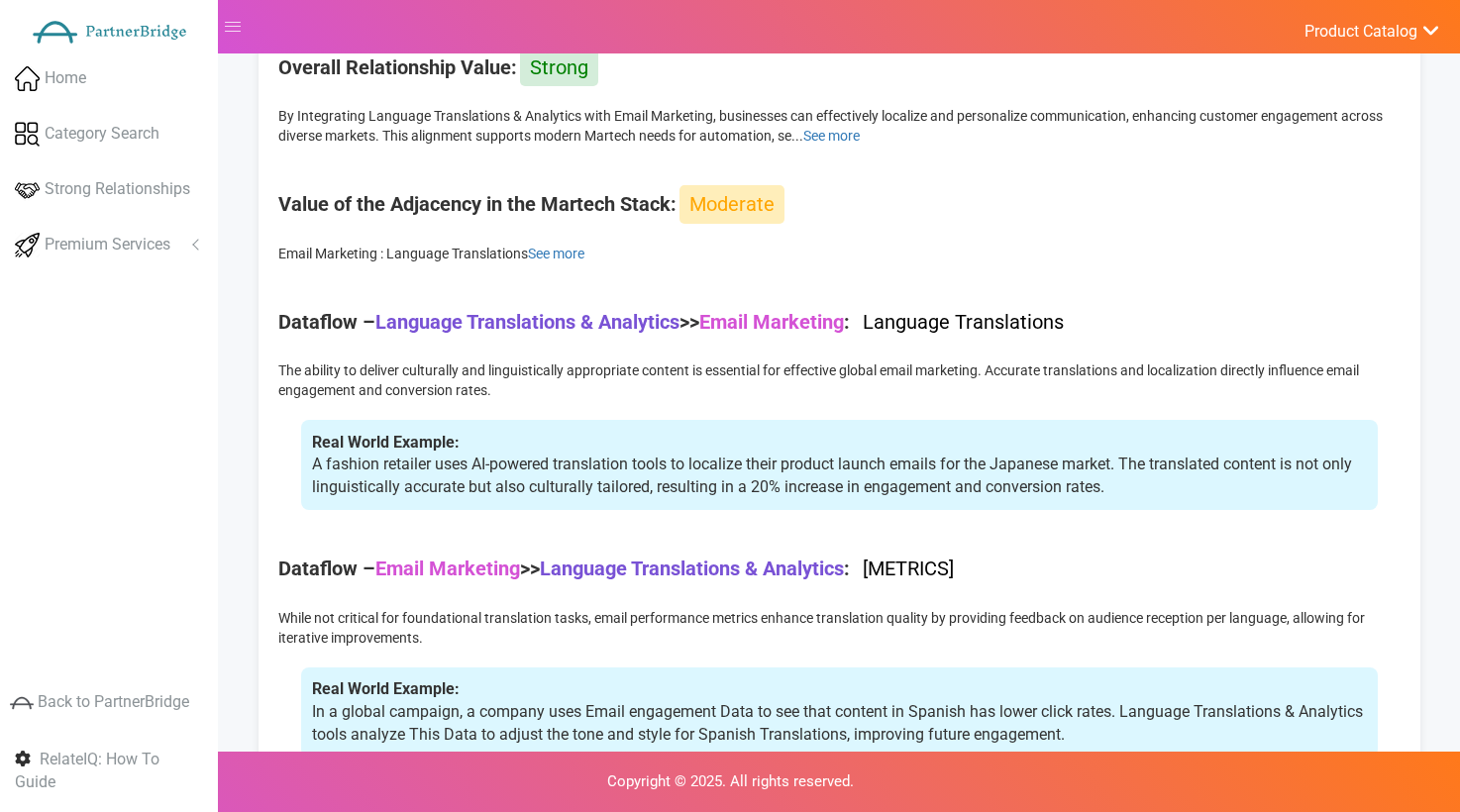 click on "Email Marketing" at bounding box center (772, 322) 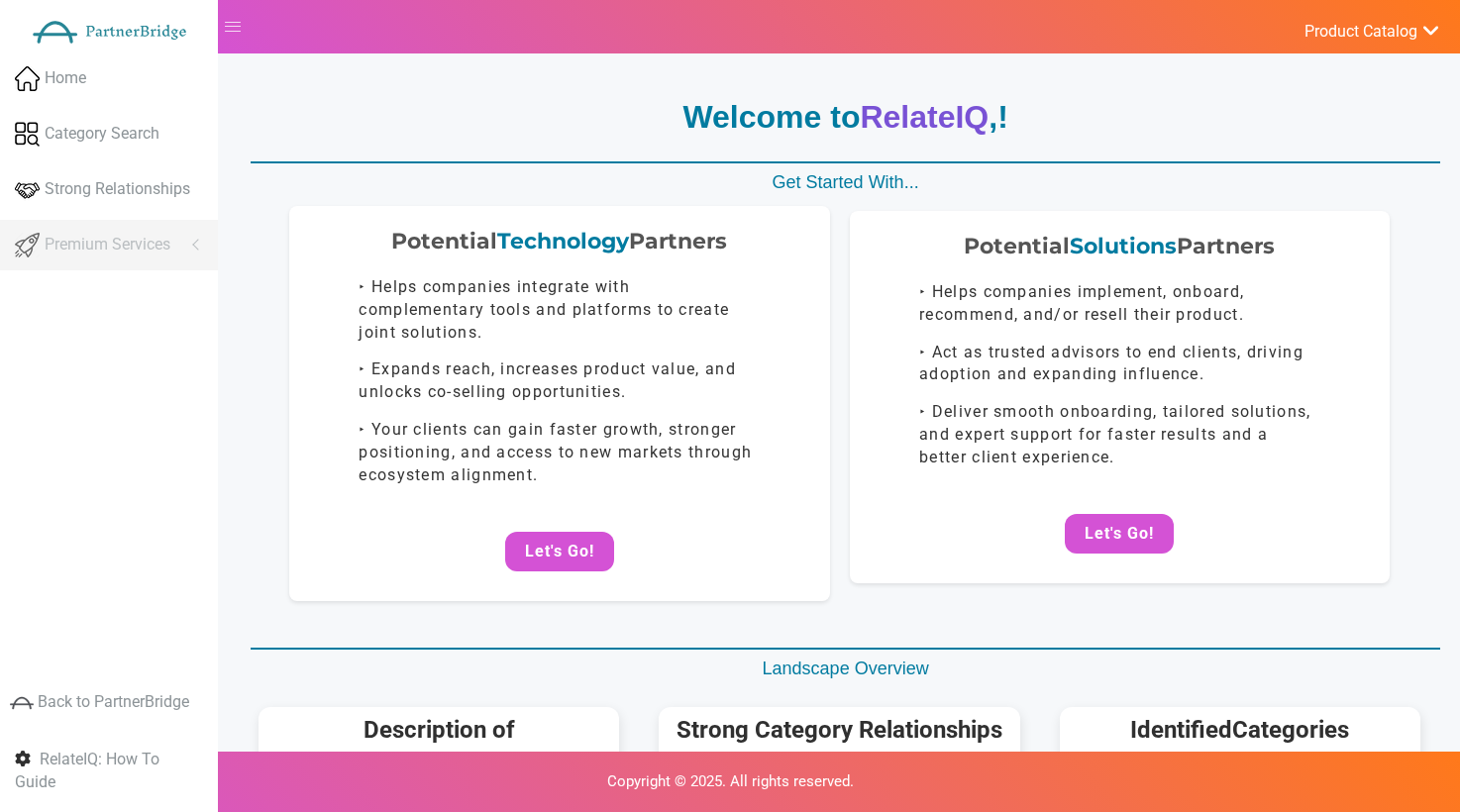 scroll, scrollTop: 387, scrollLeft: 0, axis: vertical 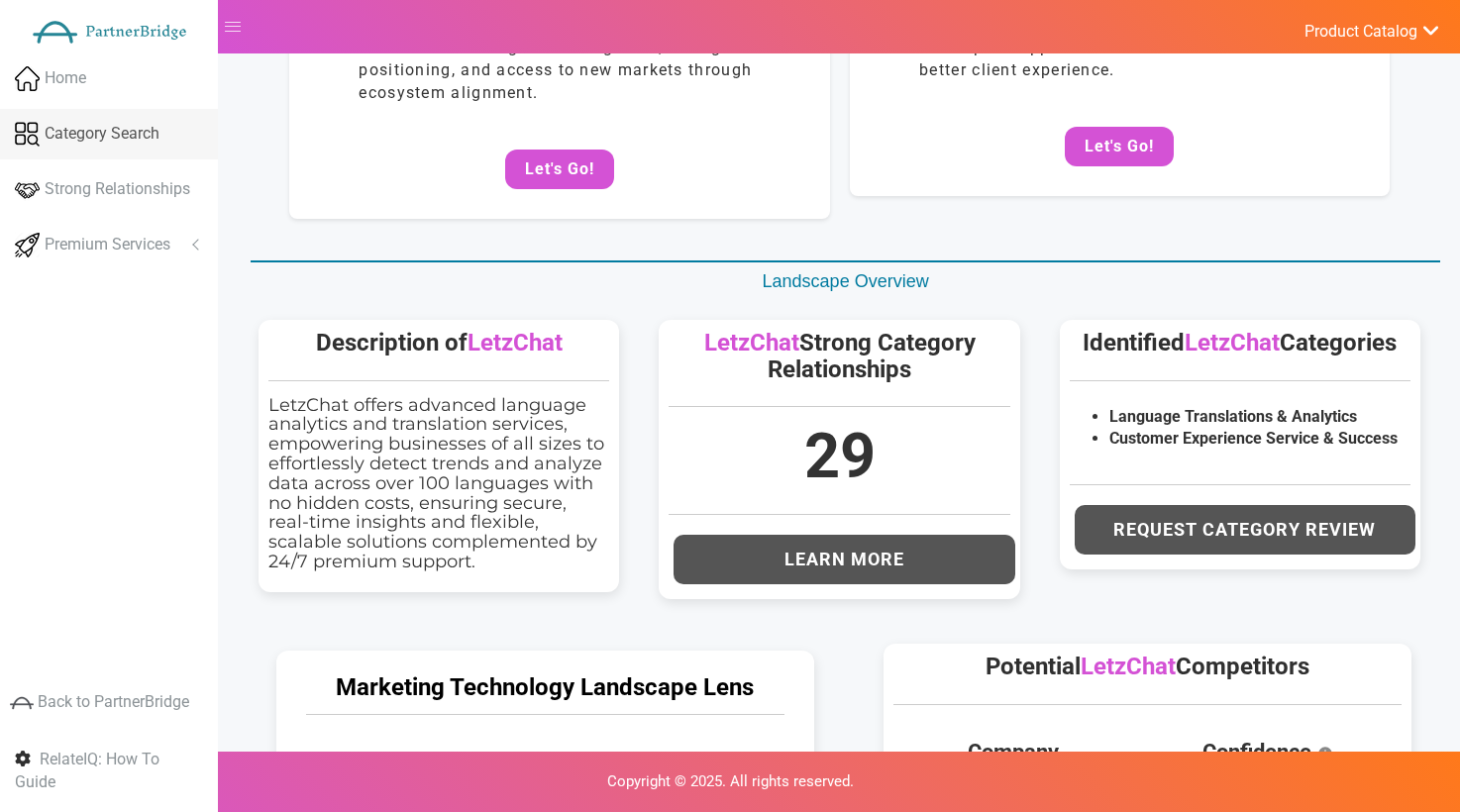 click on "Category Search" at bounding box center (102, 134) 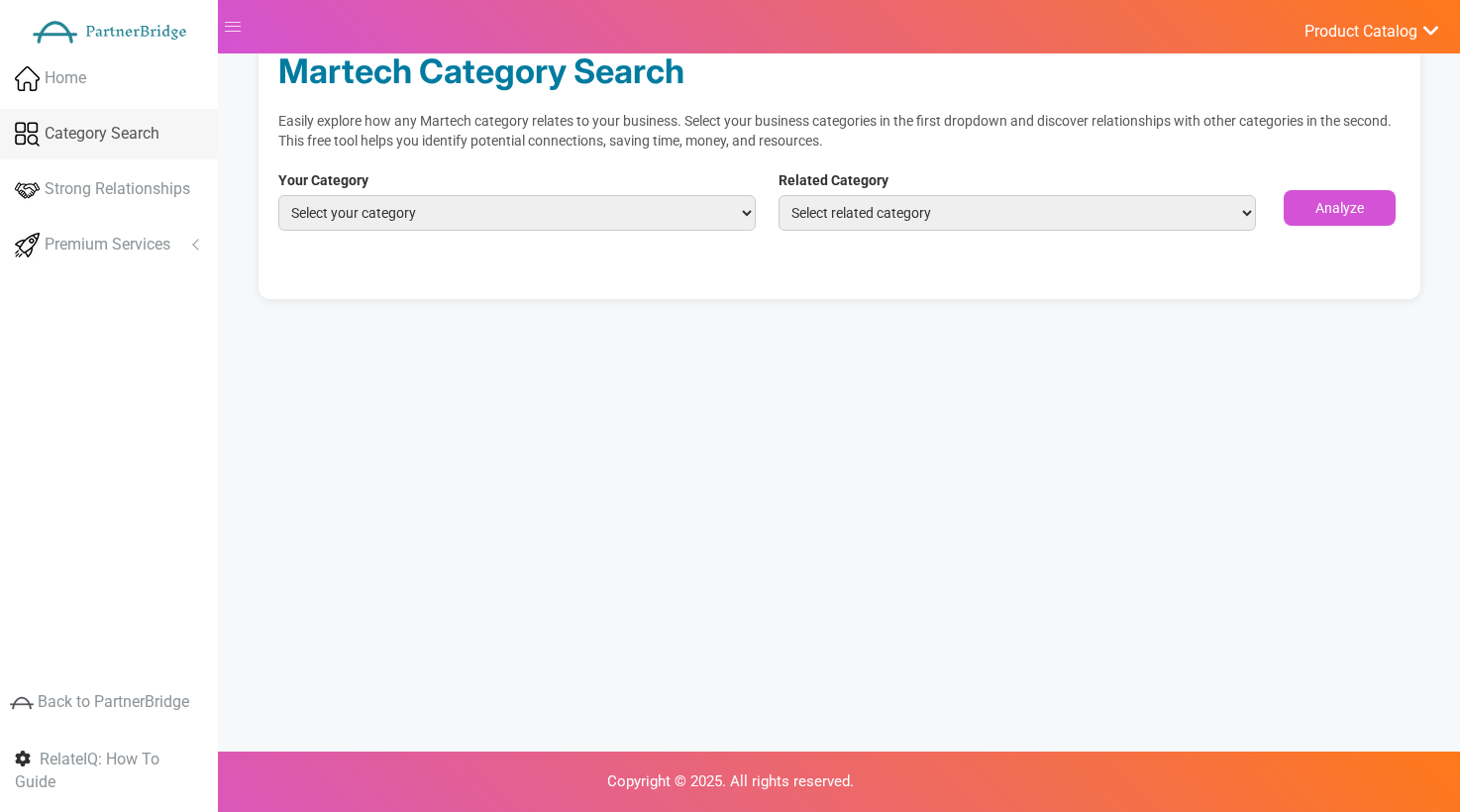 scroll, scrollTop: 0, scrollLeft: 0, axis: both 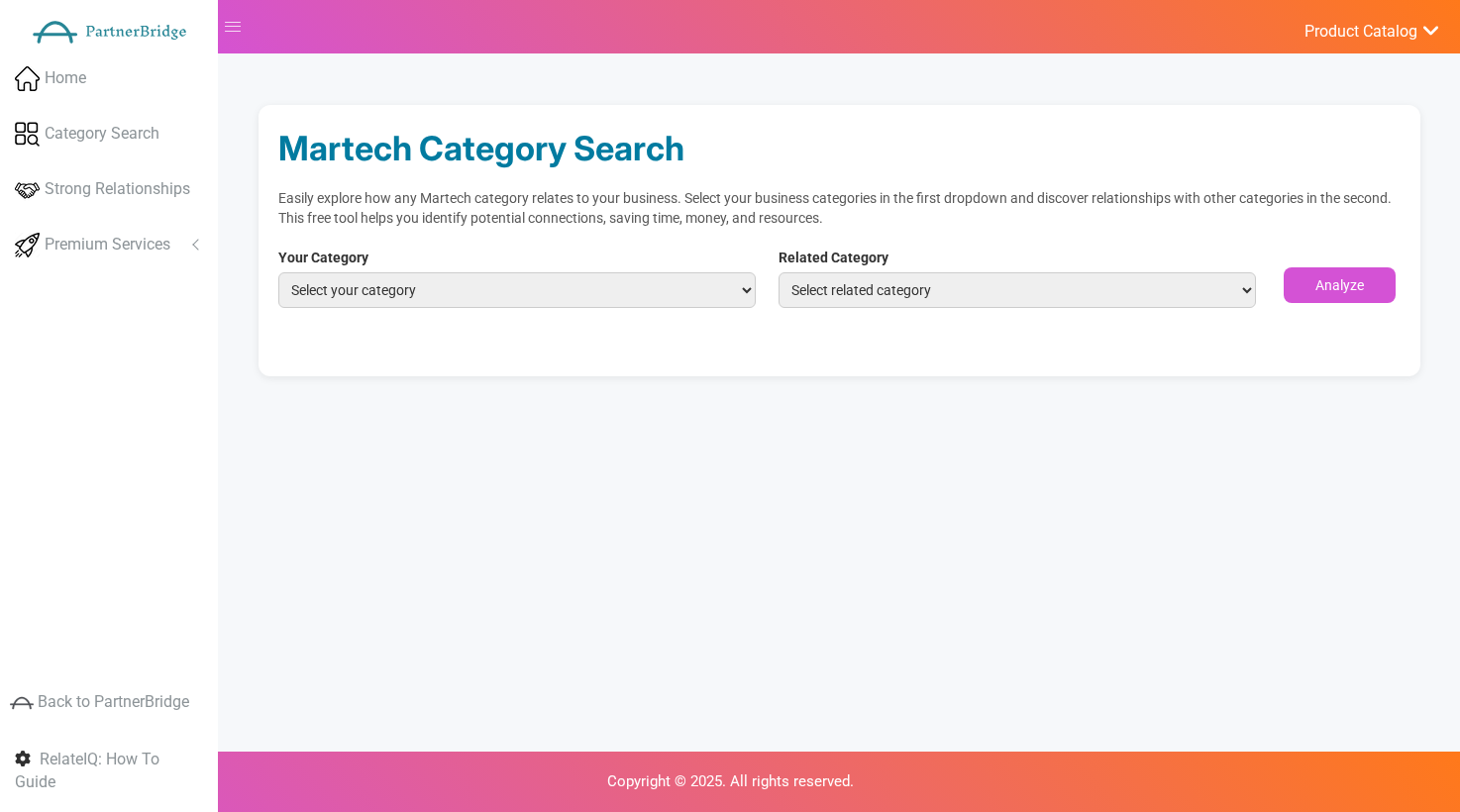 click on "Select your category Language Translations & Analytics Customer Experience Service & Success" at bounding box center [517, 290] 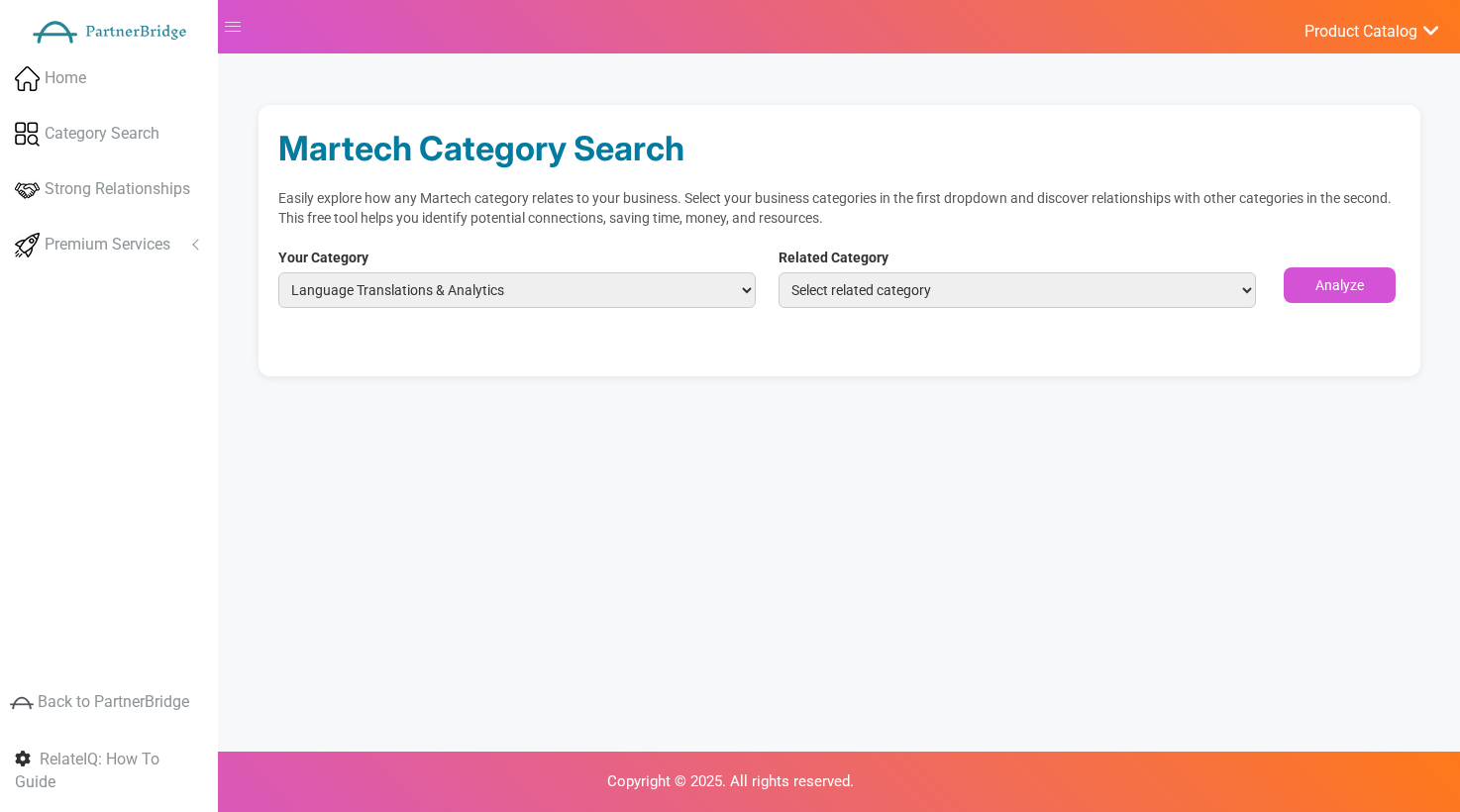 click on "Select your category Language Translations & Analytics Customer Experience Service & Success" at bounding box center (517, 290) 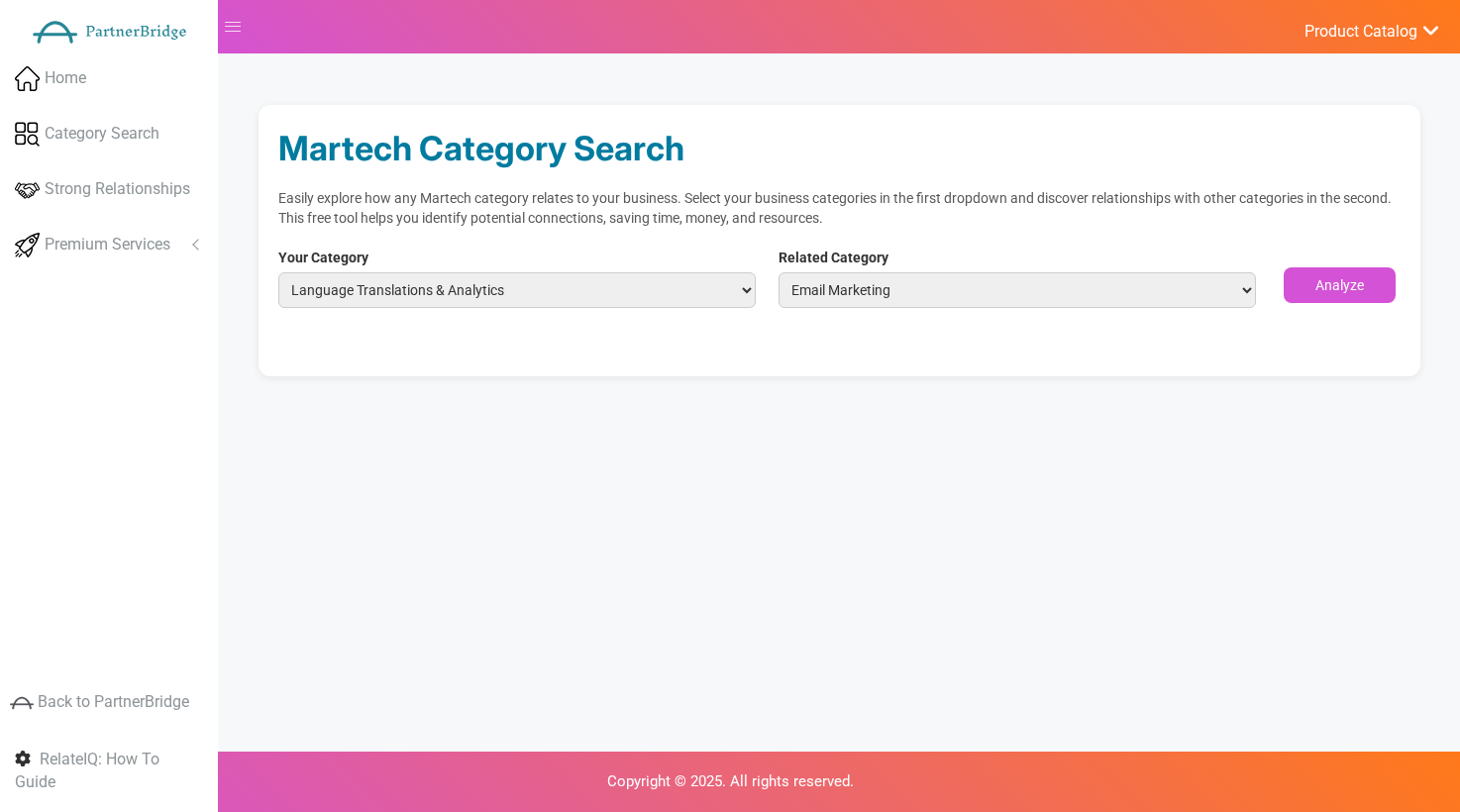 click on "Select related category ABM Advocacy Loyalty & Referrals Affiliate Marketing & Management Agile & Lean Management Audience/Marketing Data & Data Enhancement Budgeting & Finance Business/Customer Intelligence & Data Science Call Analytics & Management category Channel Partner & Local Marketing CMS & Web Experience Management Collaboration Community & Reviews Content Marketing Customer Data Platform Customer Relationship Management (CRM) DAM (Digital Asset Management), MRM (Marketing Resource Management), and PIM (Product Information Management) Dashboards & Data Visualization Data Management Platform (DMP) Display & Programmatic Advertising eCommerce Marketing eCommerce Platforms & Carts Email Marketing Events, Meetings & Webinars Governance Compliance and Privacy Governance Compliance And Privacy Influencers Interactive Content iPaaS Cloud/Data Integration & Tag Management Live Chat & Chatbots Marketing Analytics Performance & Attribution Marketing Automation & Campaign/Lead Management Mobile & Web Analytics" at bounding box center [1017, 290] 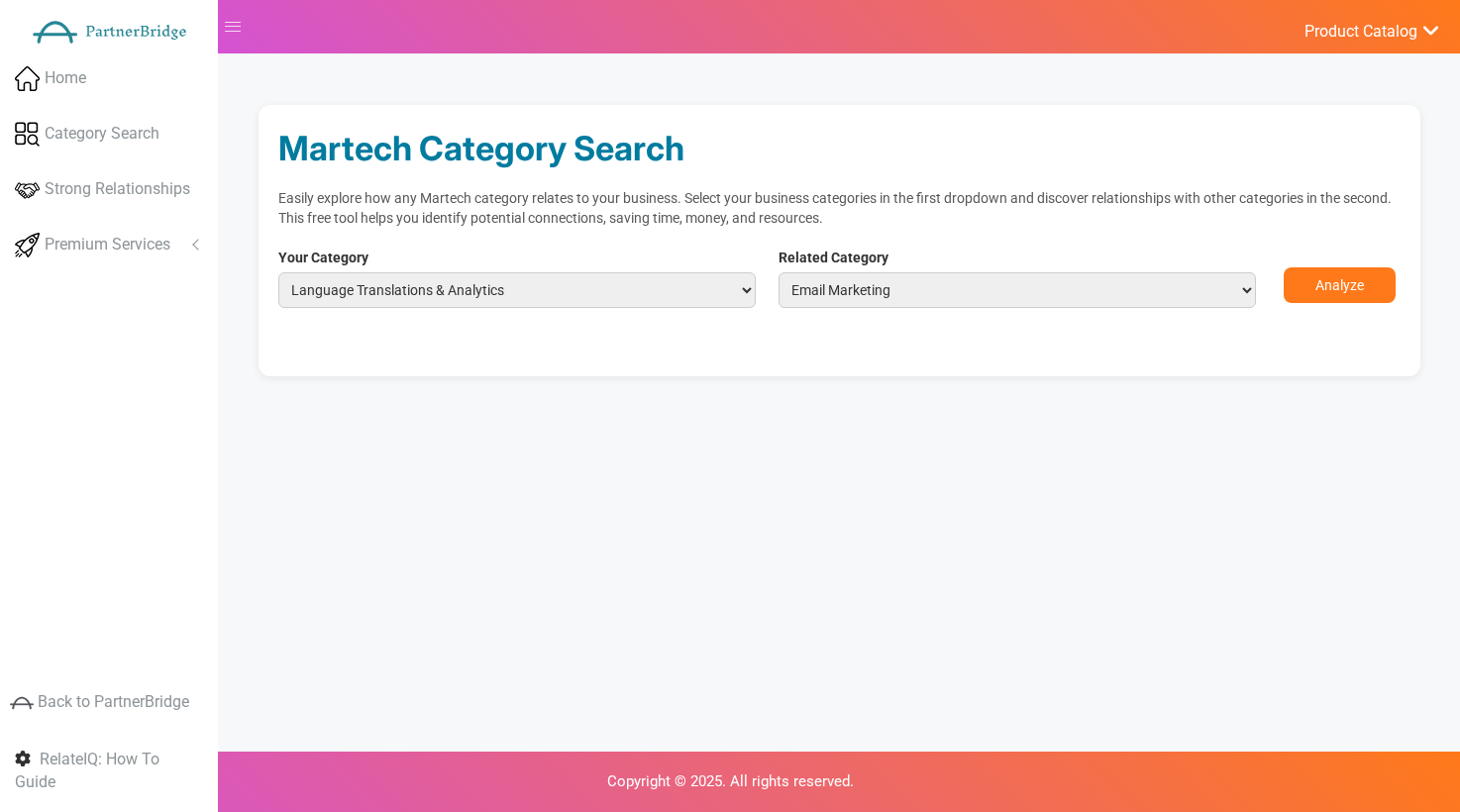 click on "Analyze" at bounding box center (1339, 285) 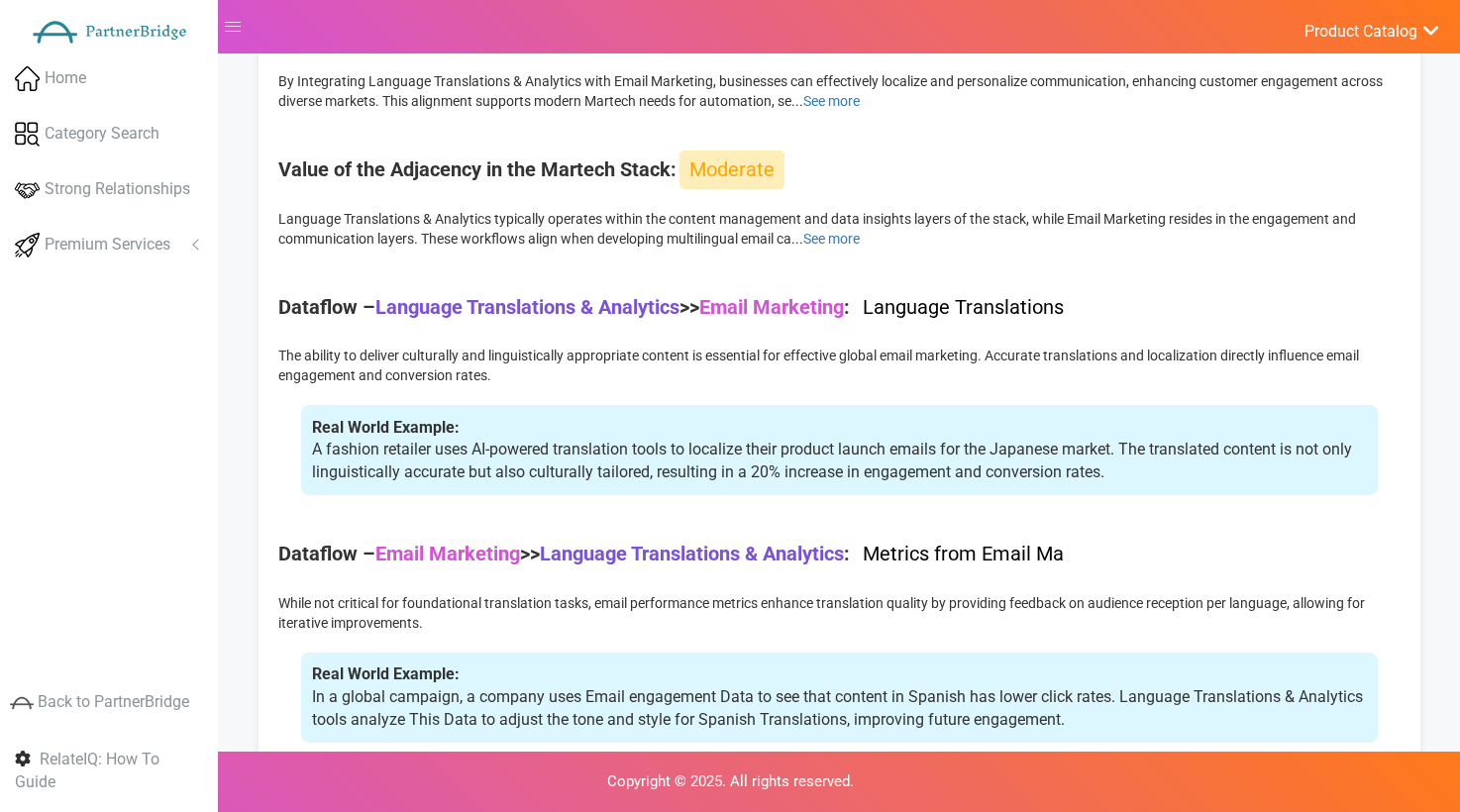 scroll, scrollTop: 530, scrollLeft: 0, axis: vertical 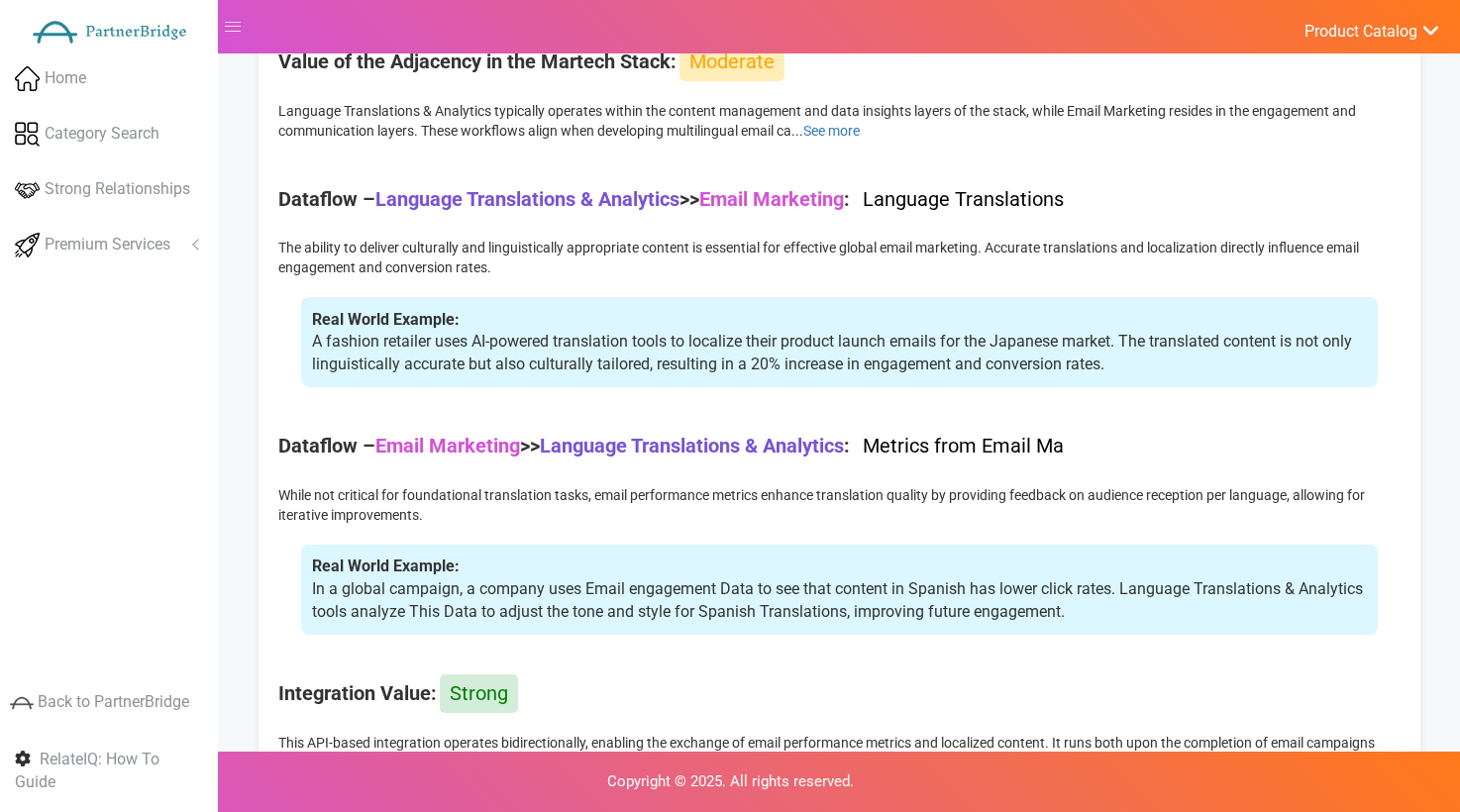 click on "Language Translations" at bounding box center (963, 199) 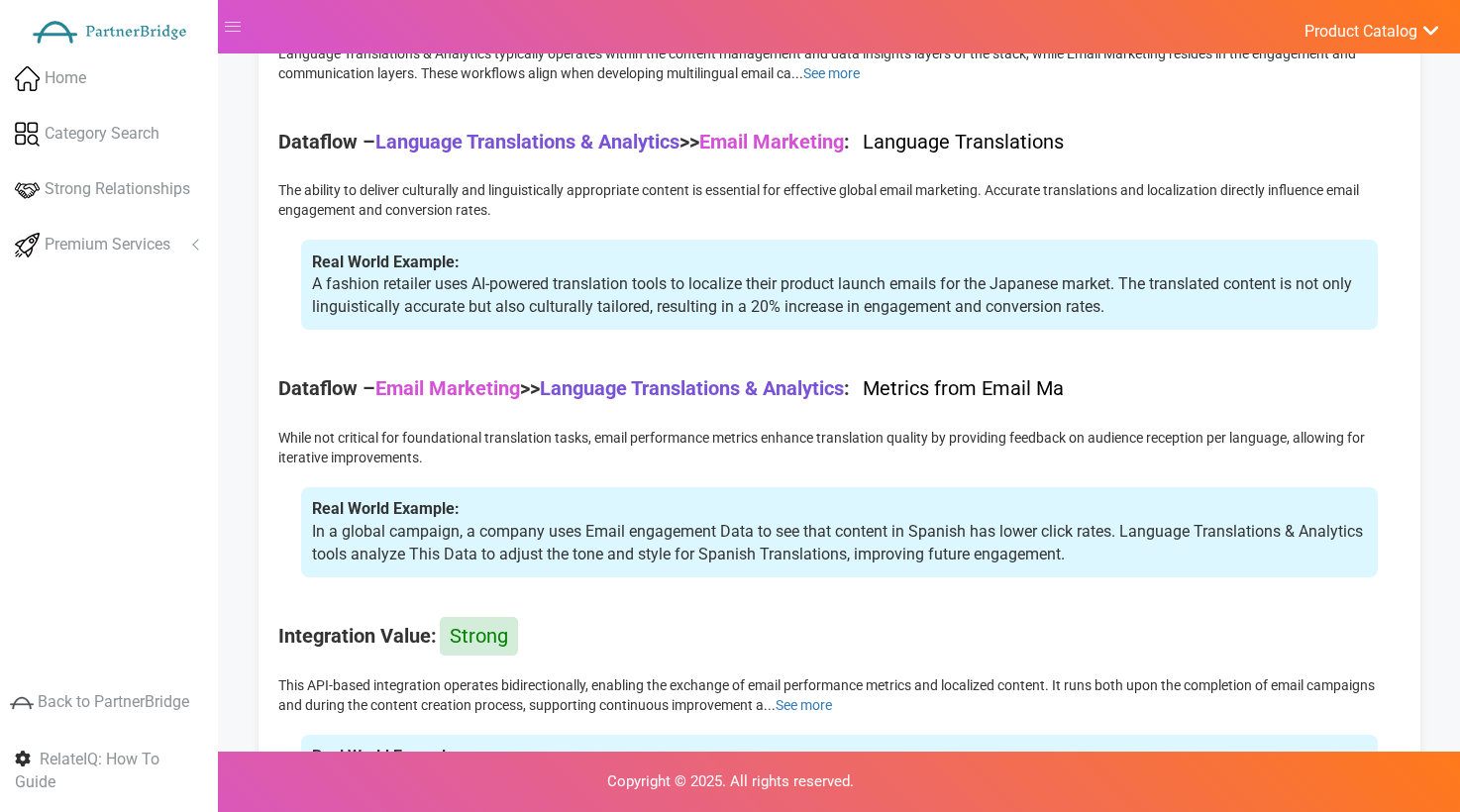 scroll, scrollTop: 588, scrollLeft: 0, axis: vertical 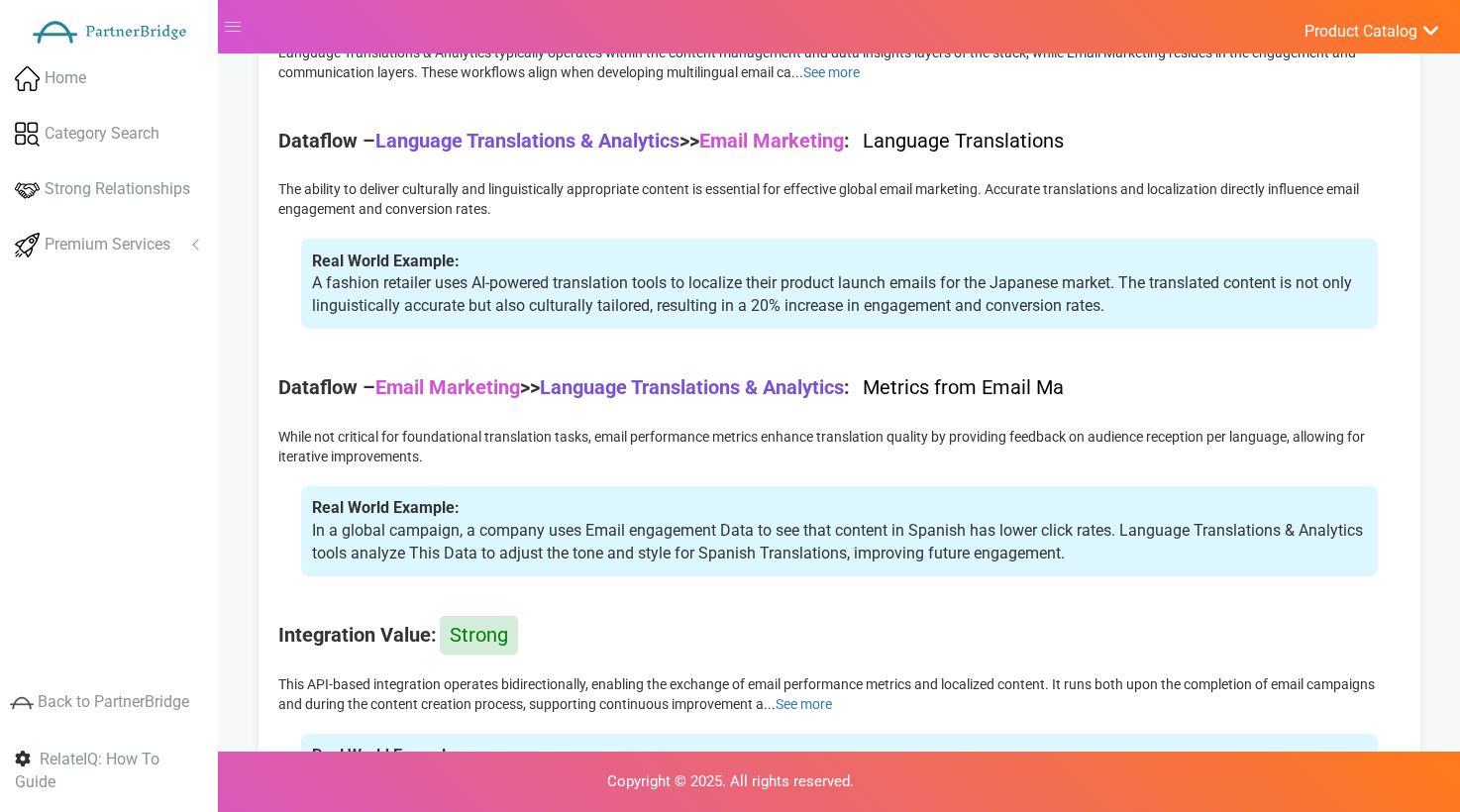 click on "Language Translations & Analytics" at bounding box center [527, 141] 